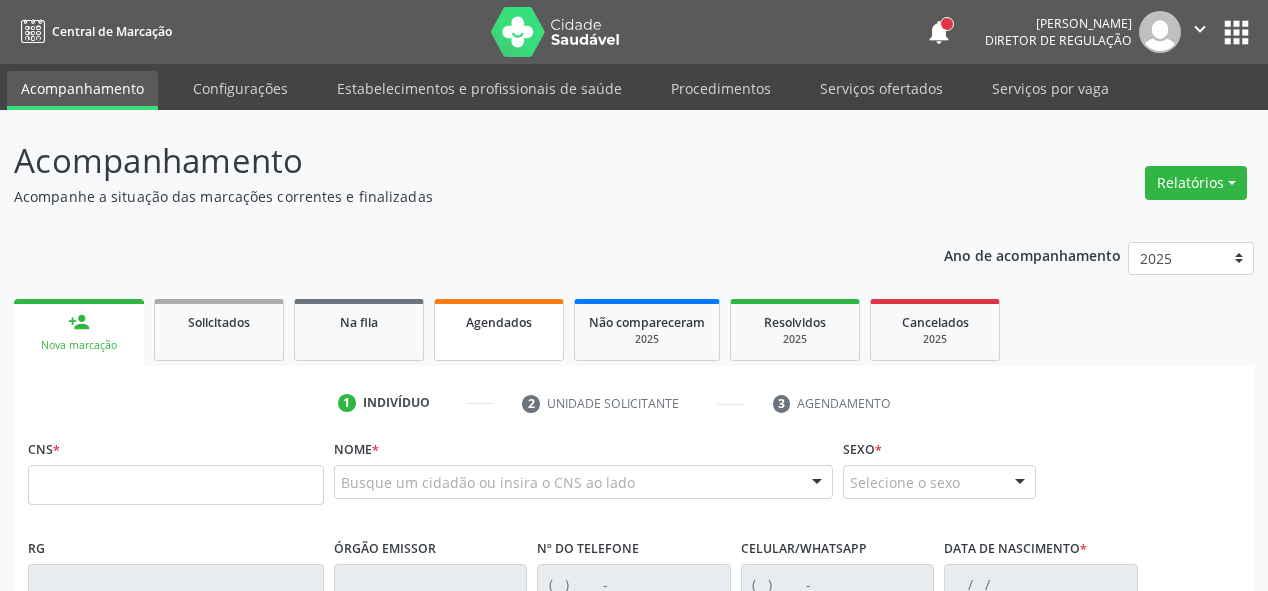 scroll, scrollTop: 0, scrollLeft: 0, axis: both 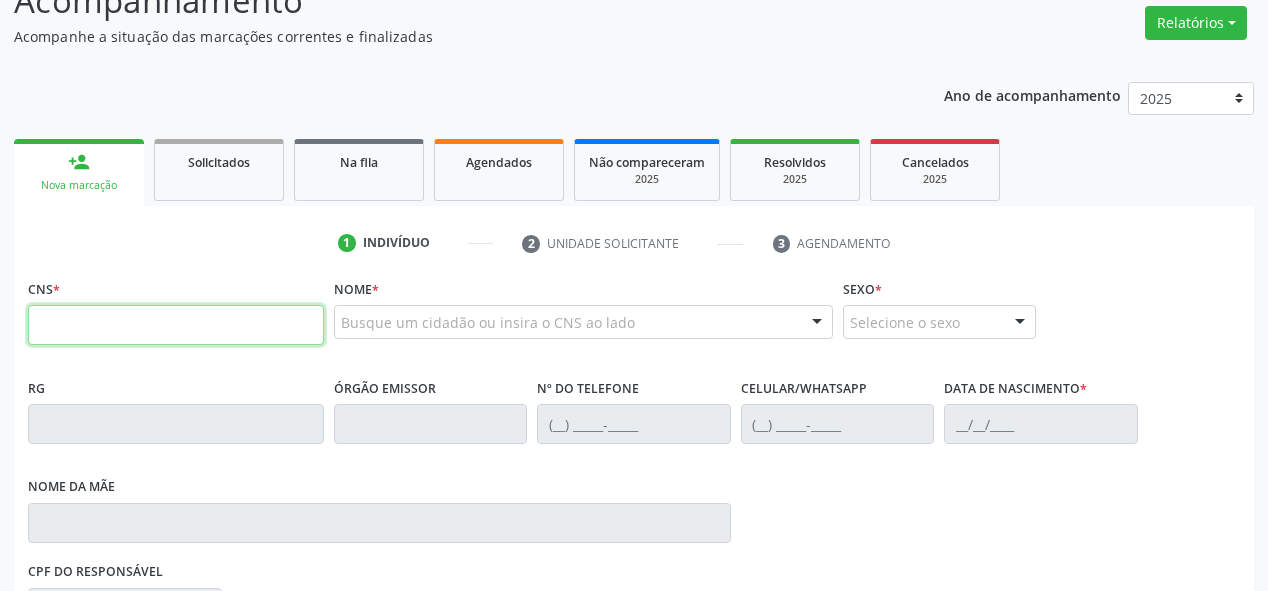 click at bounding box center [176, 325] 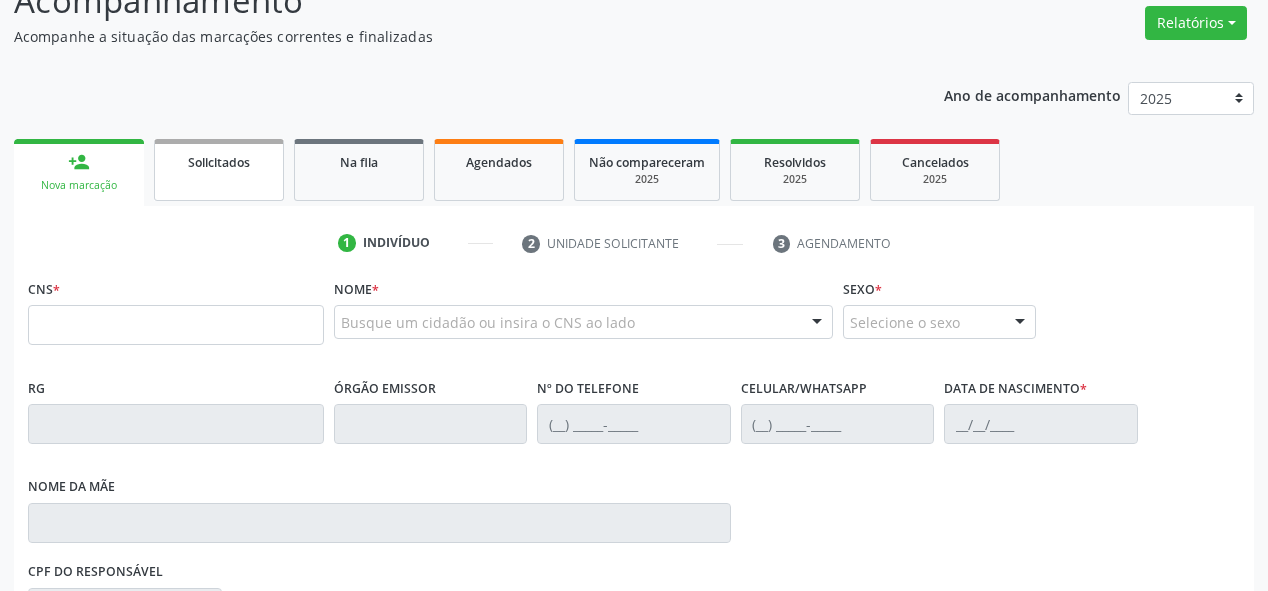 click on "Solicitados" at bounding box center (219, 170) 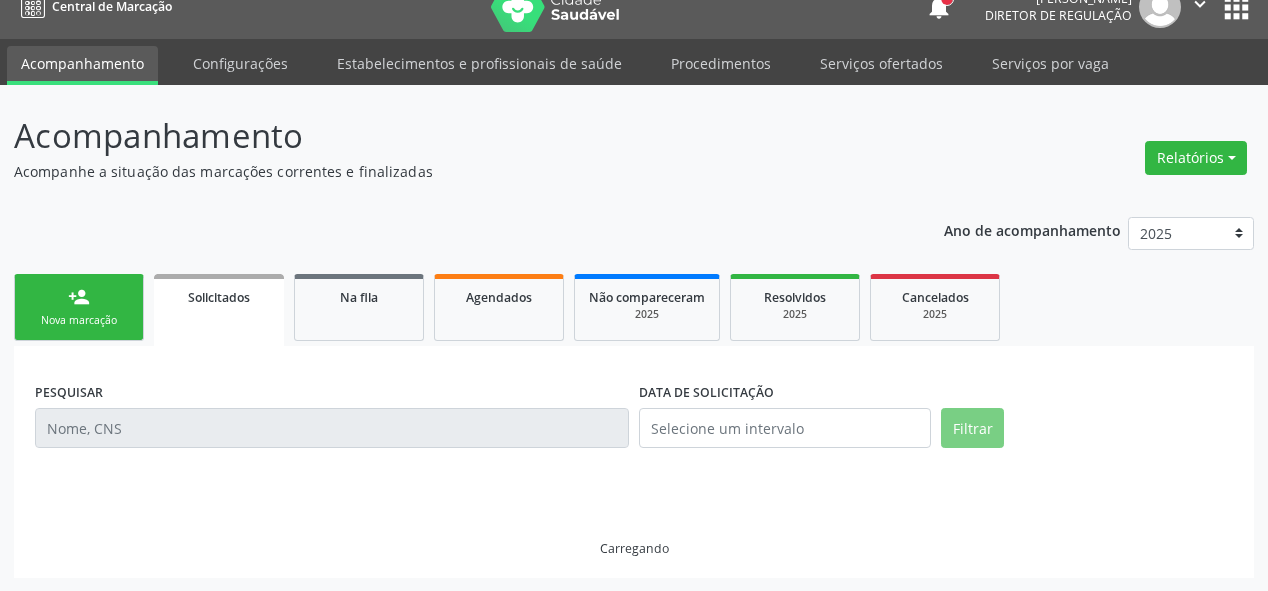 scroll, scrollTop: 0, scrollLeft: 0, axis: both 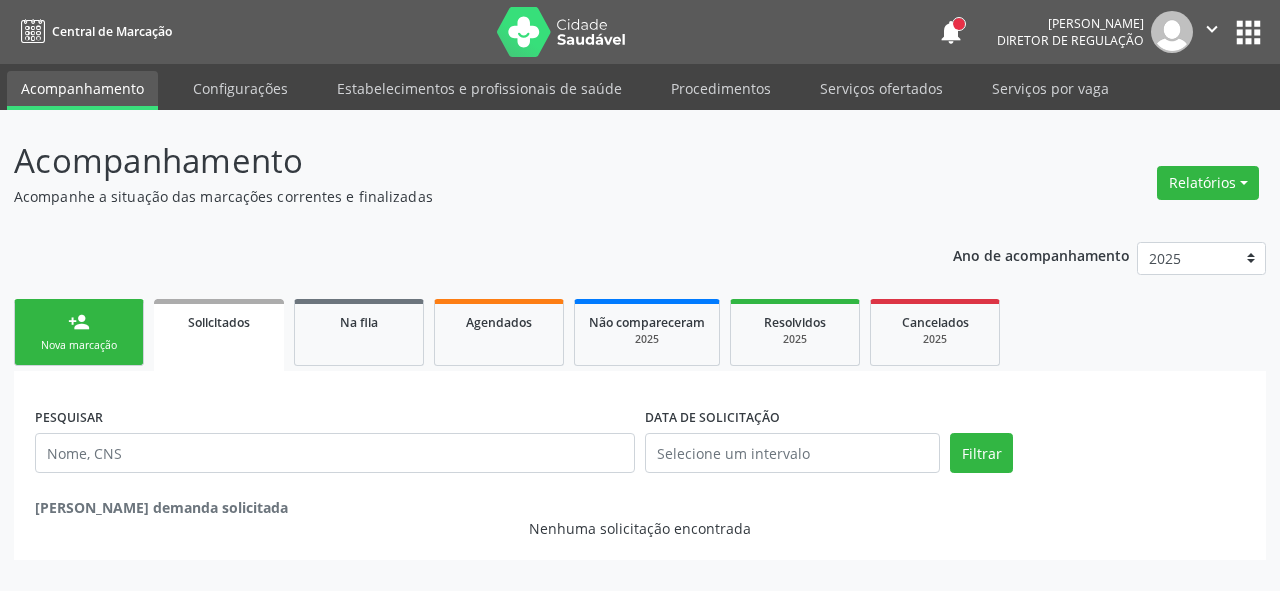 click on "person_add
Nova marcação" at bounding box center [79, 332] 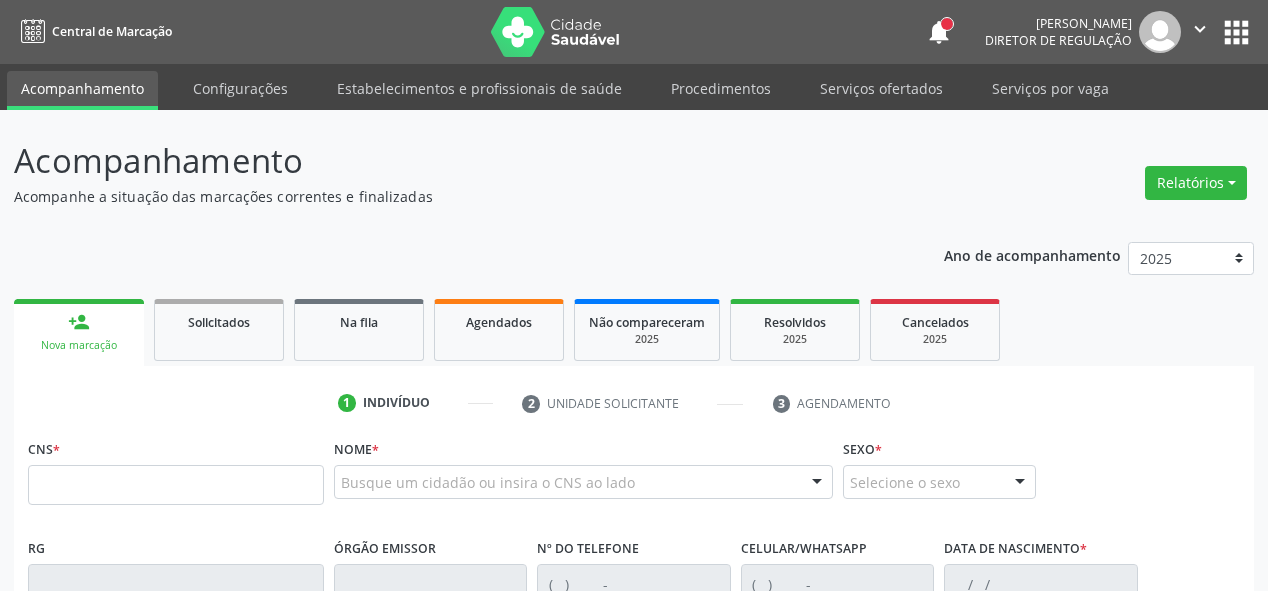 scroll, scrollTop: 80, scrollLeft: 0, axis: vertical 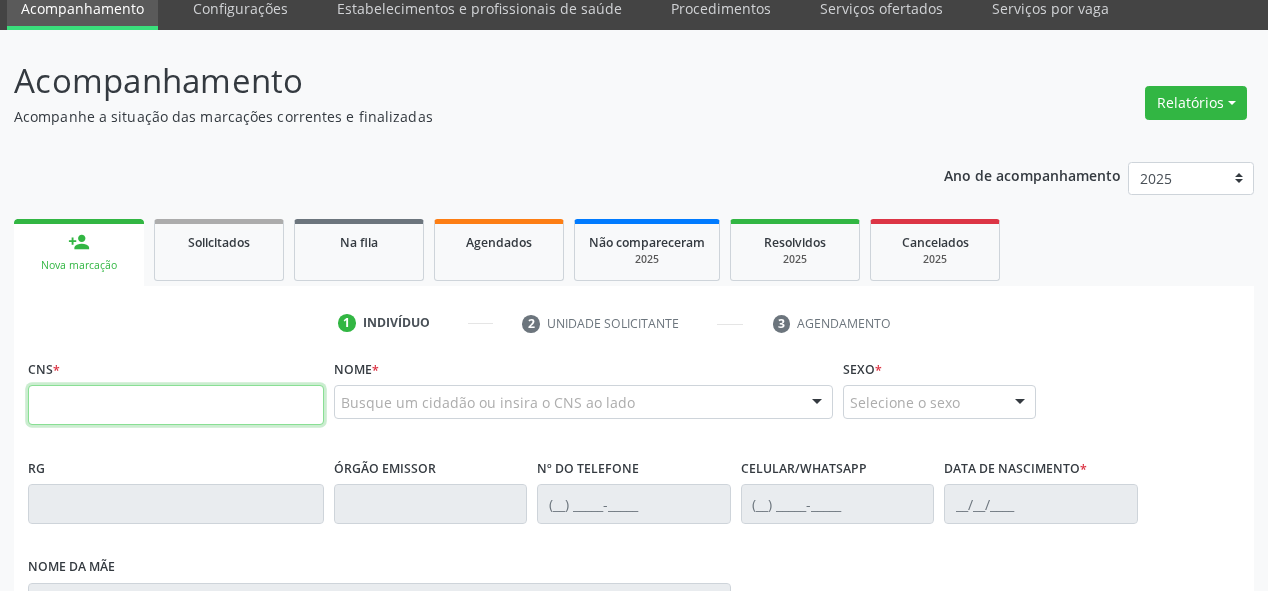click at bounding box center [176, 405] 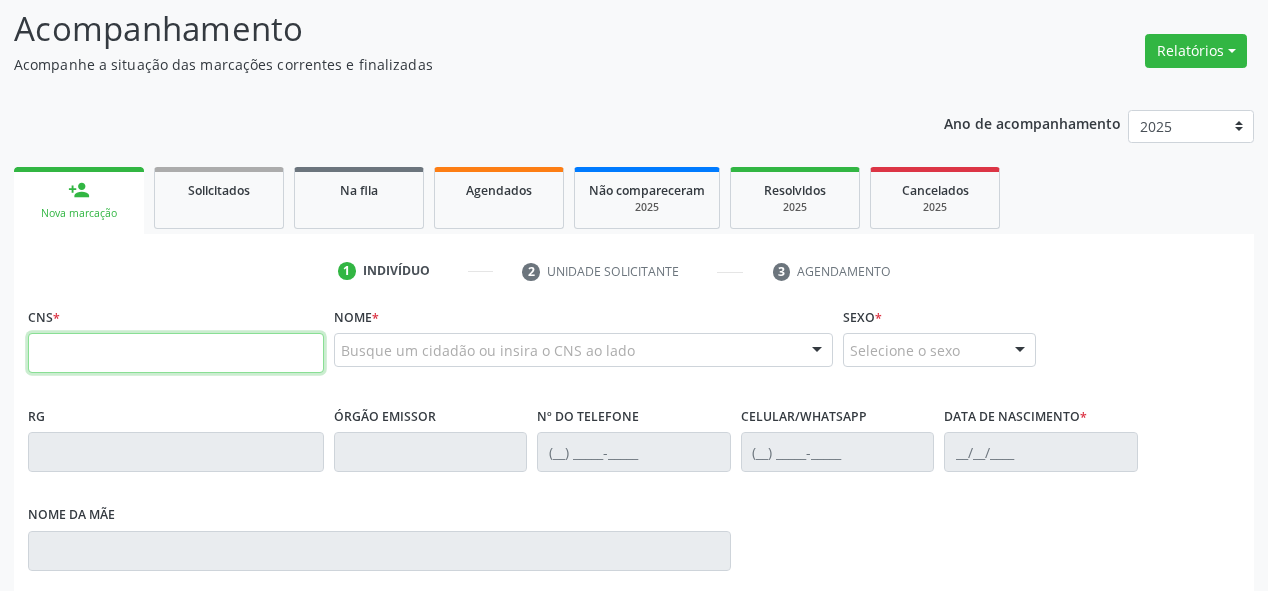 scroll, scrollTop: 160, scrollLeft: 0, axis: vertical 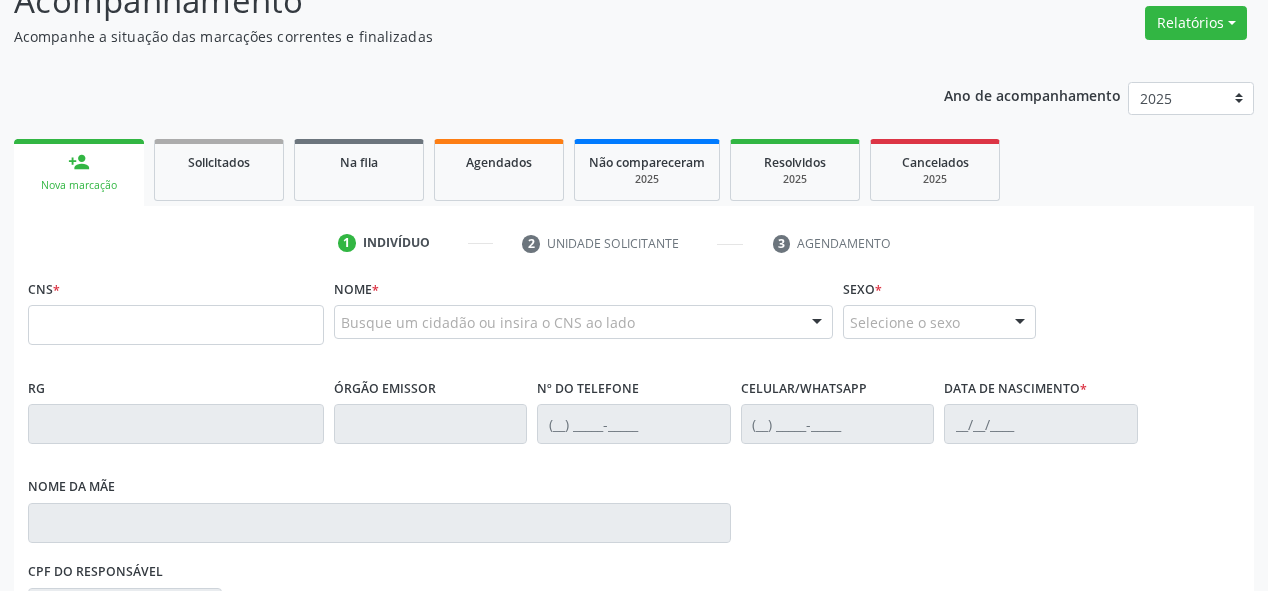 click on "CNS
*" at bounding box center (176, 323) 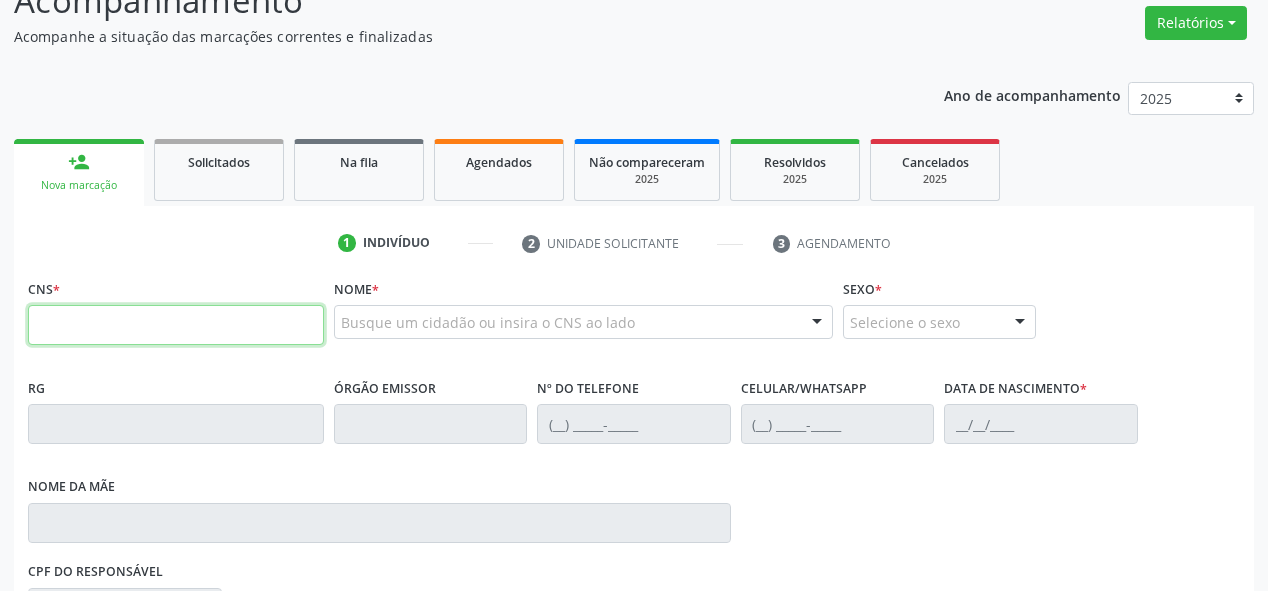 click at bounding box center (176, 325) 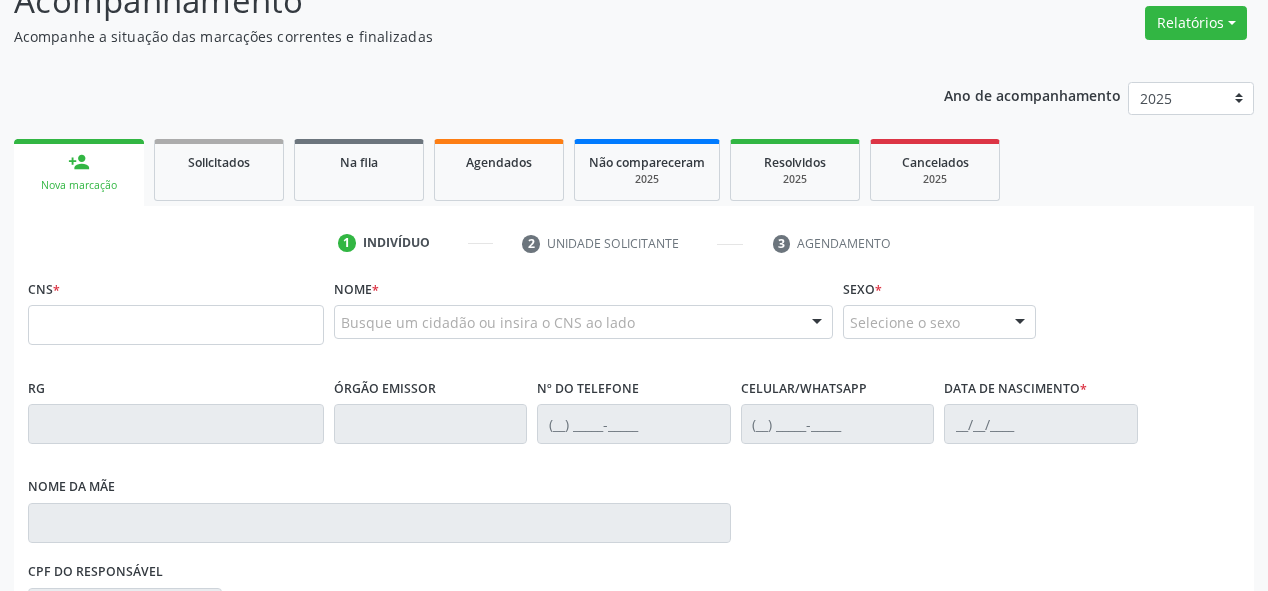 click on "Busque um cidadão ou insira o CNS ao lado" at bounding box center [583, 322] 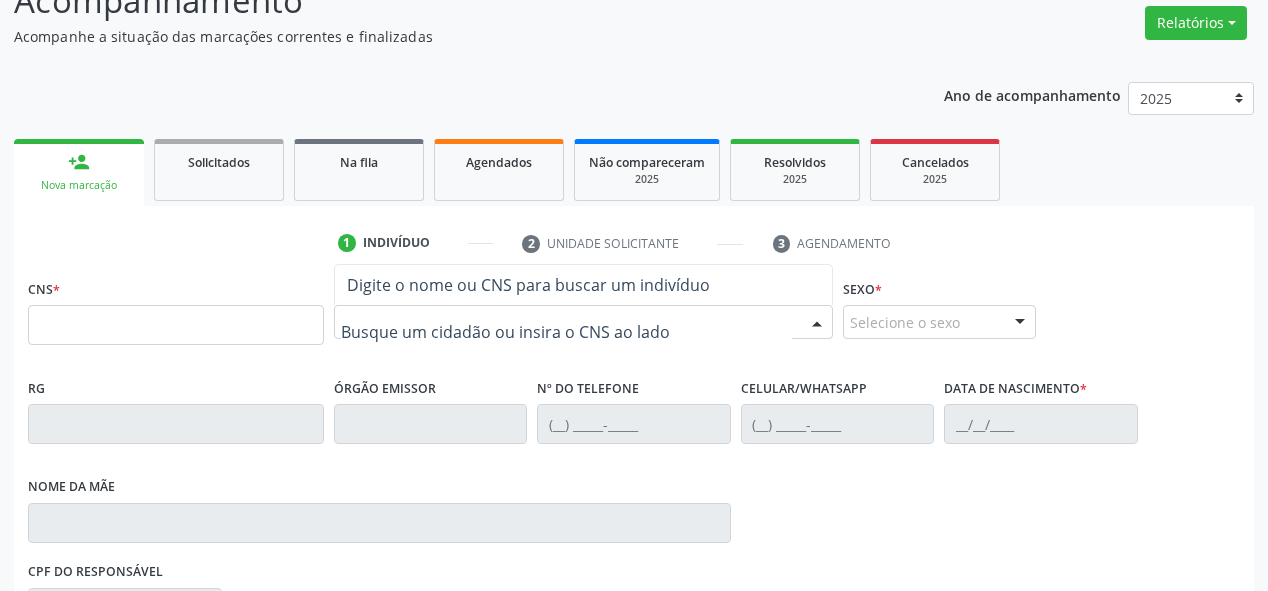 click on "Digite o nome ou CNS para buscar um indivíduo" at bounding box center [583, 285] 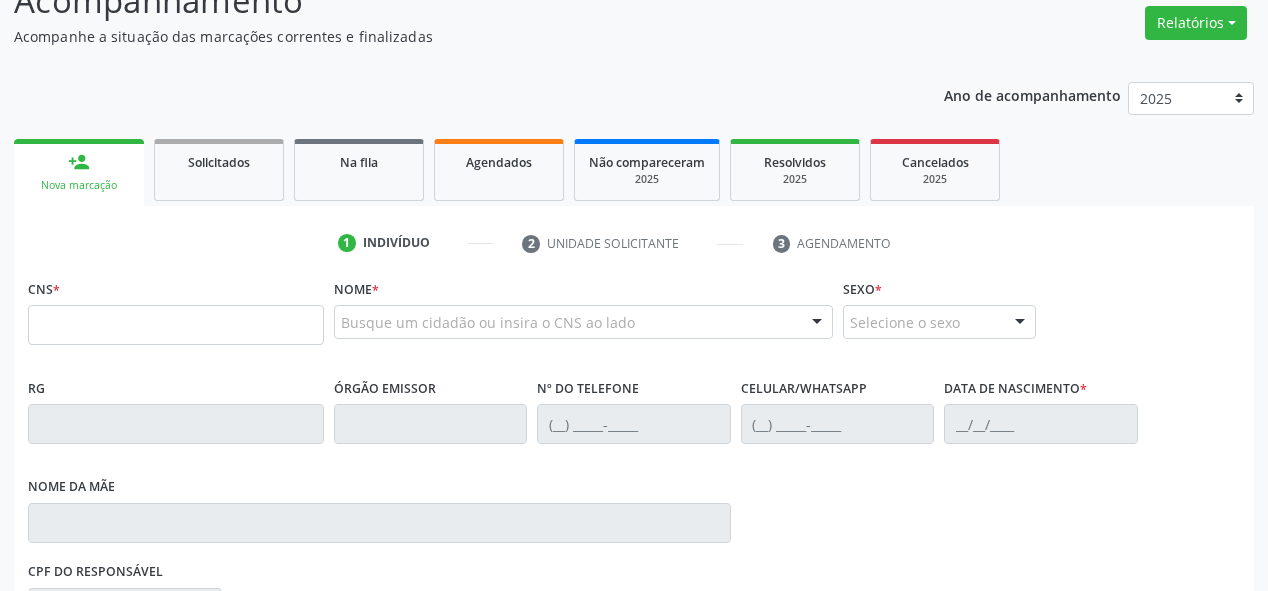 click on "Ano de acompanhamento
2025 2024
person_add
Nova marcação
Solicitados   Na fila   Agendados   Não compareceram
2025
Resolvidos
2025
Cancelados
2025
1
Indivíduo
2
Unidade solicitante
3
Agendamento
CNS
*
Nome
*
Busque um cidadão ou insira o CNS ao lado
Nenhum resultado encontrado para: "   "
Digite o nome ou CNS para buscar um indivíduo
Sexo
*
Selecione o sexo
Masculino   Feminino
Nenhum resultado encontrado para: "   "
Não há nenhuma opção para ser exibida.
RG
Órgão emissor
Nº do Telefone
Celular/WhatsApp
Data de nascimento
*" at bounding box center (634, 482) 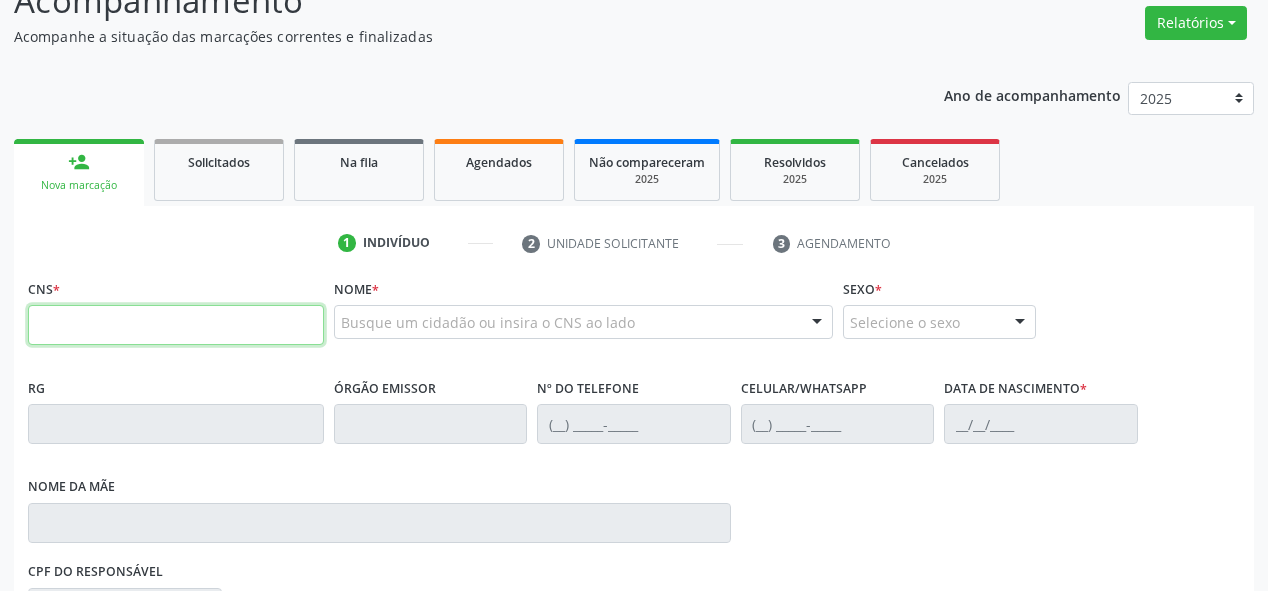 click at bounding box center [176, 325] 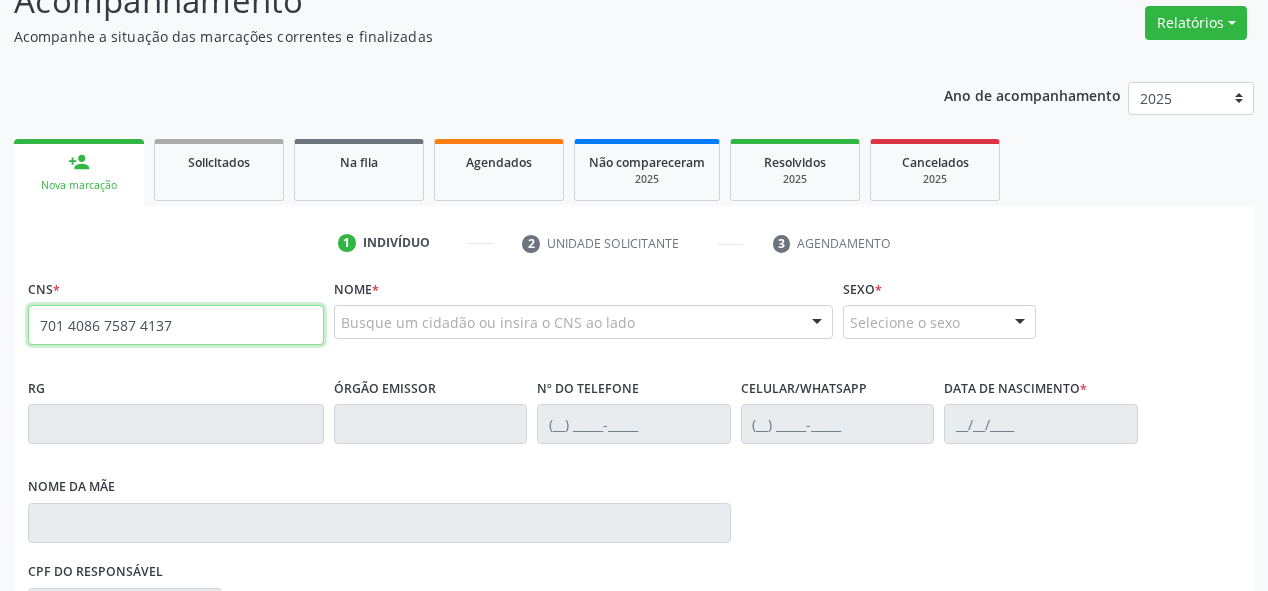 type on "701 4086 7587 4137" 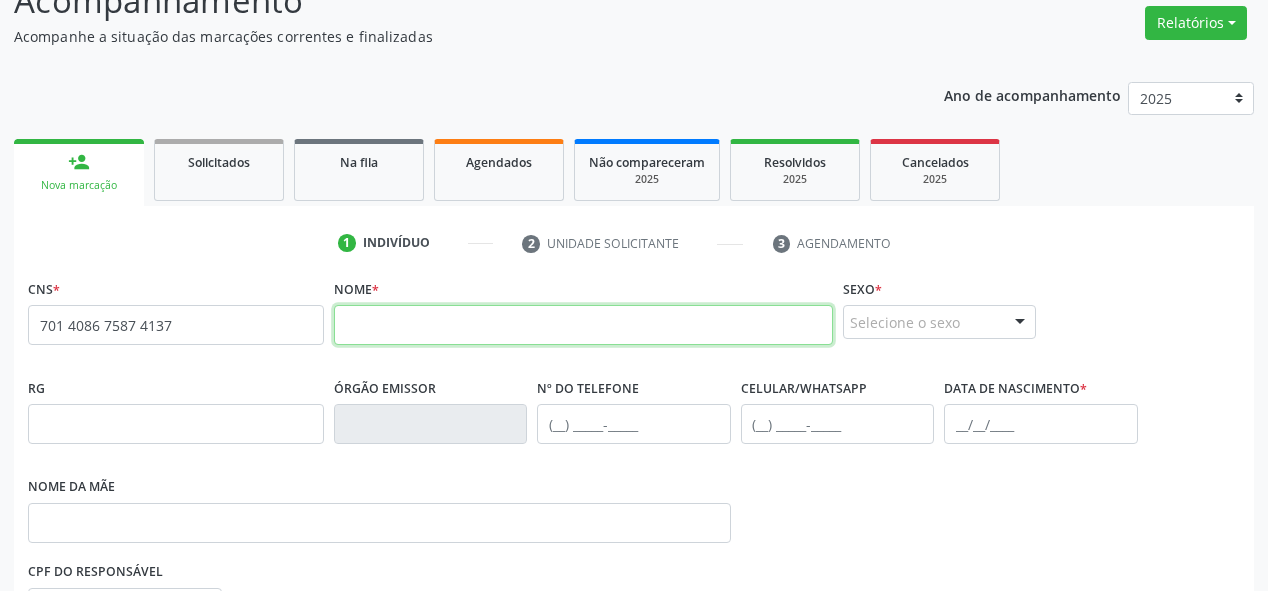 click at bounding box center [583, 325] 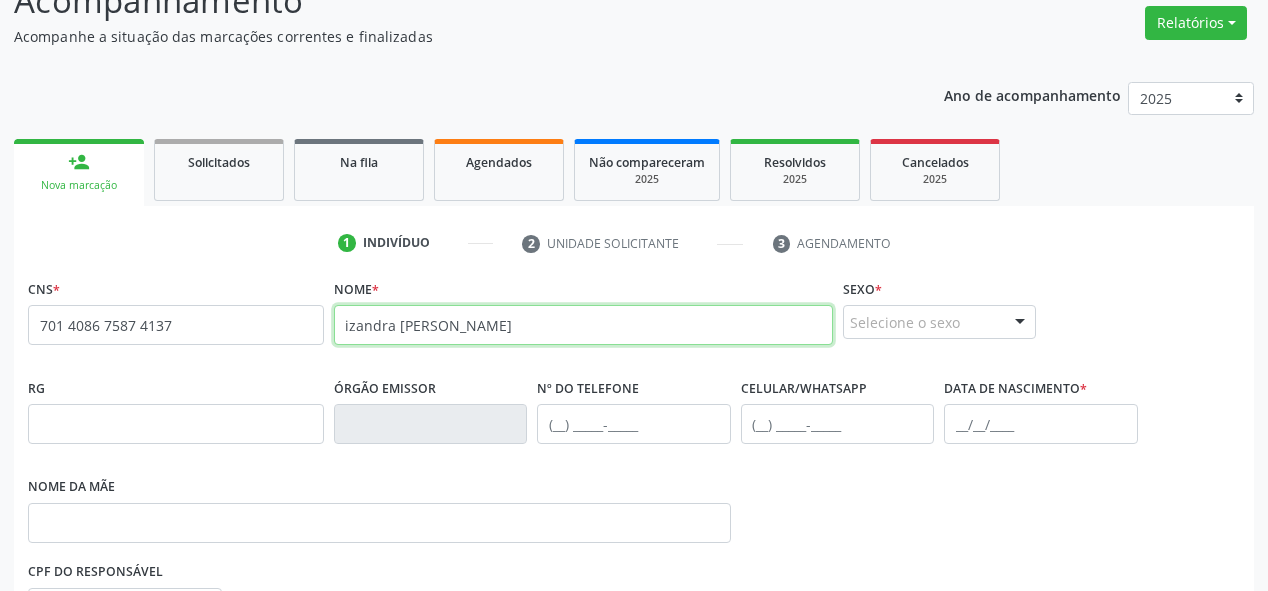 type on "izandra evelyn vieira santos" 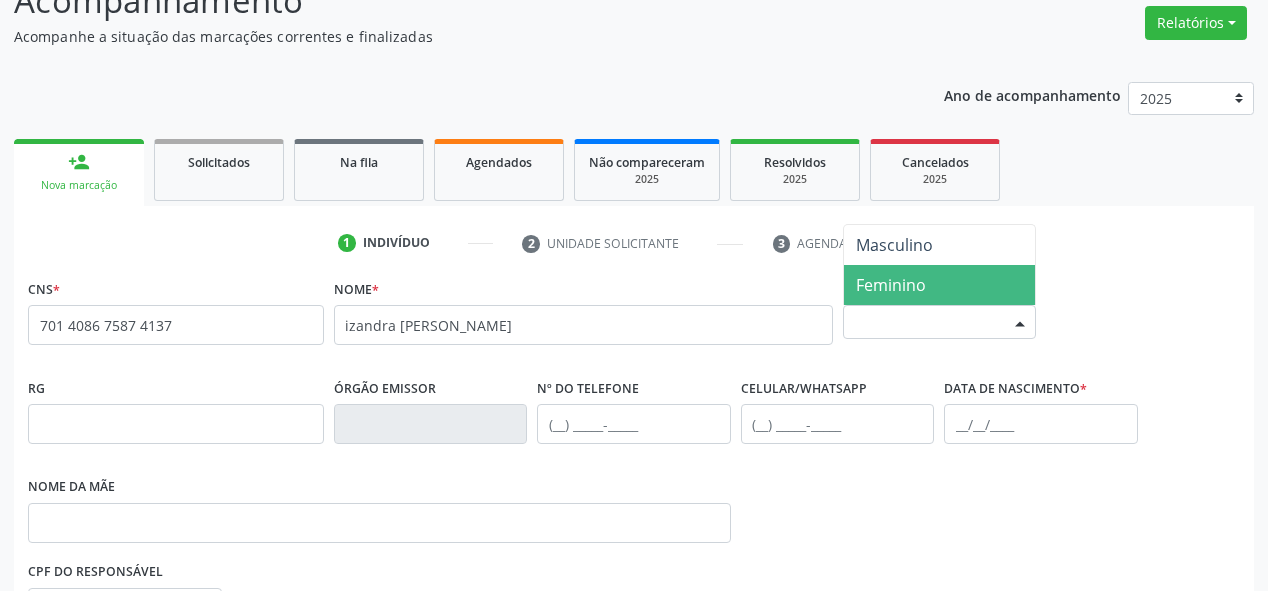 click on "Feminino" at bounding box center (940, 285) 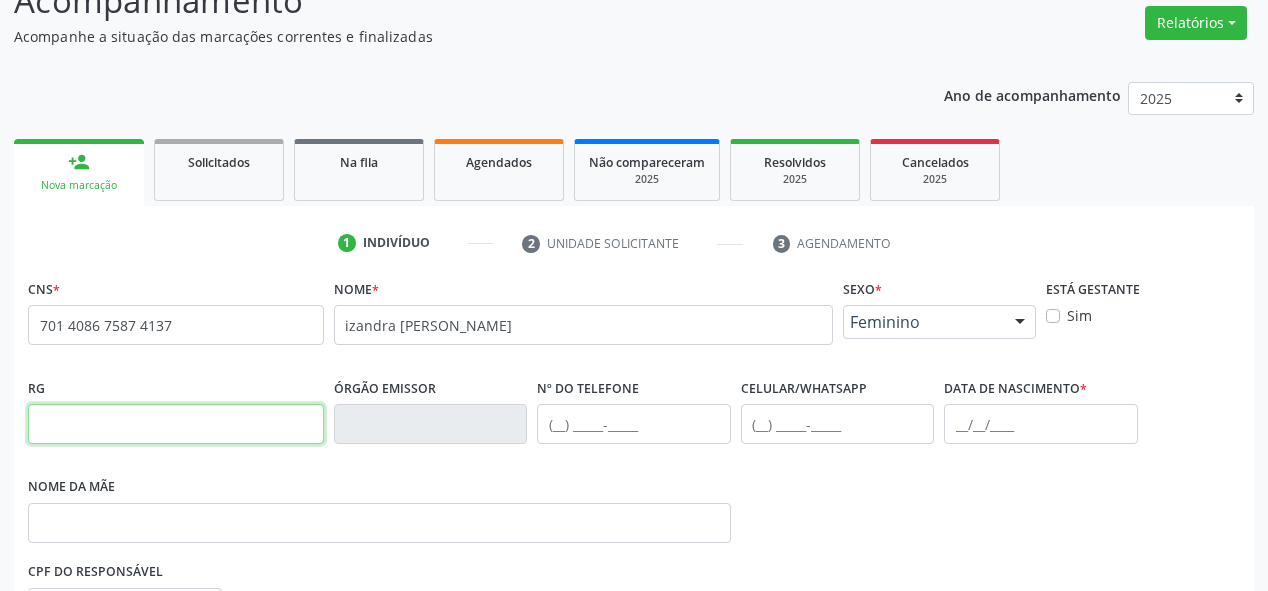 click at bounding box center [176, 424] 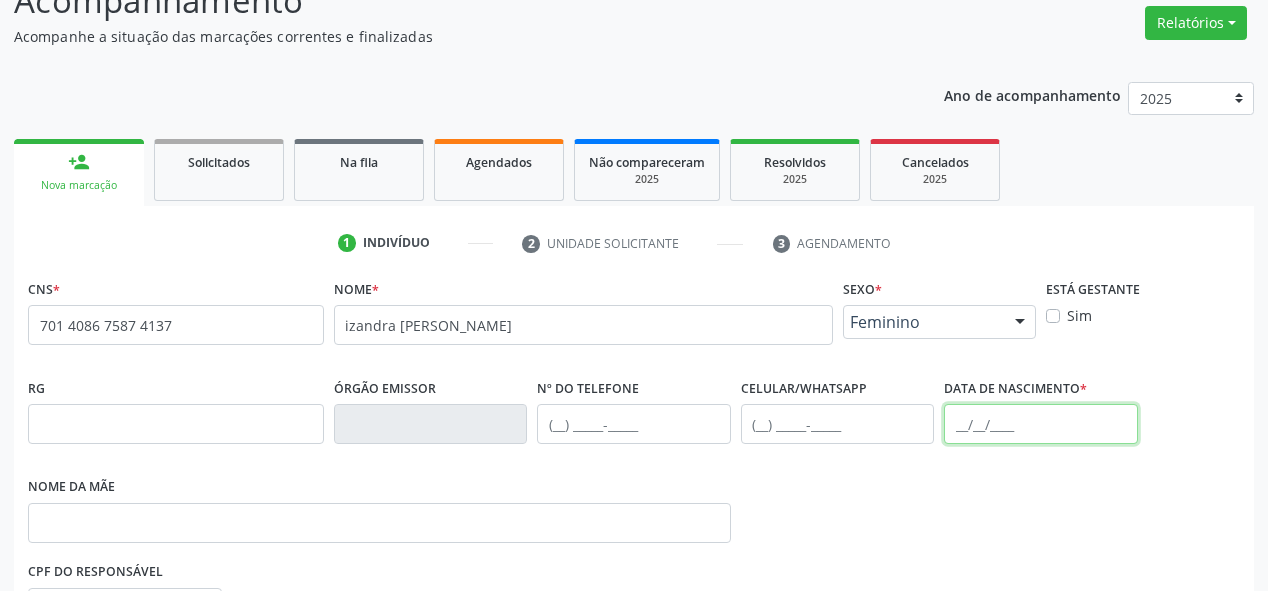 click at bounding box center (1041, 424) 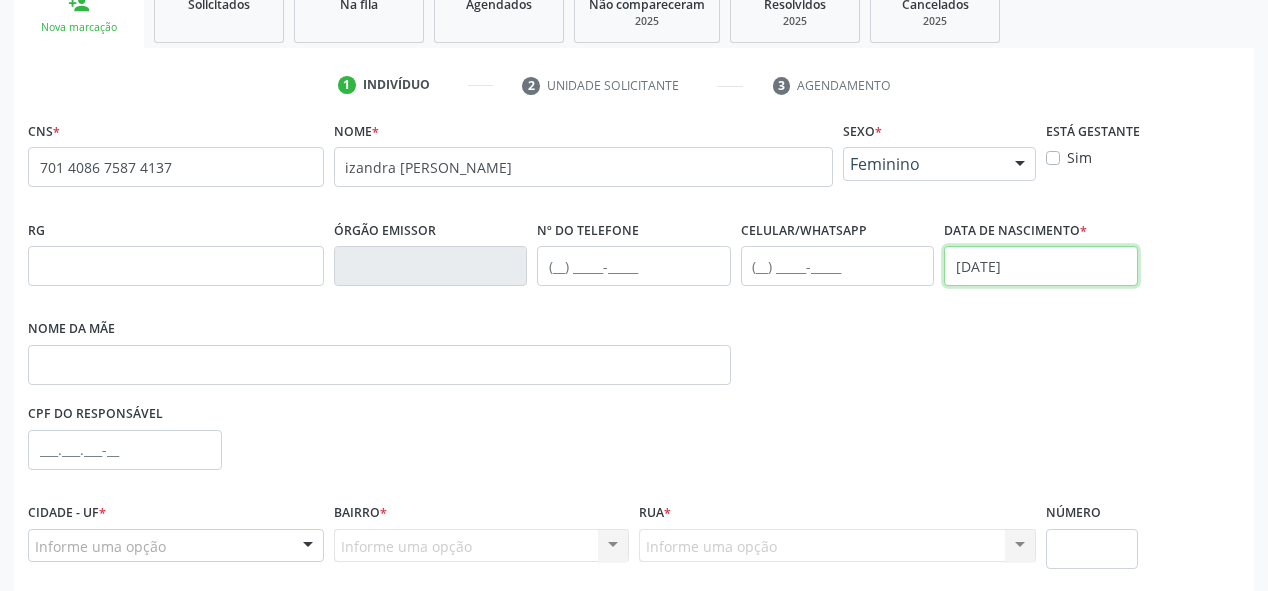 scroll, scrollTop: 320, scrollLeft: 0, axis: vertical 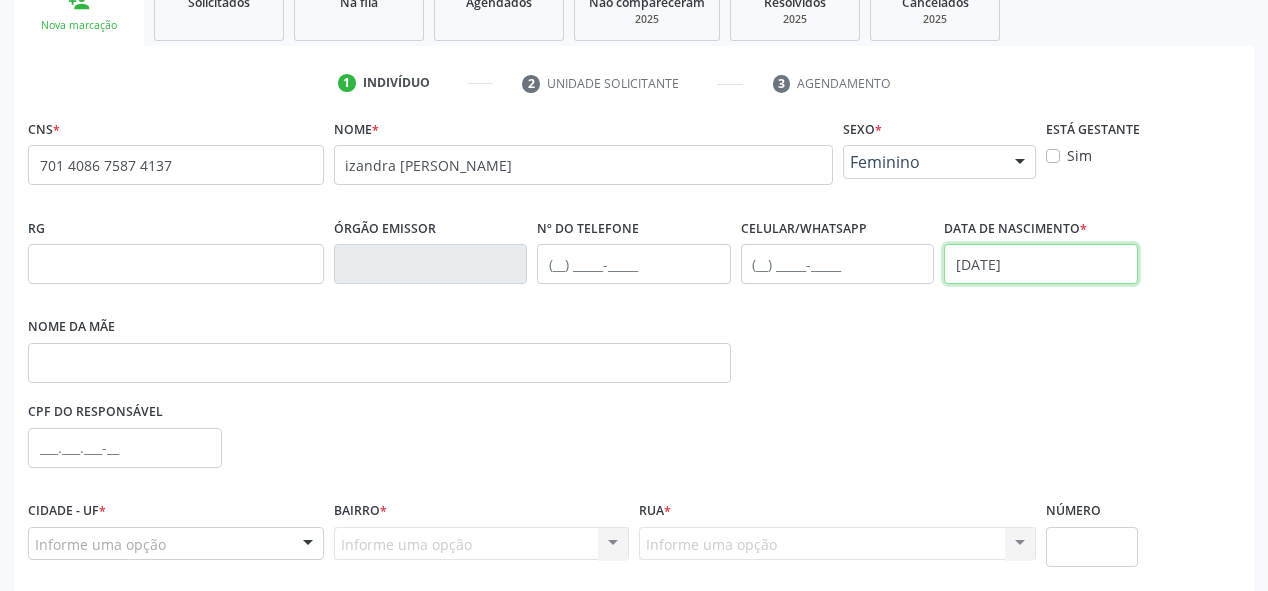 type on "11/09/2005" 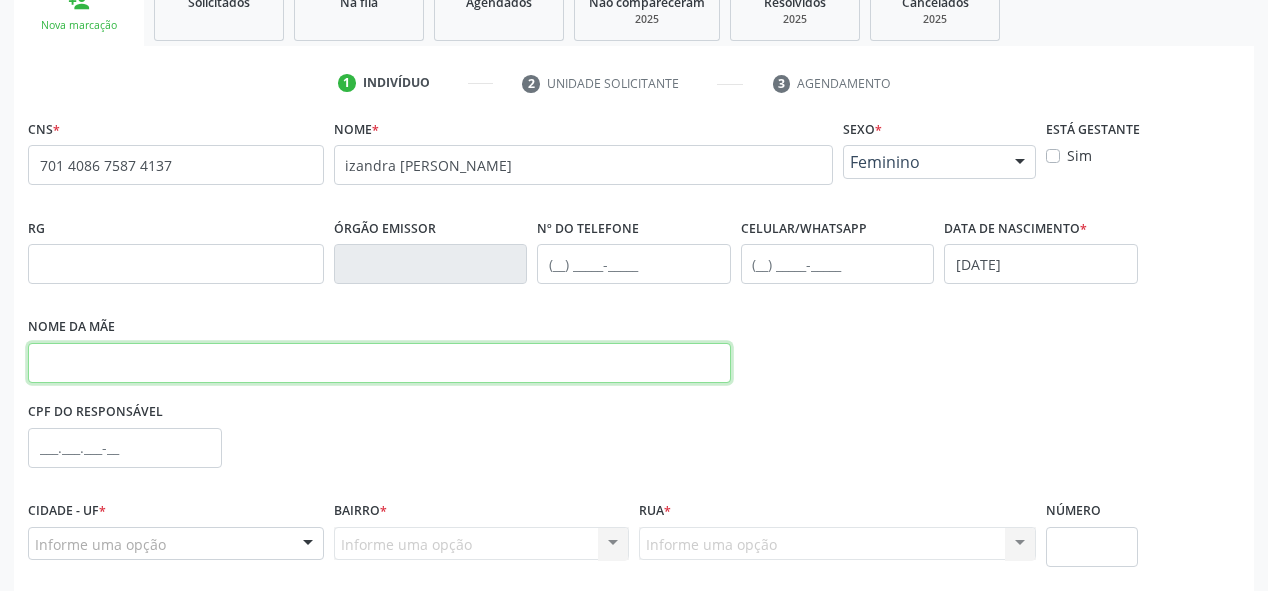 click at bounding box center [379, 363] 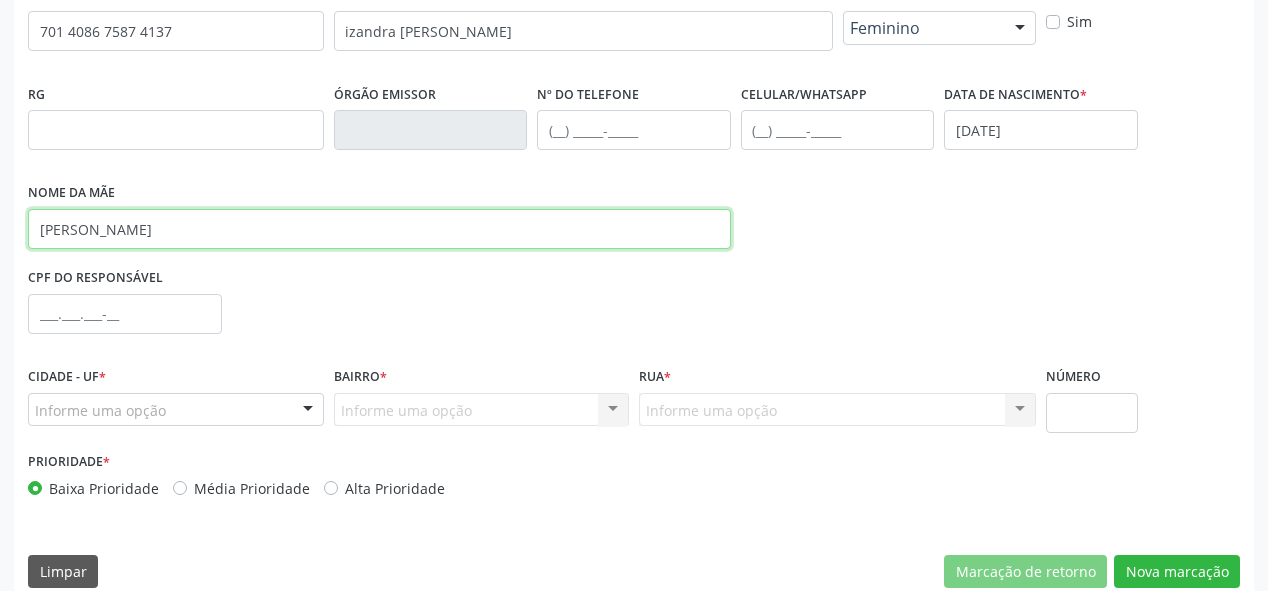 scroll, scrollTop: 478, scrollLeft: 0, axis: vertical 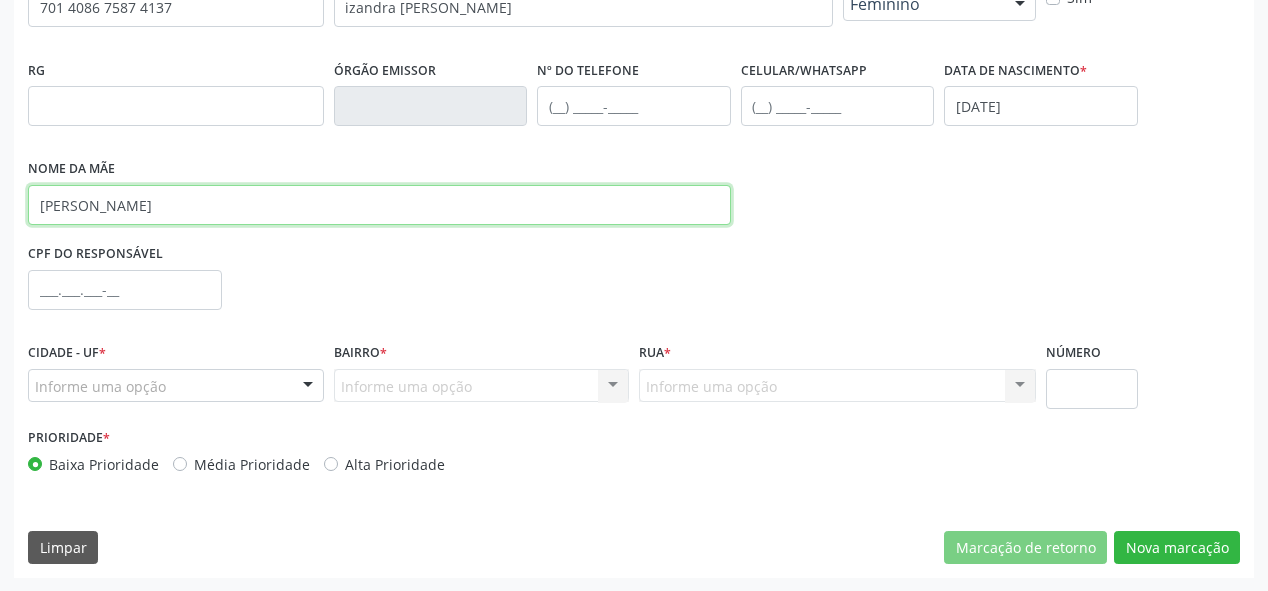 type on "eliane vieira lima" 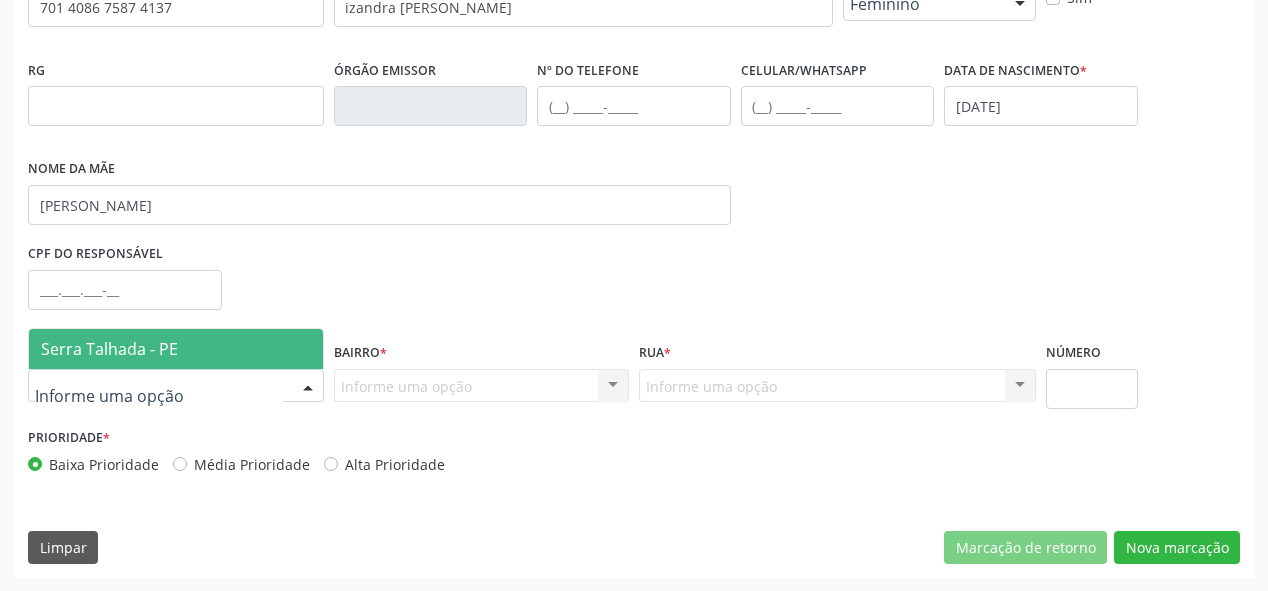 click on "Serra Talhada - PE" at bounding box center [109, 349] 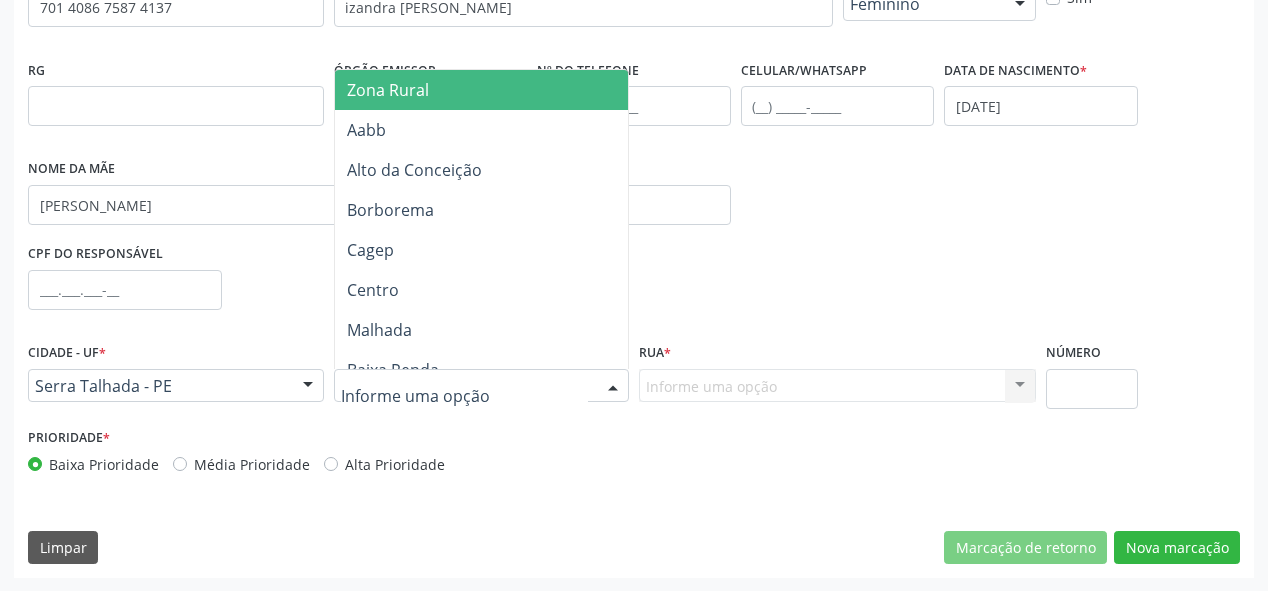 click on "Zona Rural" at bounding box center [495, 90] 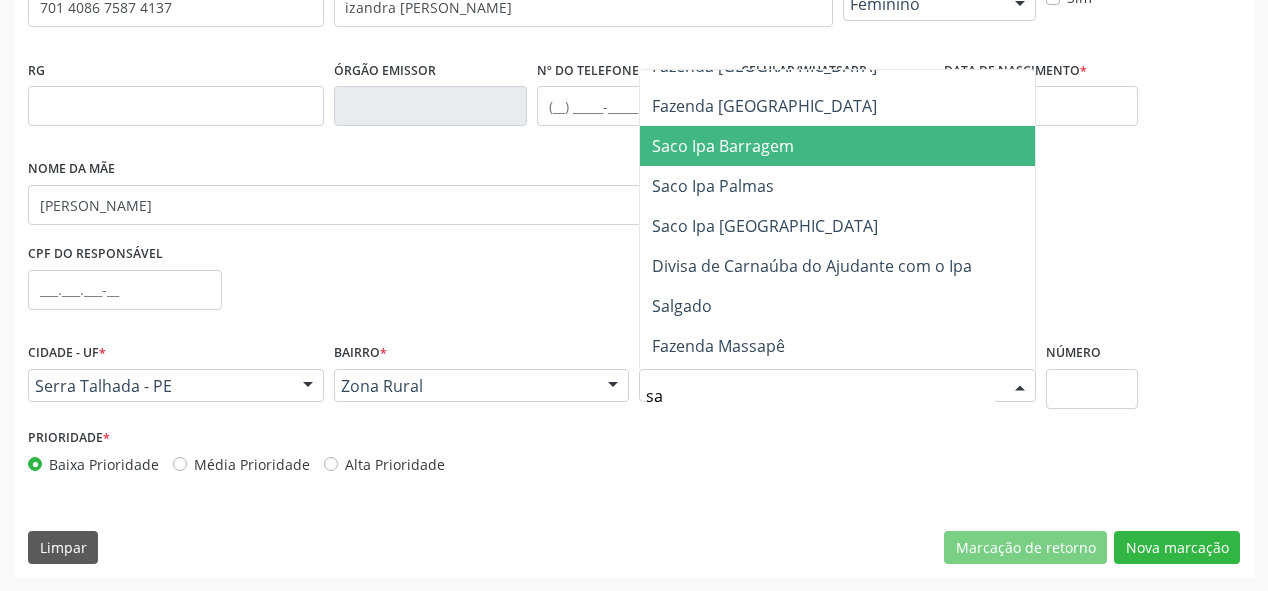 scroll, scrollTop: 940, scrollLeft: 0, axis: vertical 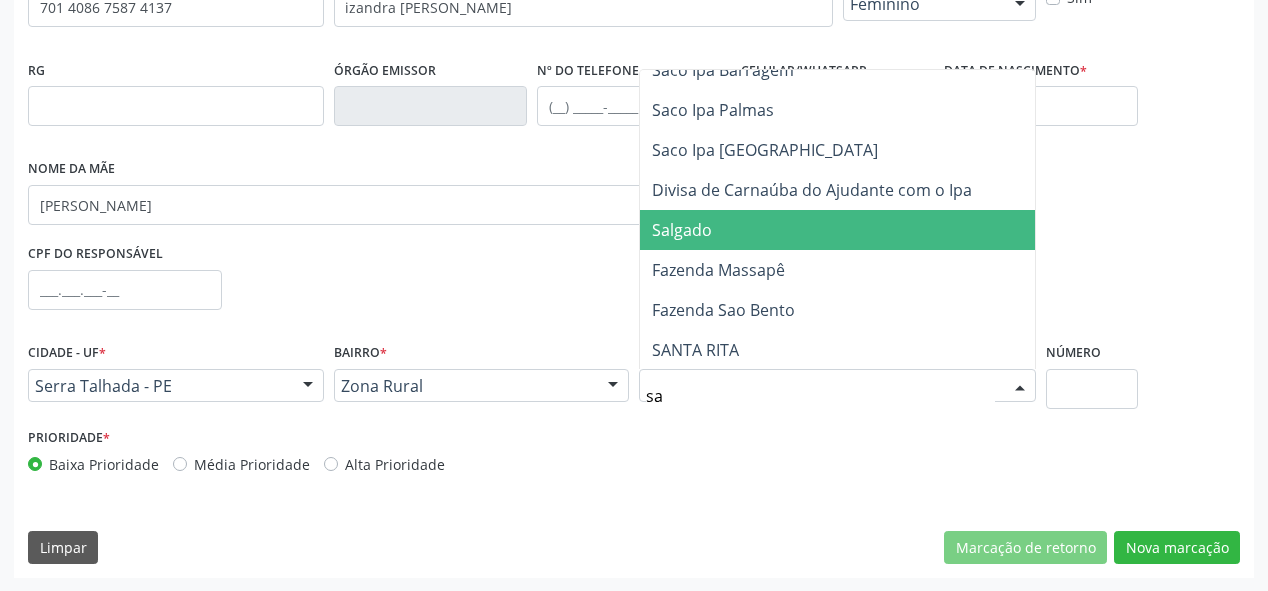 type on "sao" 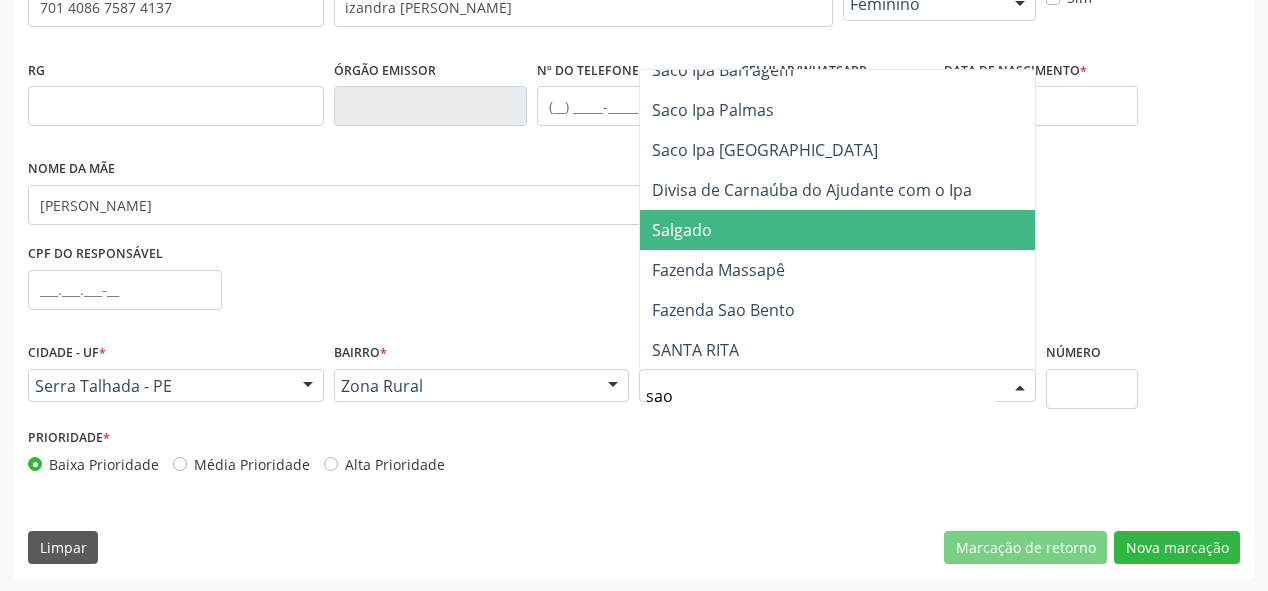 scroll, scrollTop: 0, scrollLeft: 0, axis: both 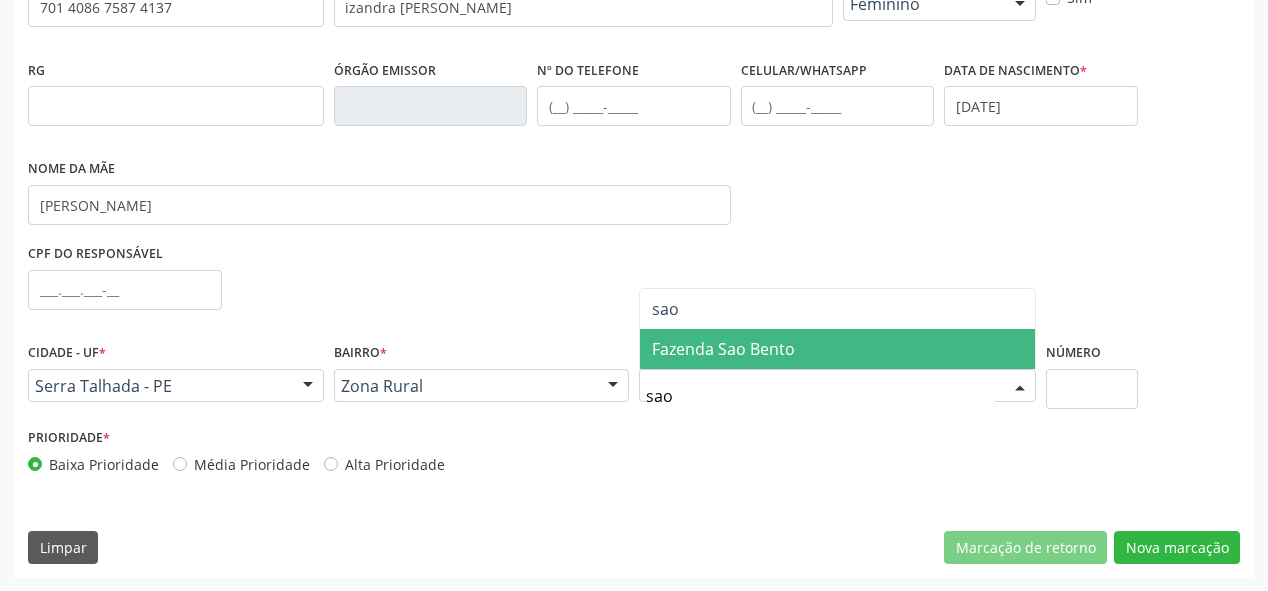 click on "Fazenda Sao Bento" at bounding box center (837, 349) 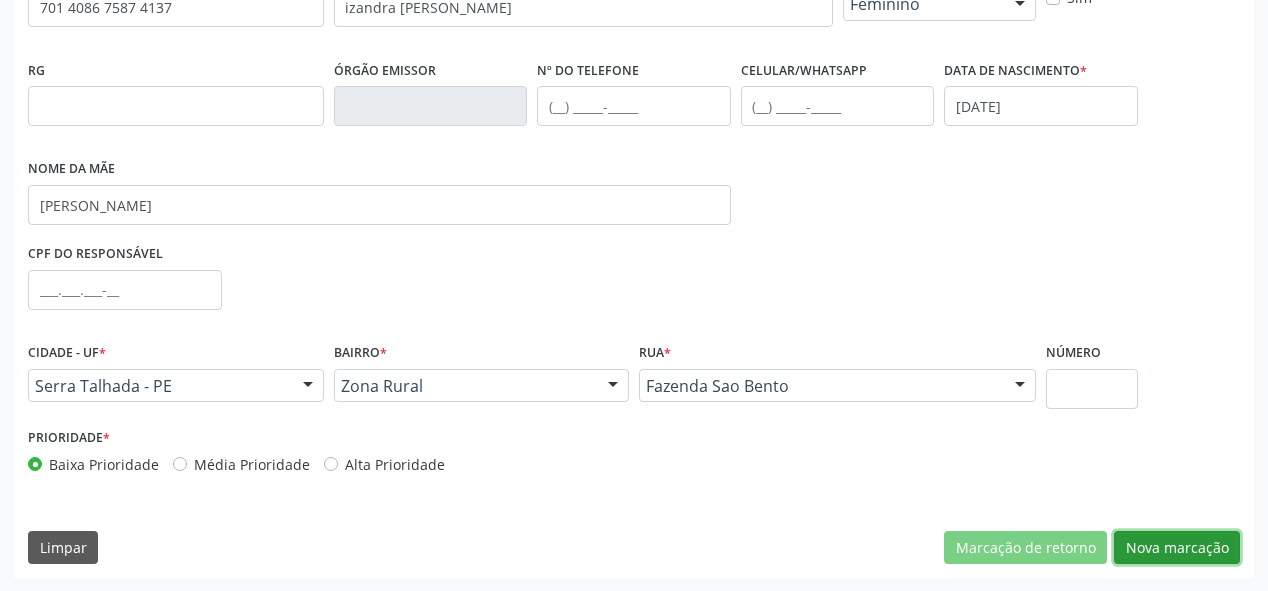 click on "Nova marcação" at bounding box center (1177, 548) 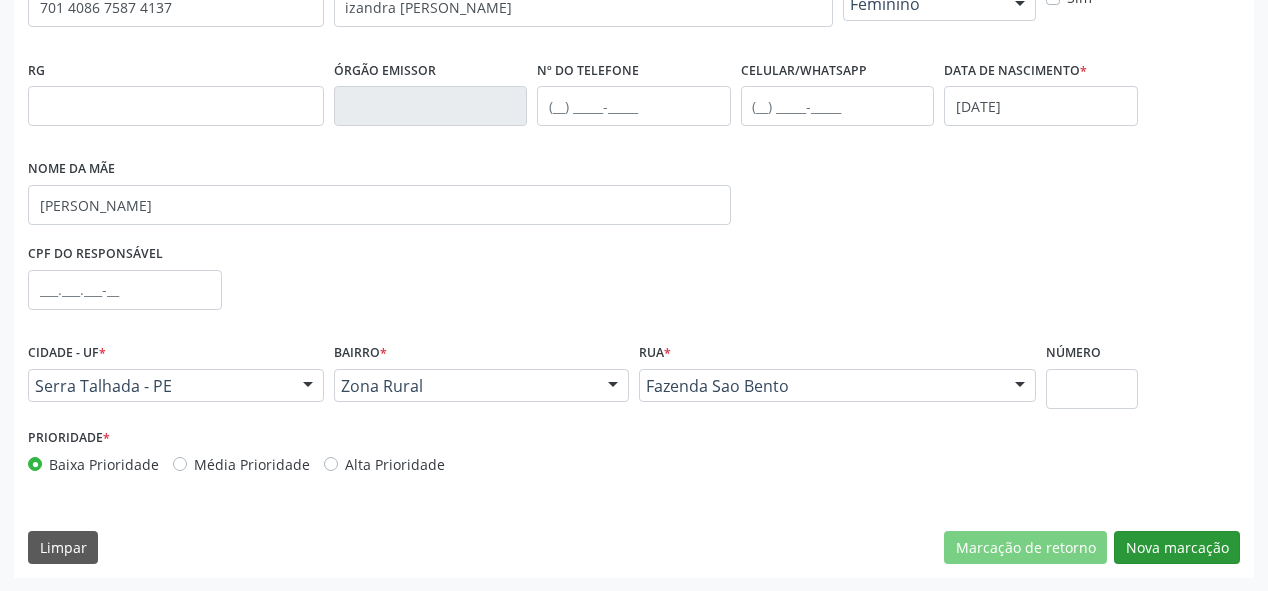 click on "Próximo" at bounding box center [0, 0] 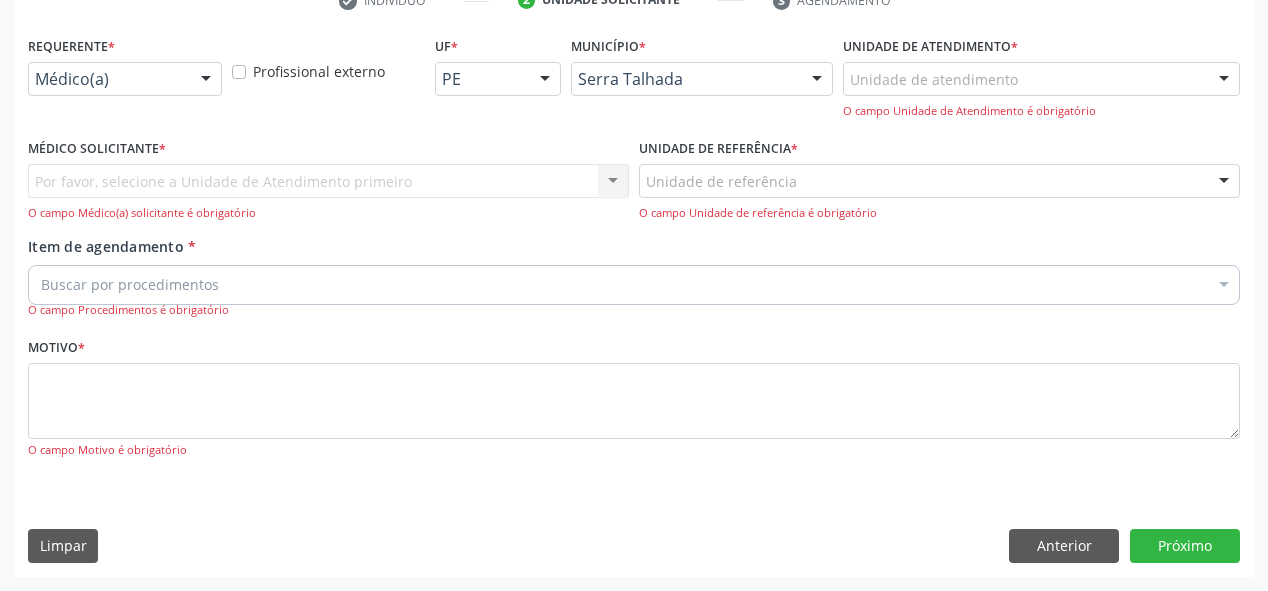 scroll, scrollTop: 313, scrollLeft: 0, axis: vertical 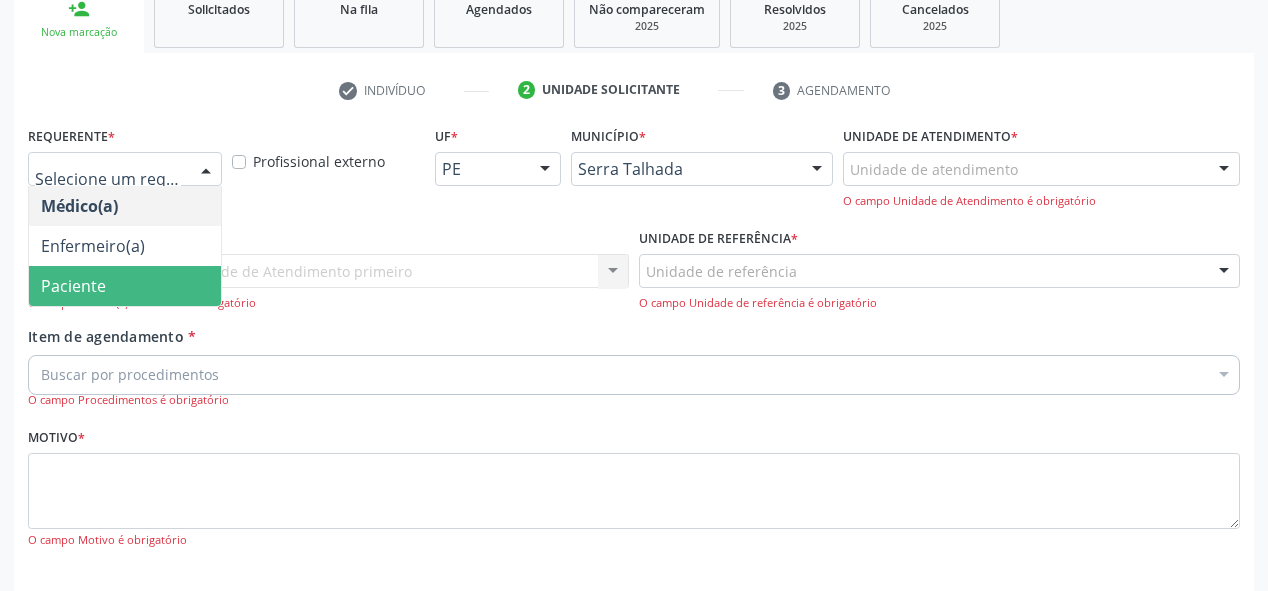 click on "Paciente" at bounding box center [125, 286] 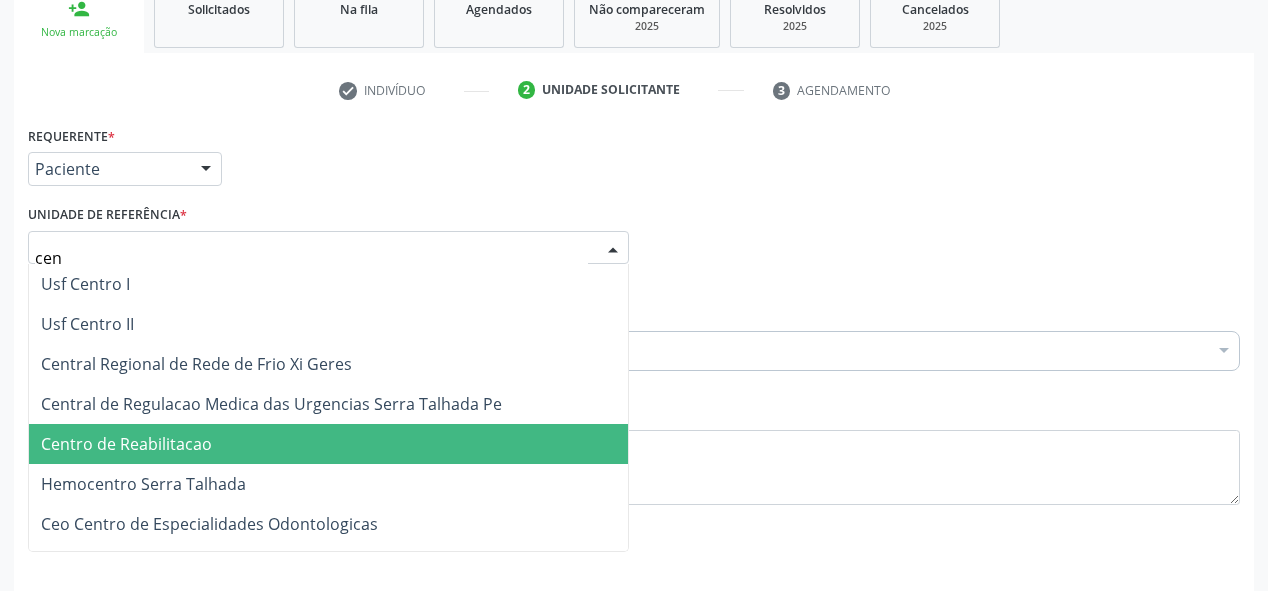 type on "cent" 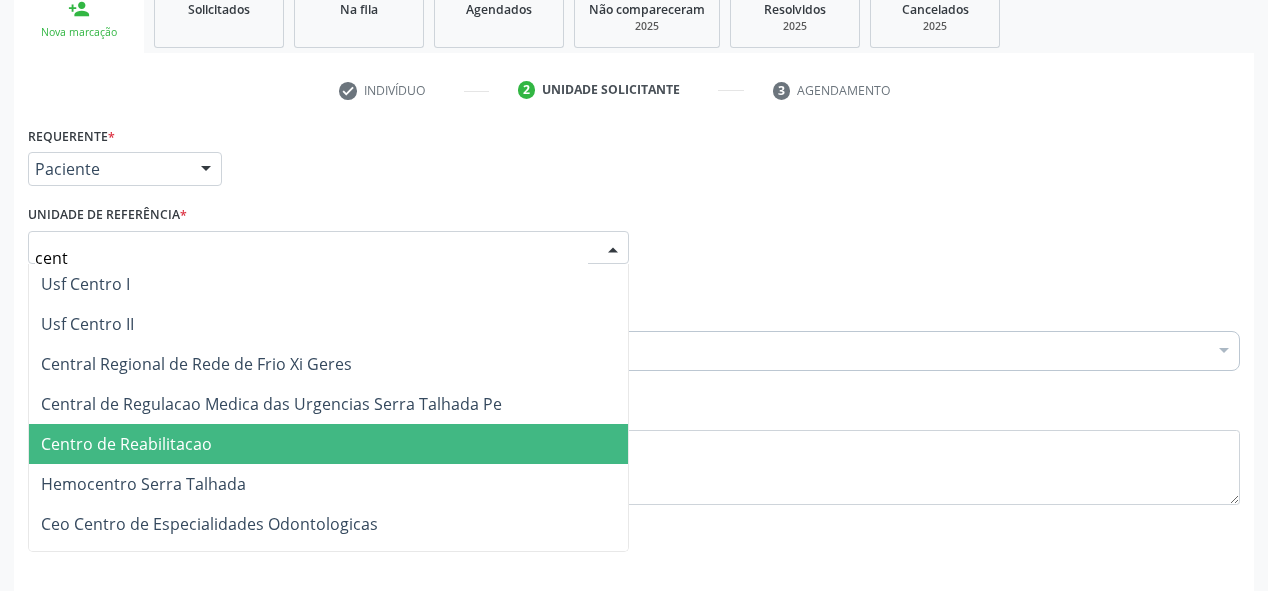 click on "Centro de Reabilitacao" at bounding box center (328, 444) 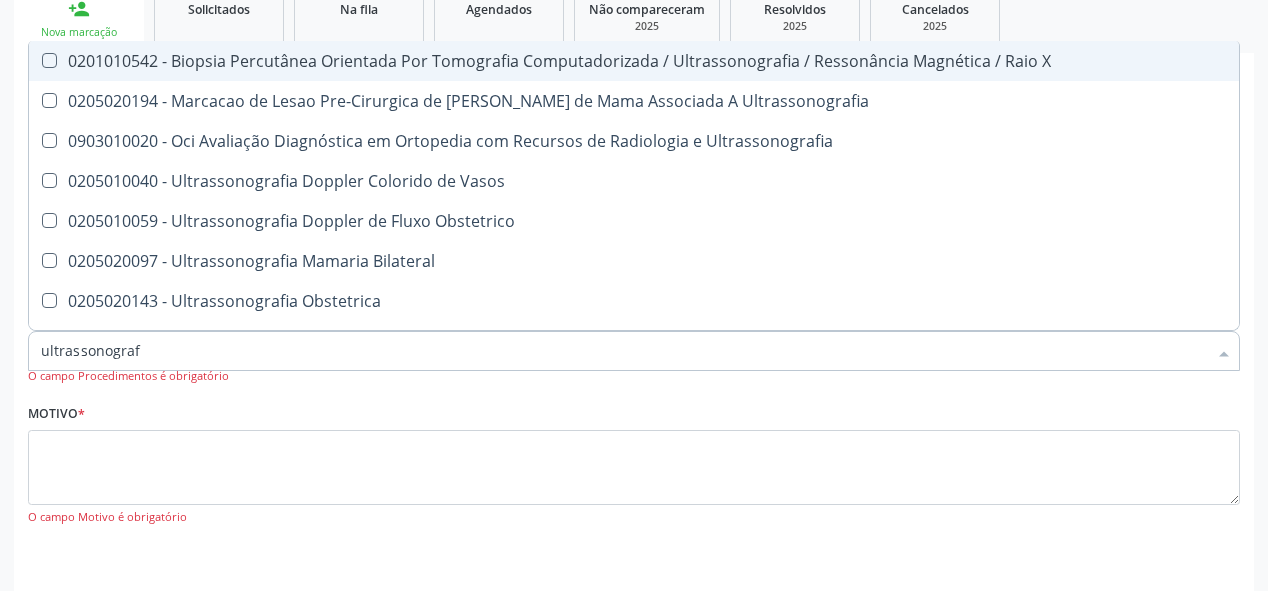 type on "ultrassonografi" 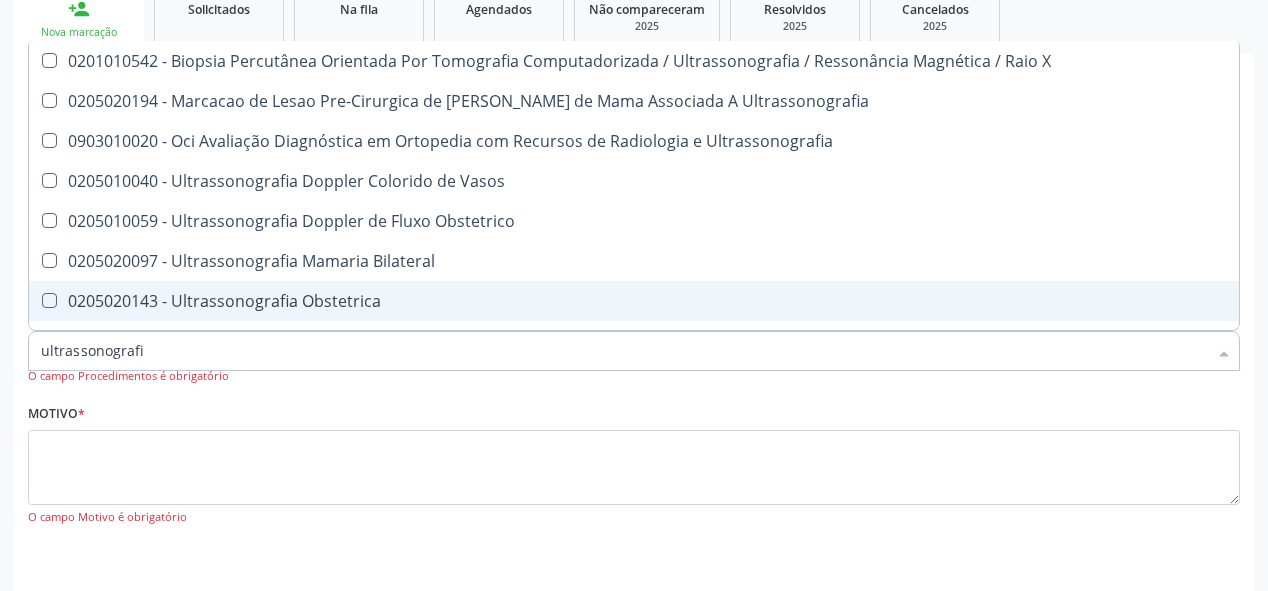 click on "0205020143 - Ultrassonografia Obstetrica" at bounding box center [634, 301] 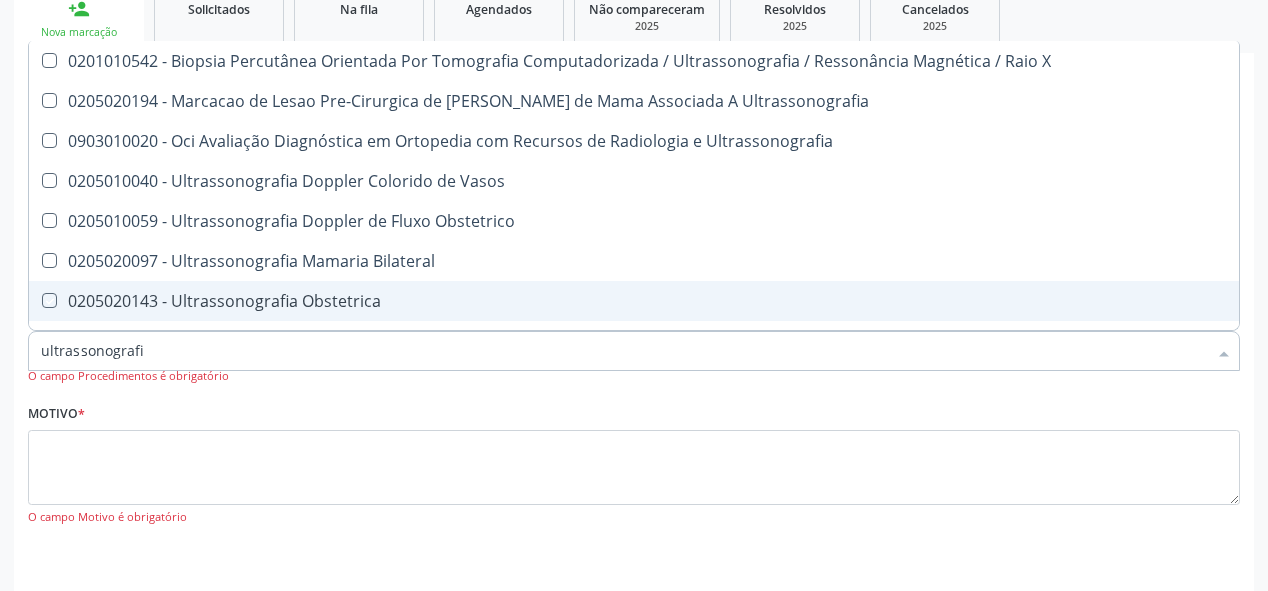 checkbox on "true" 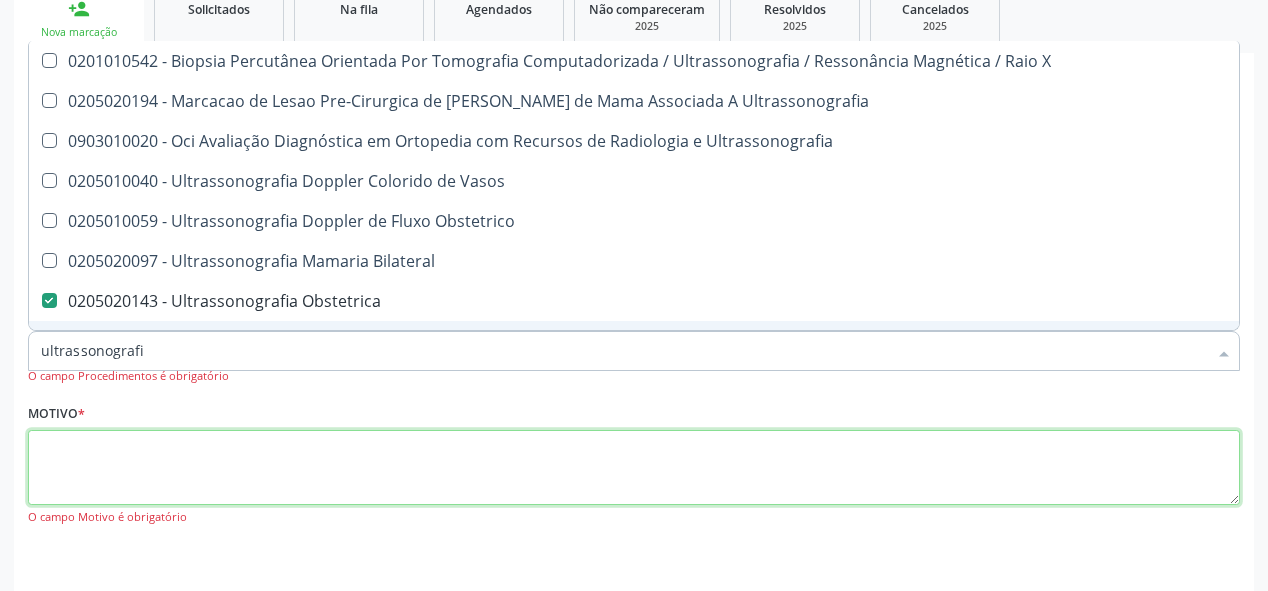 click at bounding box center [634, 468] 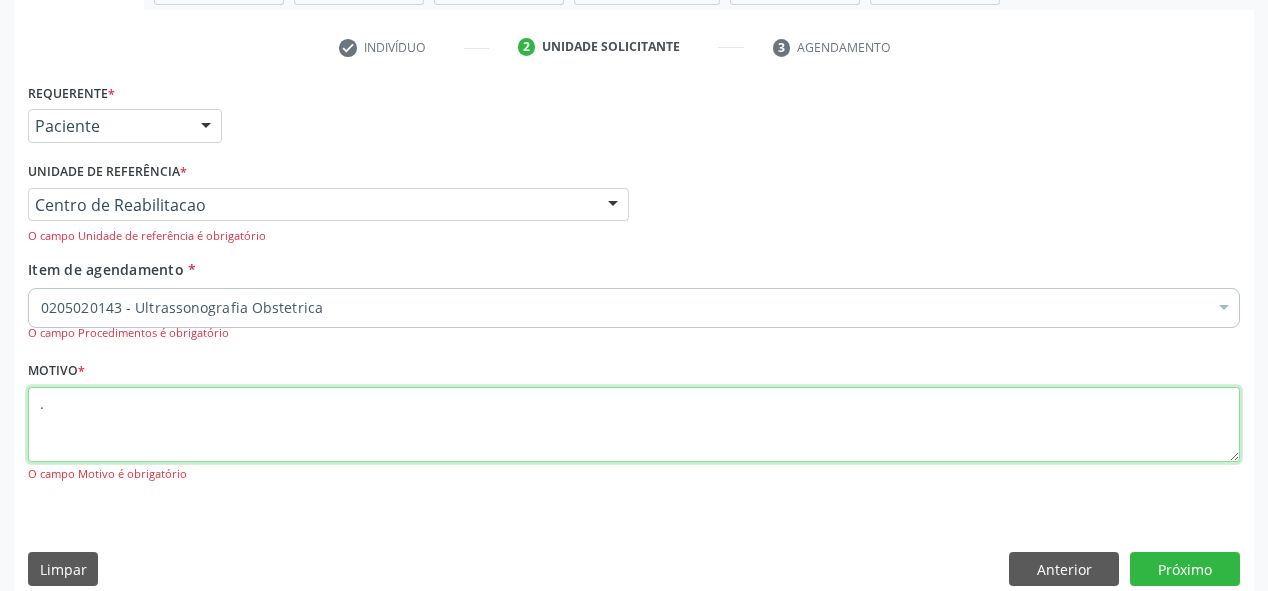 scroll, scrollTop: 377, scrollLeft: 0, axis: vertical 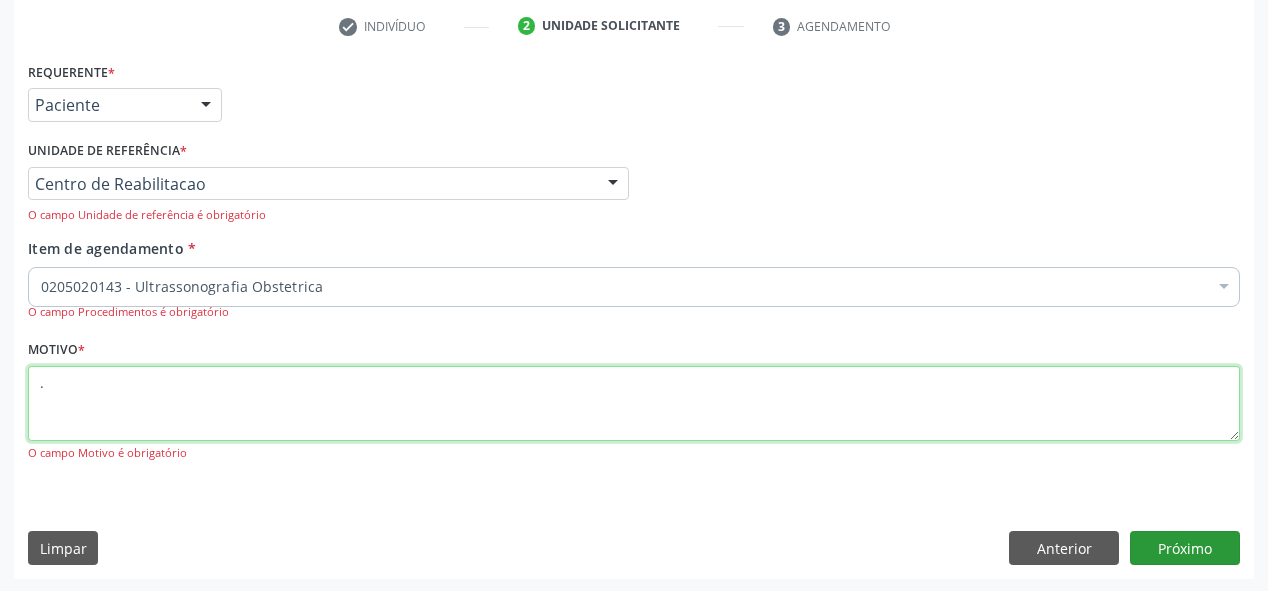 type on "." 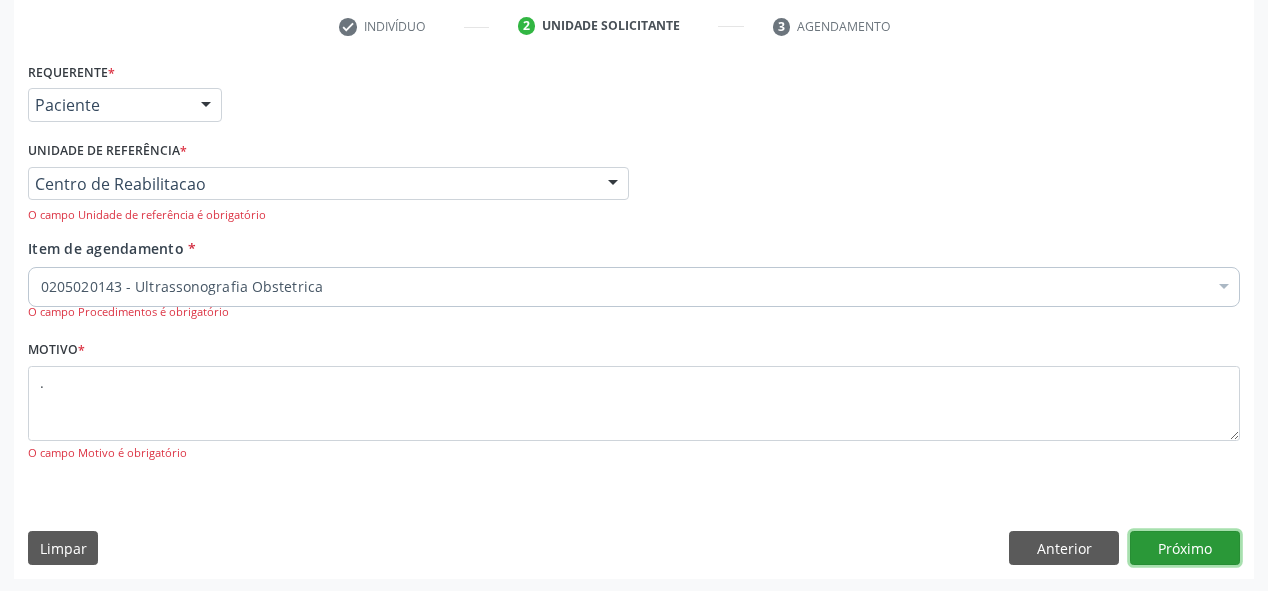 click on "Próximo" at bounding box center (1185, 548) 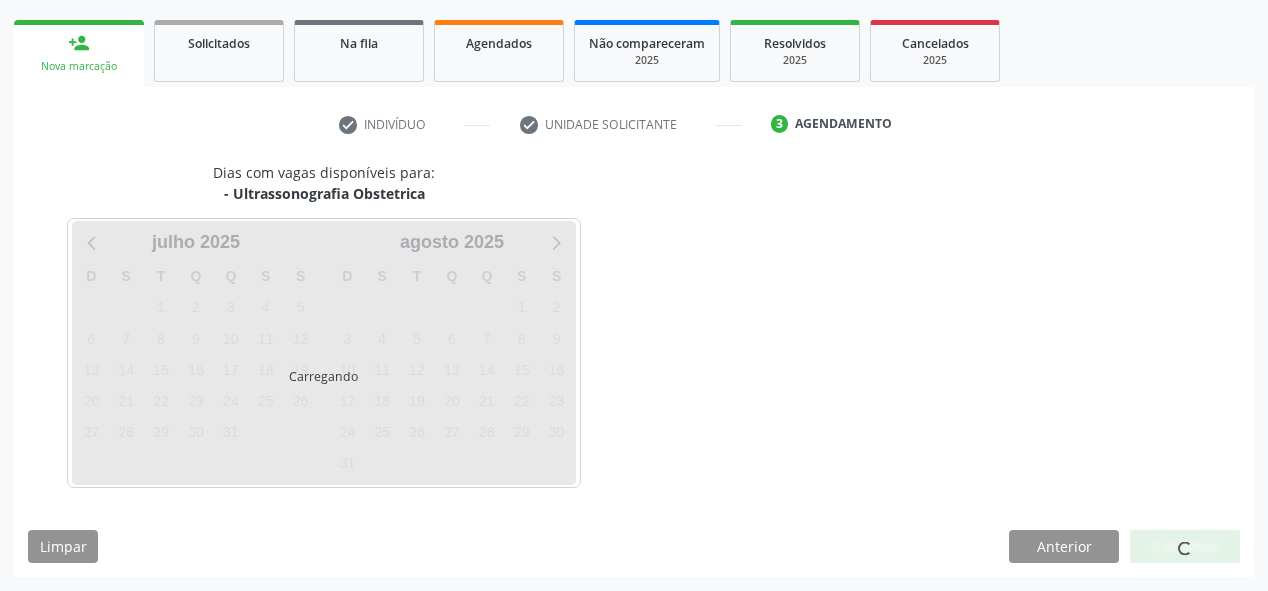 scroll, scrollTop: 278, scrollLeft: 0, axis: vertical 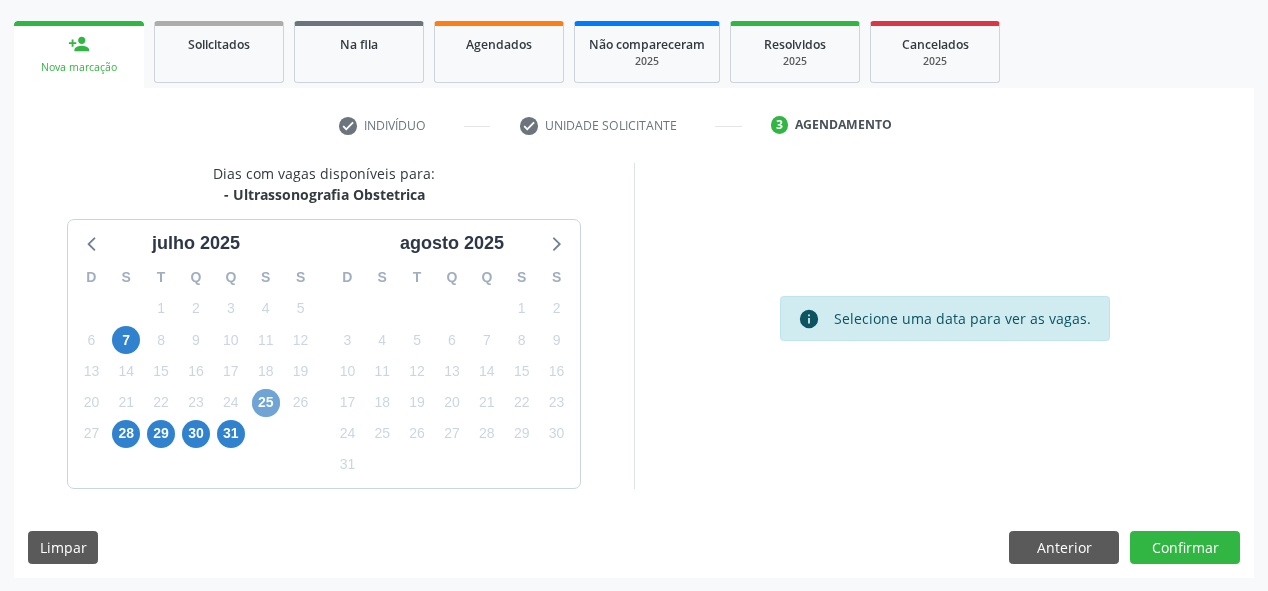 drag, startPoint x: 261, startPoint y: 407, endPoint x: 256, endPoint y: 421, distance: 14.866069 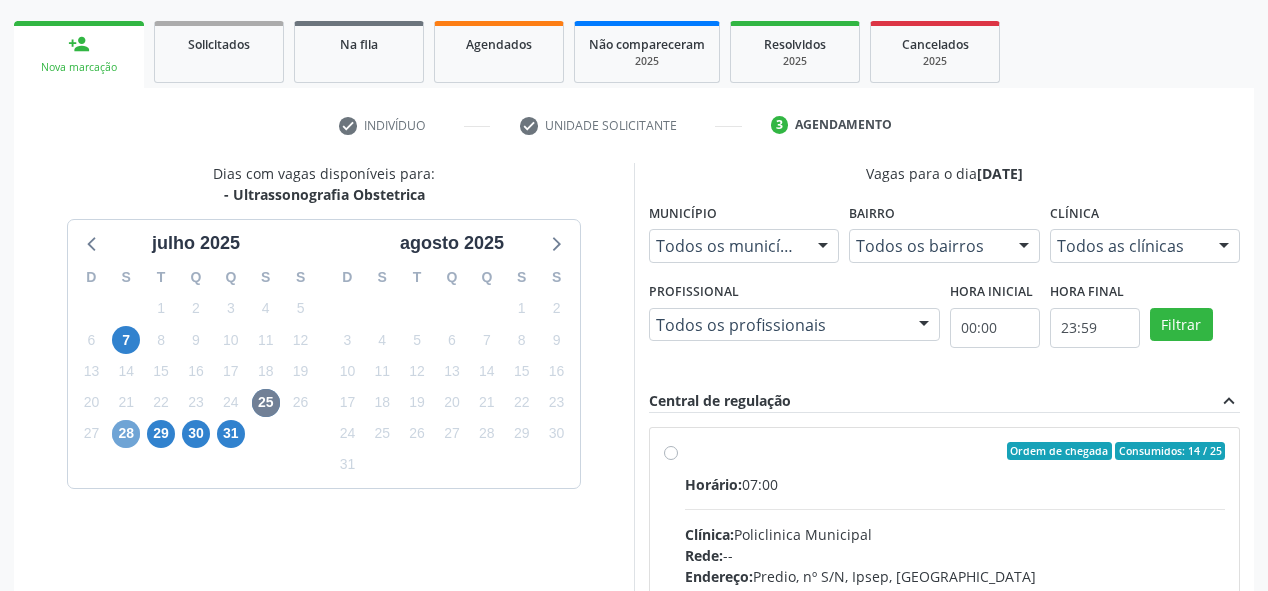 click on "28" at bounding box center (126, 434) 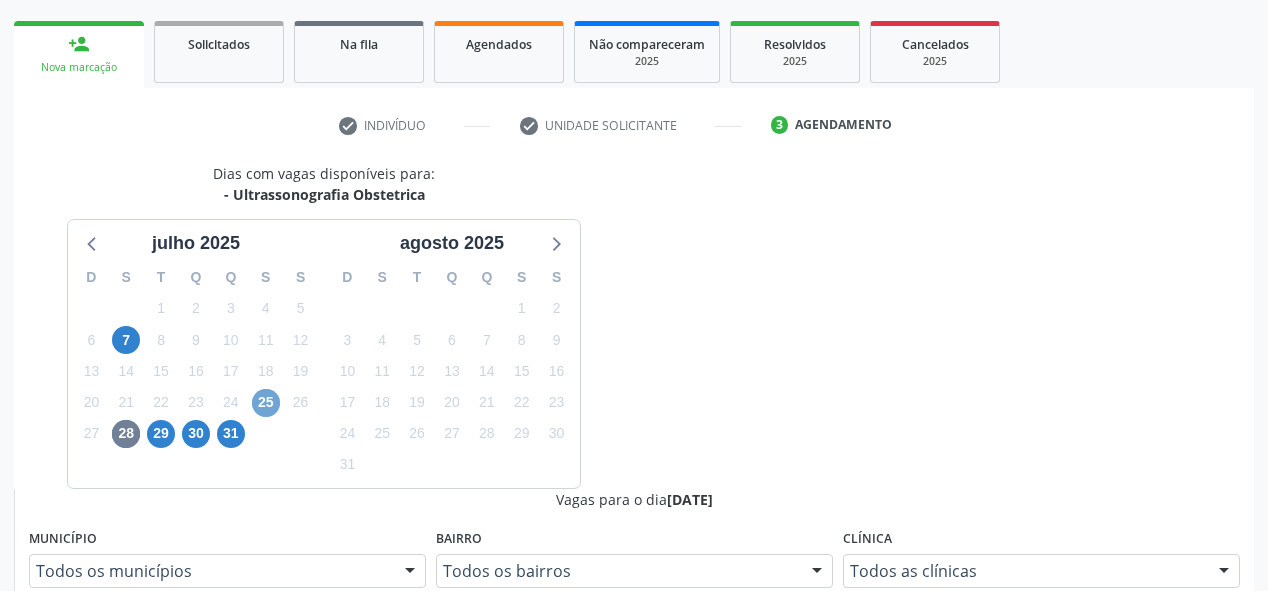 click on "25" at bounding box center (266, 403) 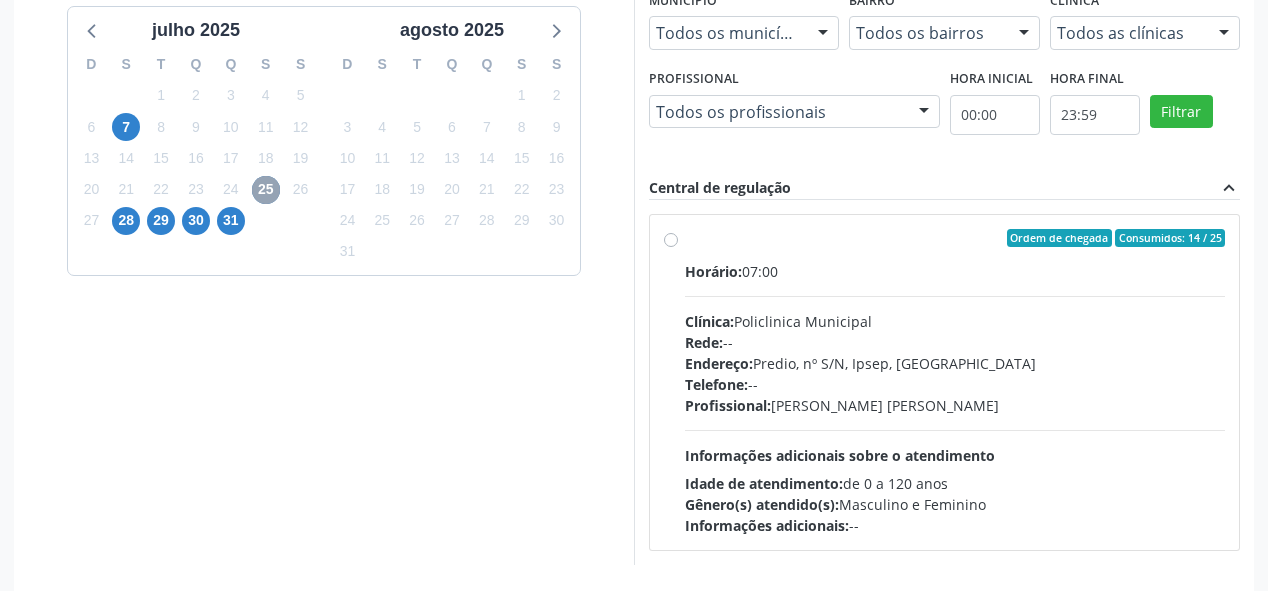scroll, scrollTop: 518, scrollLeft: 0, axis: vertical 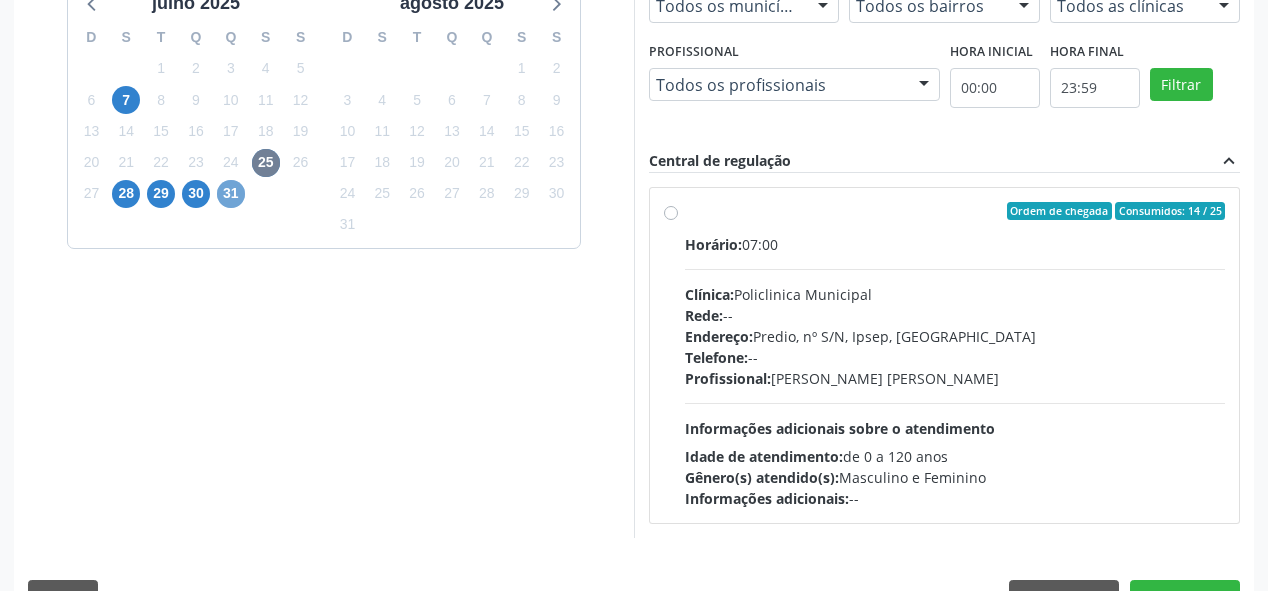 click on "31" at bounding box center [231, 194] 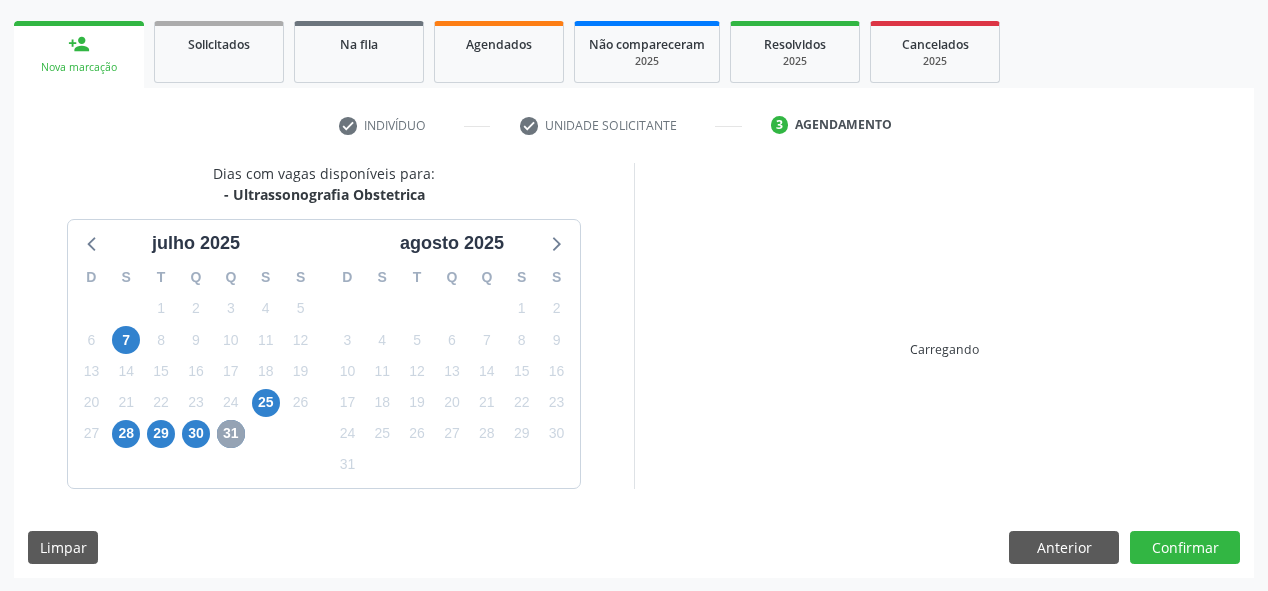 scroll, scrollTop: 518, scrollLeft: 0, axis: vertical 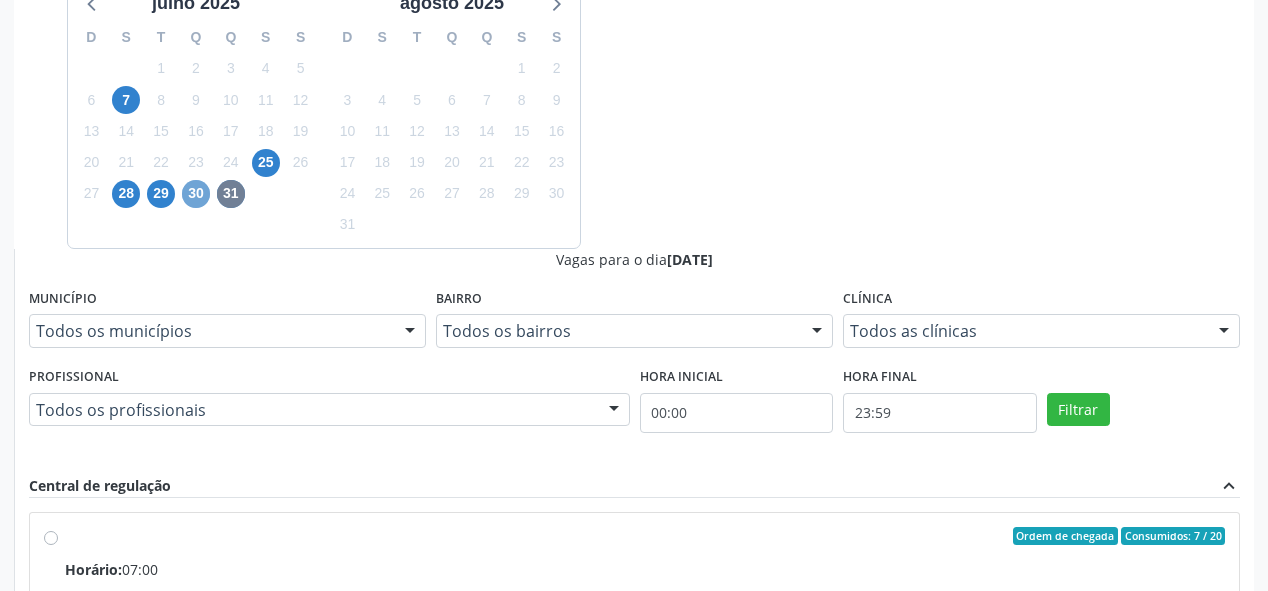 drag, startPoint x: 207, startPoint y: 192, endPoint x: 191, endPoint y: 198, distance: 17.088007 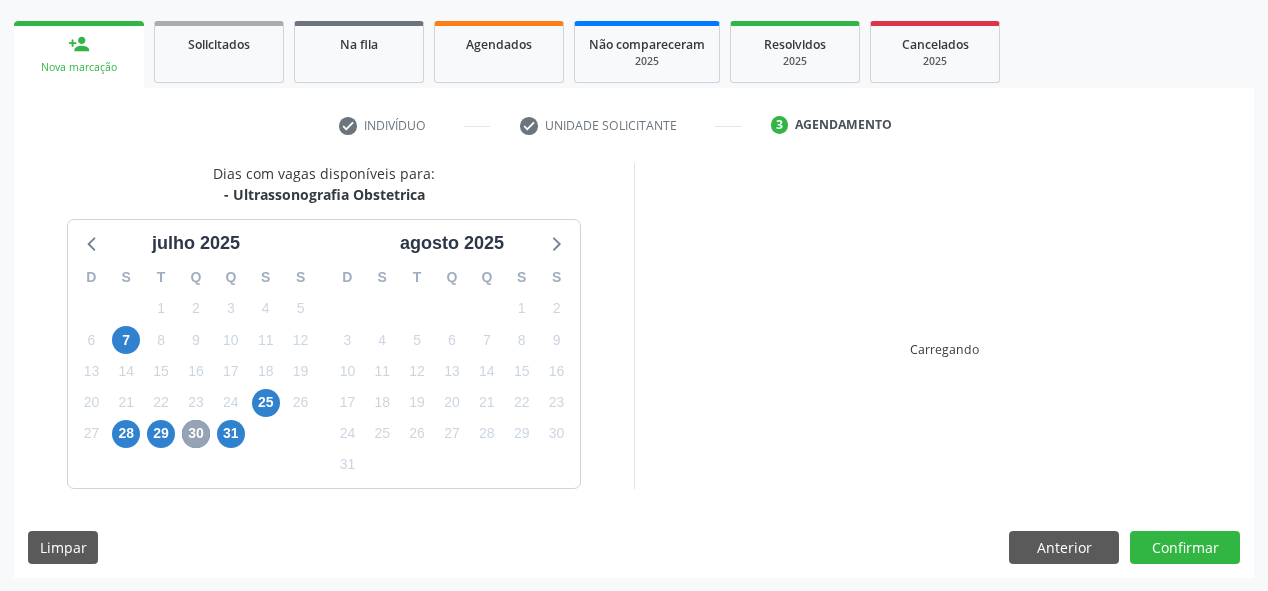 scroll, scrollTop: 518, scrollLeft: 0, axis: vertical 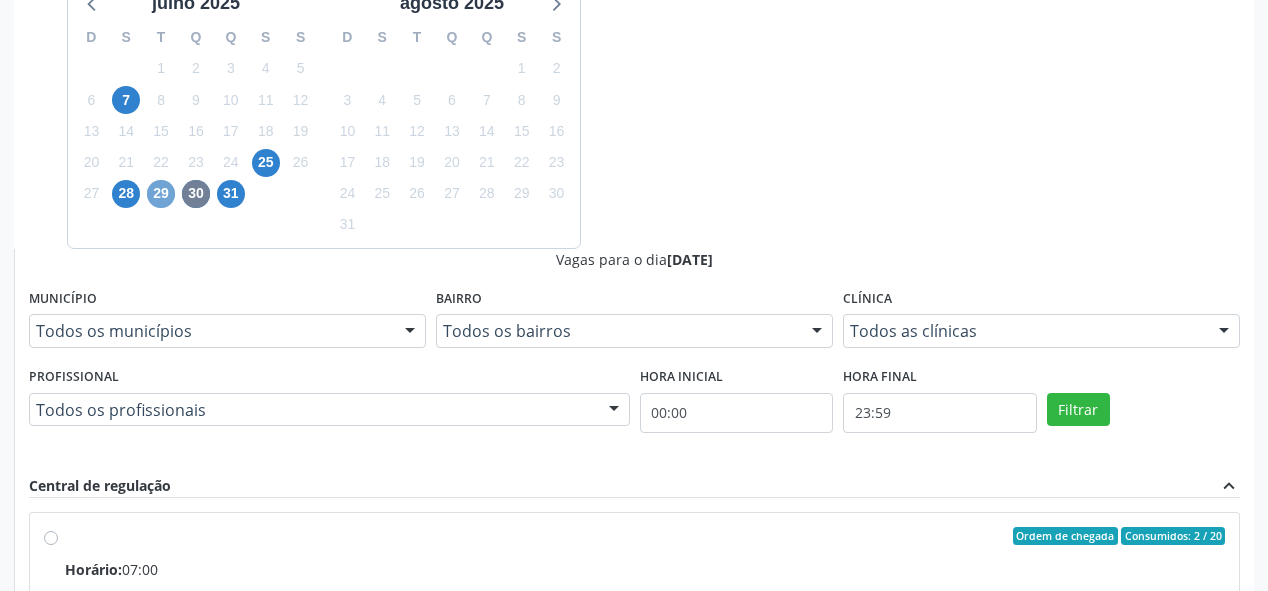 click on "29" at bounding box center [161, 194] 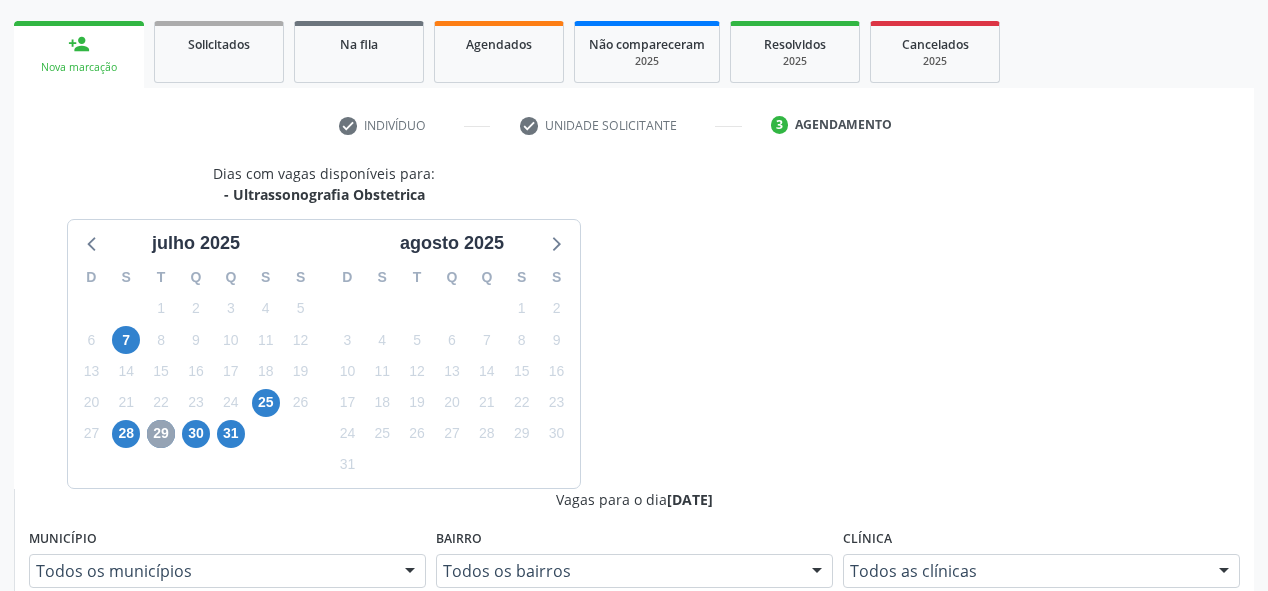 scroll, scrollTop: 518, scrollLeft: 0, axis: vertical 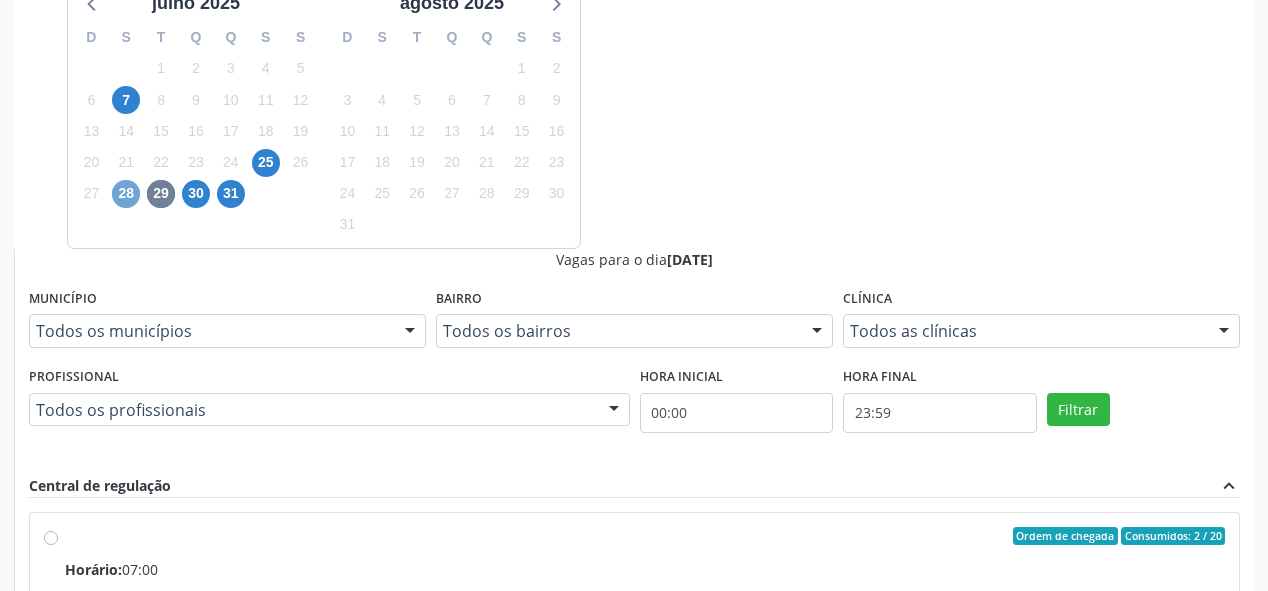 click on "28" at bounding box center [126, 194] 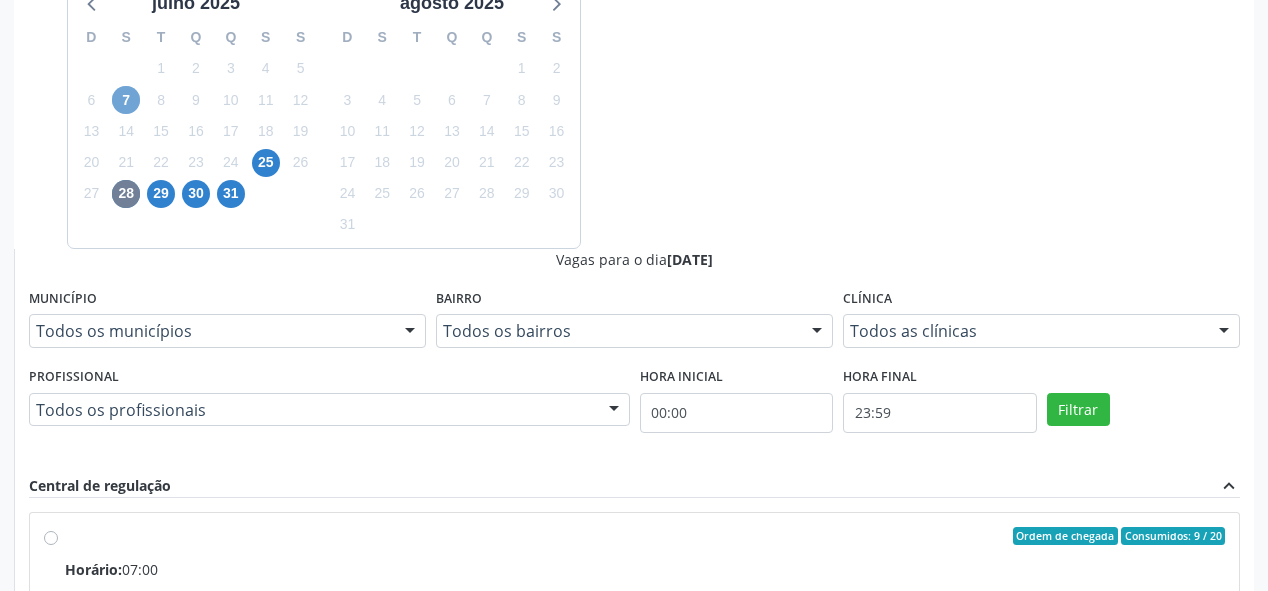 click on "7" at bounding box center [126, 100] 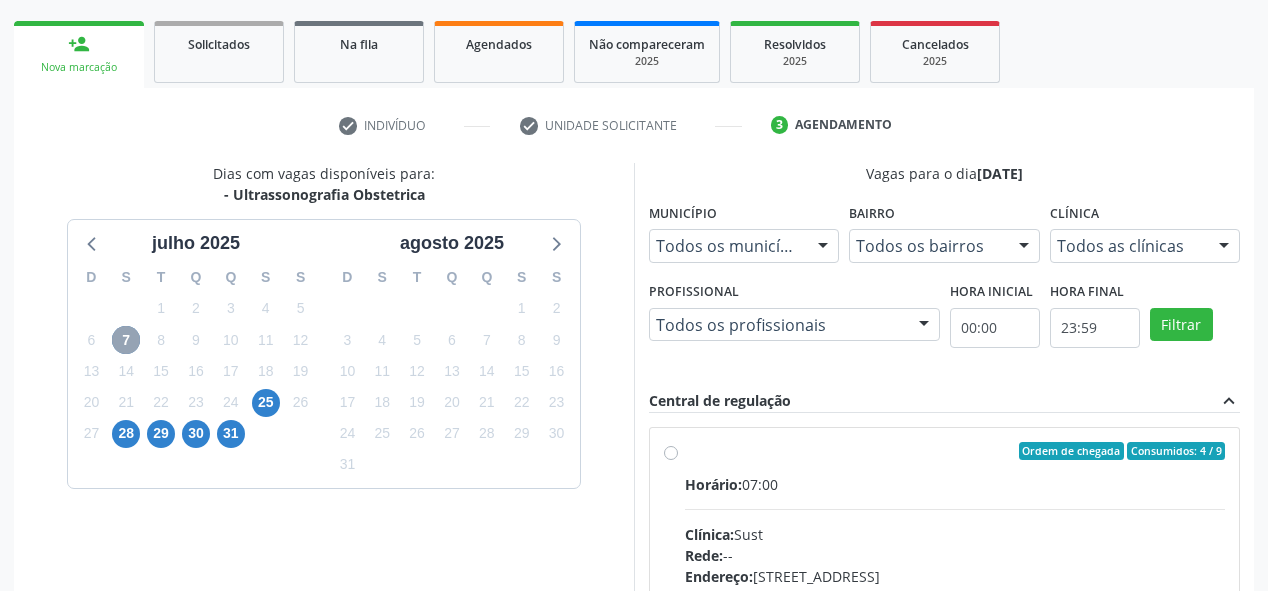 scroll, scrollTop: 518, scrollLeft: 0, axis: vertical 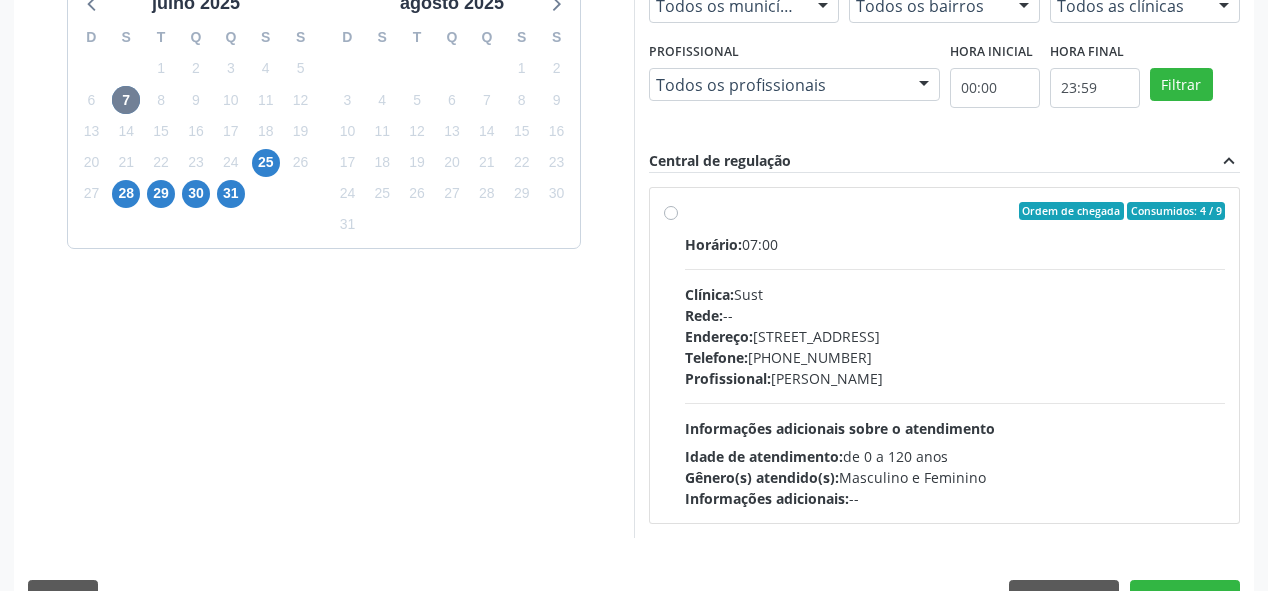 click on "Ordem de chegada
Consumidos: 4 / 9" at bounding box center [955, 211] 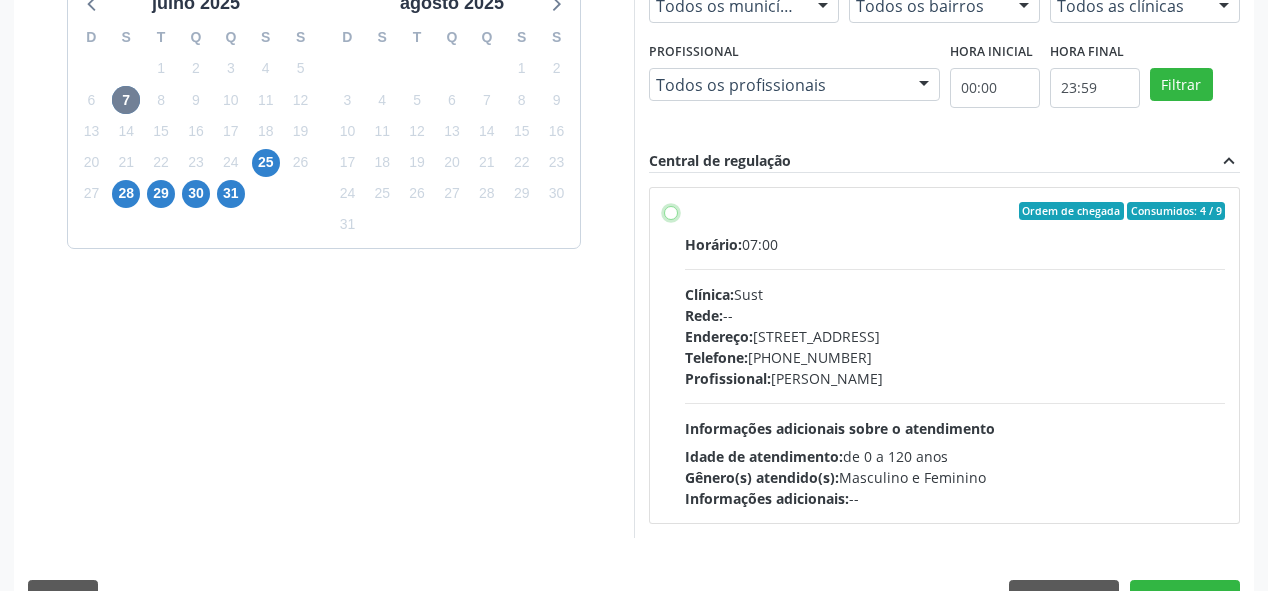 click on "Ordem de chegada
Consumidos: 4 / 9
Horário:   07:00
Clínica:  Sust
Rede:
--
Endereço:   nº 730, N S Penha, Serra Talhada - PE
Telefone:   (87) 38311707
Profissional:
Severino Tadeu de Menezes Lima
Informações adicionais sobre o atendimento
Idade de atendimento:
de 0 a 120 anos
Gênero(s) atendido(s):
Masculino e Feminino
Informações adicionais:
--" at bounding box center [671, 211] 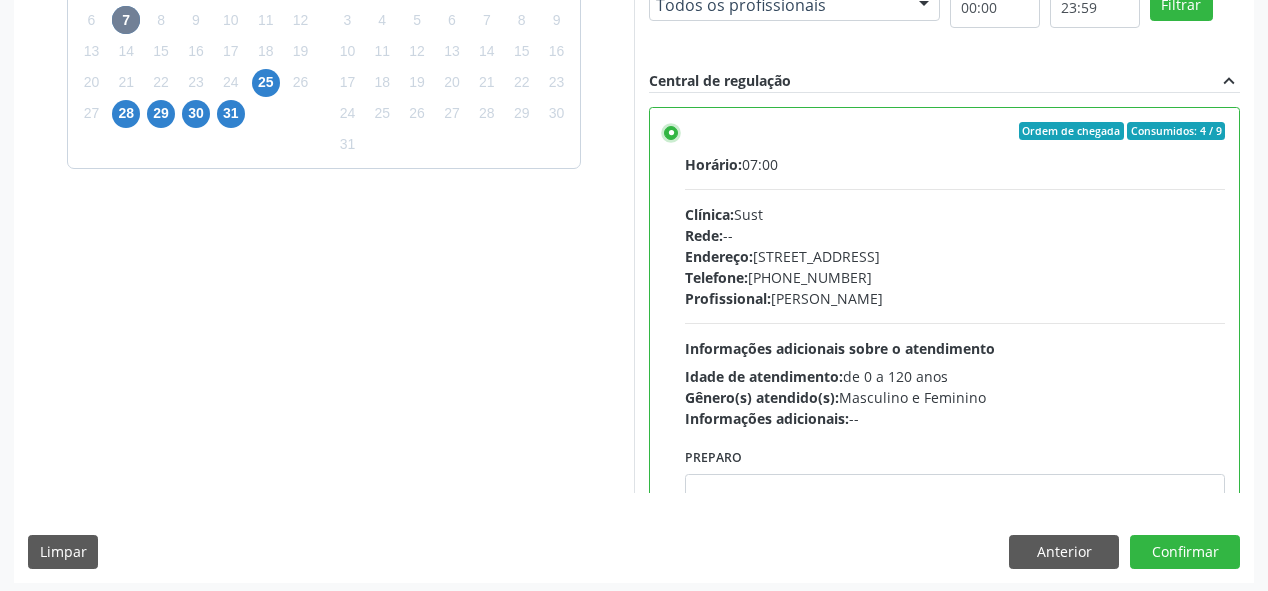 scroll, scrollTop: 603, scrollLeft: 0, axis: vertical 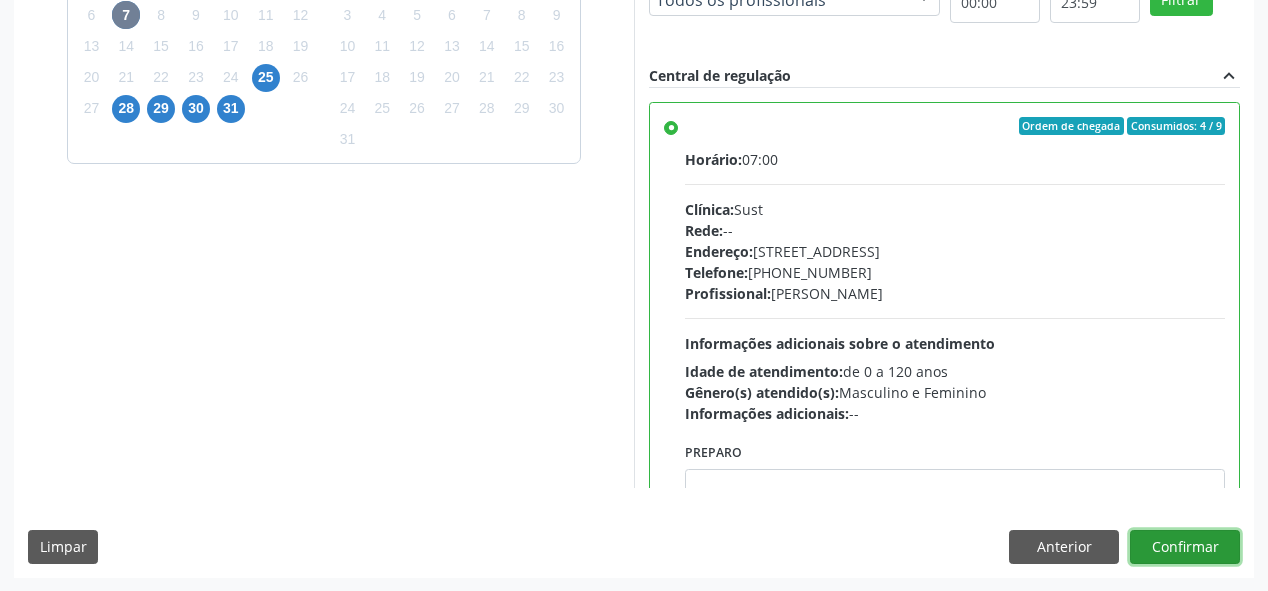 click on "Confirmar" at bounding box center (1185, 547) 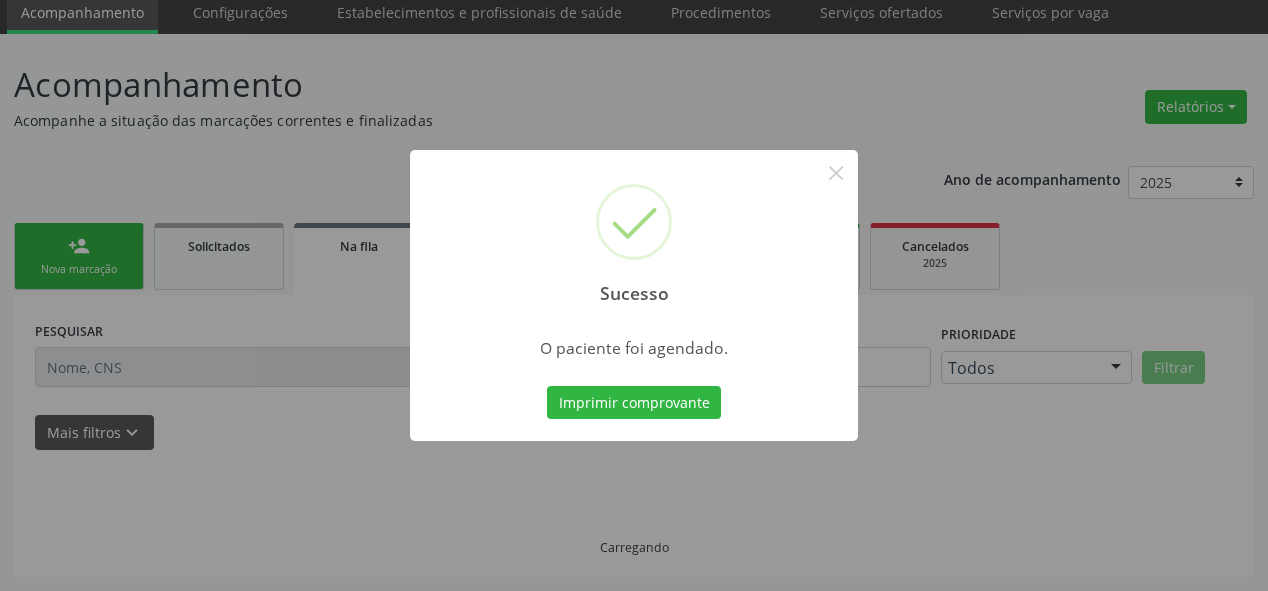 scroll, scrollTop: 74, scrollLeft: 0, axis: vertical 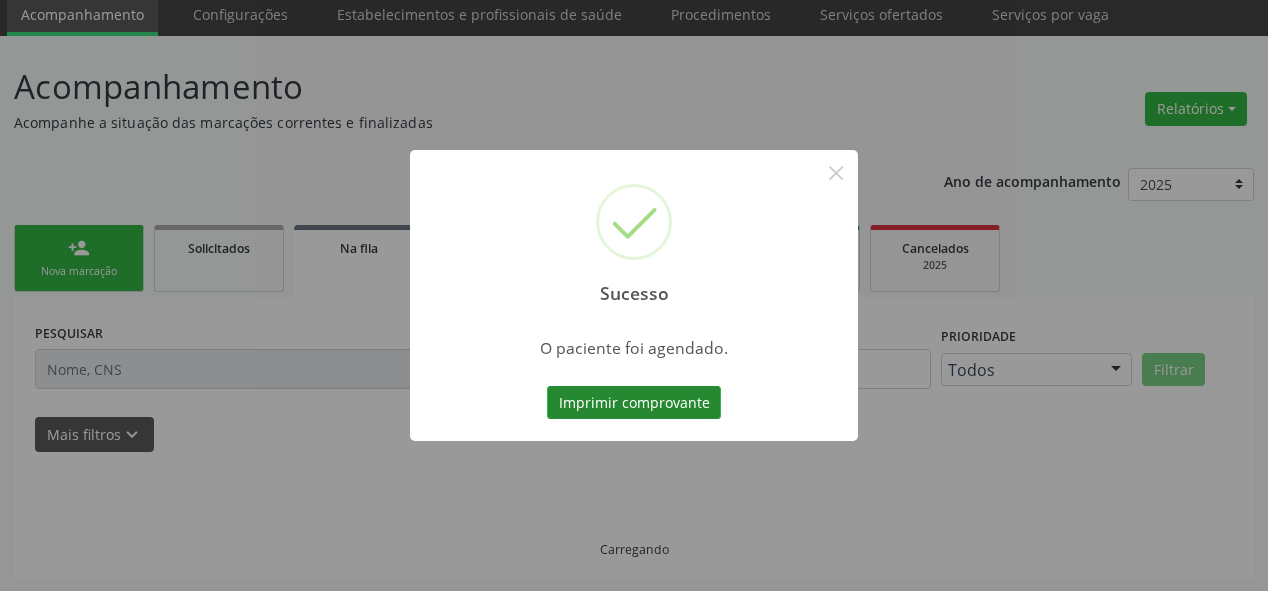 click on "Imprimir comprovante" at bounding box center [634, 403] 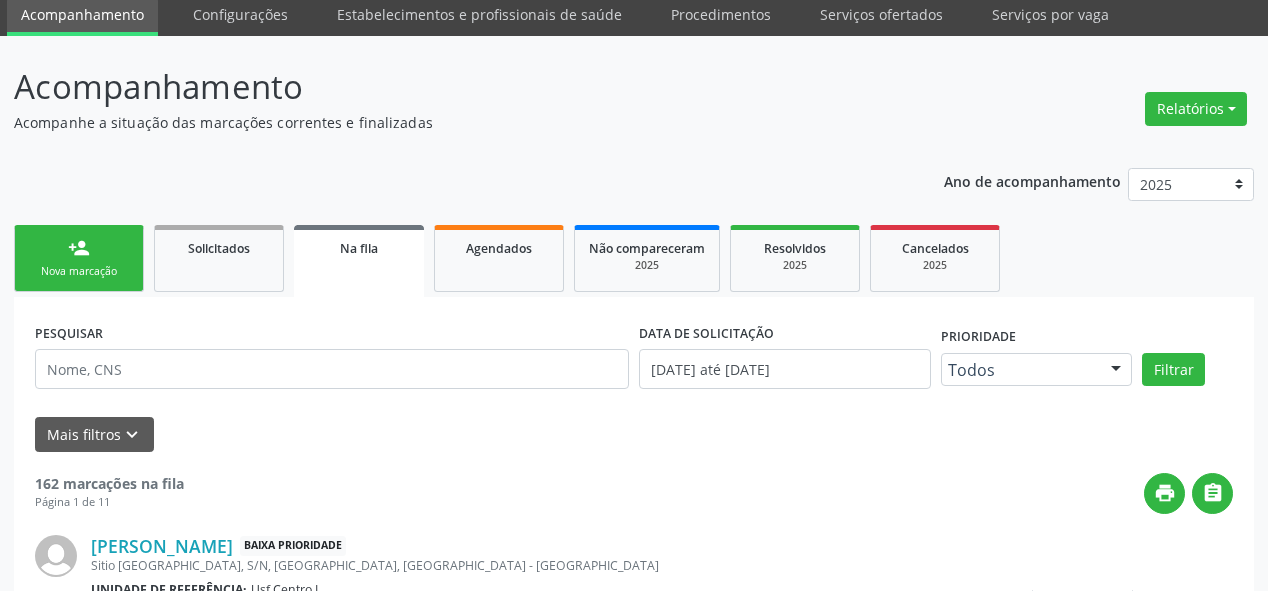 click on "Sucesso × O paciente foi agendado. Imprimir comprovante Cancel" at bounding box center [634, 295] 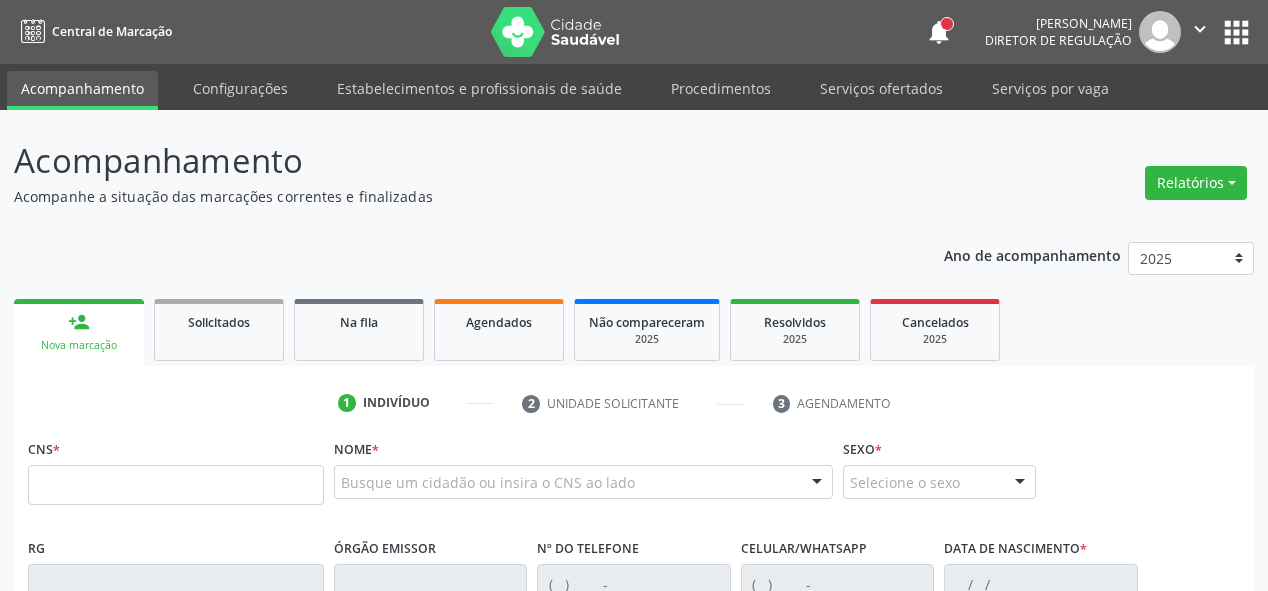 scroll, scrollTop: 66, scrollLeft: 0, axis: vertical 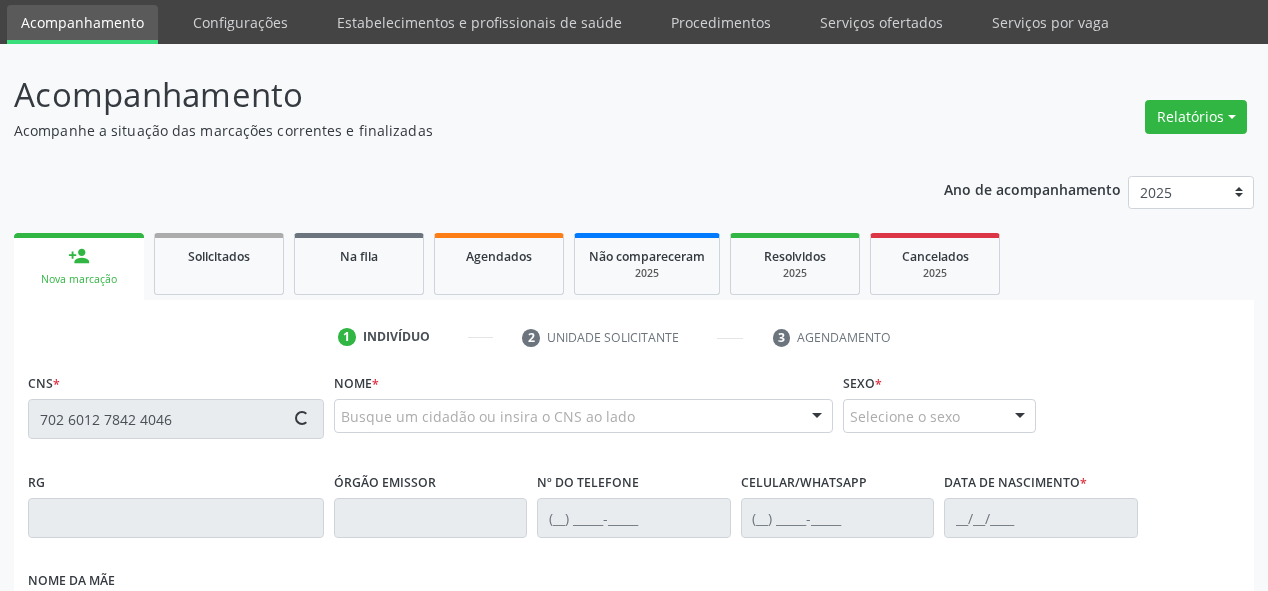 type on "702 6012 7842 4046" 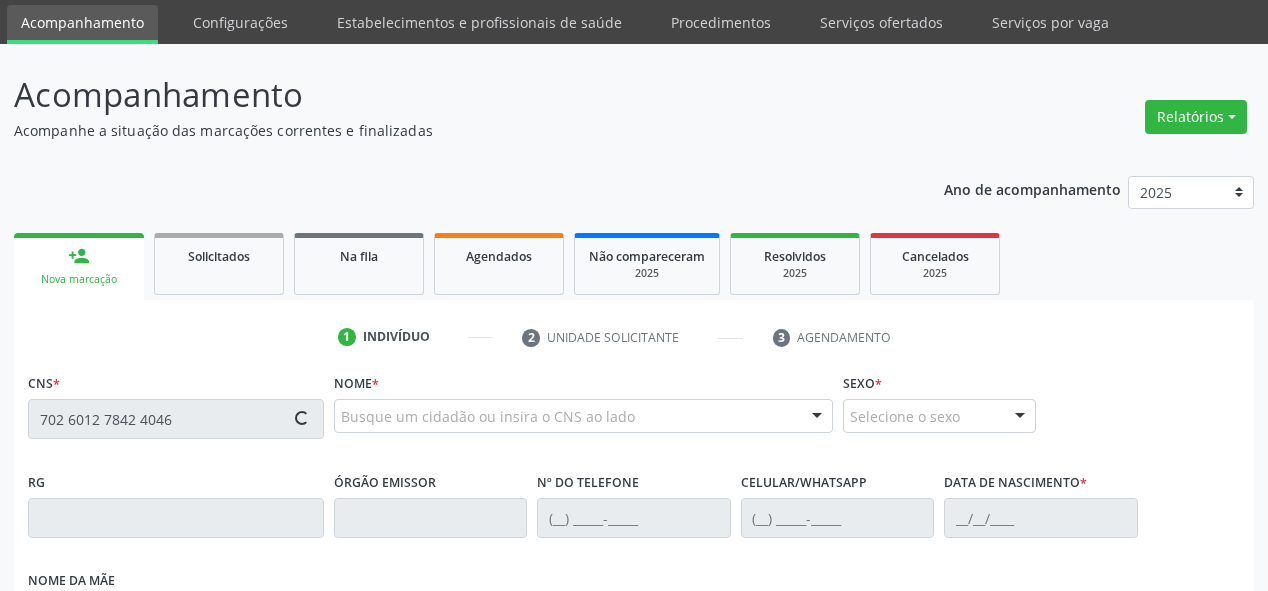 type 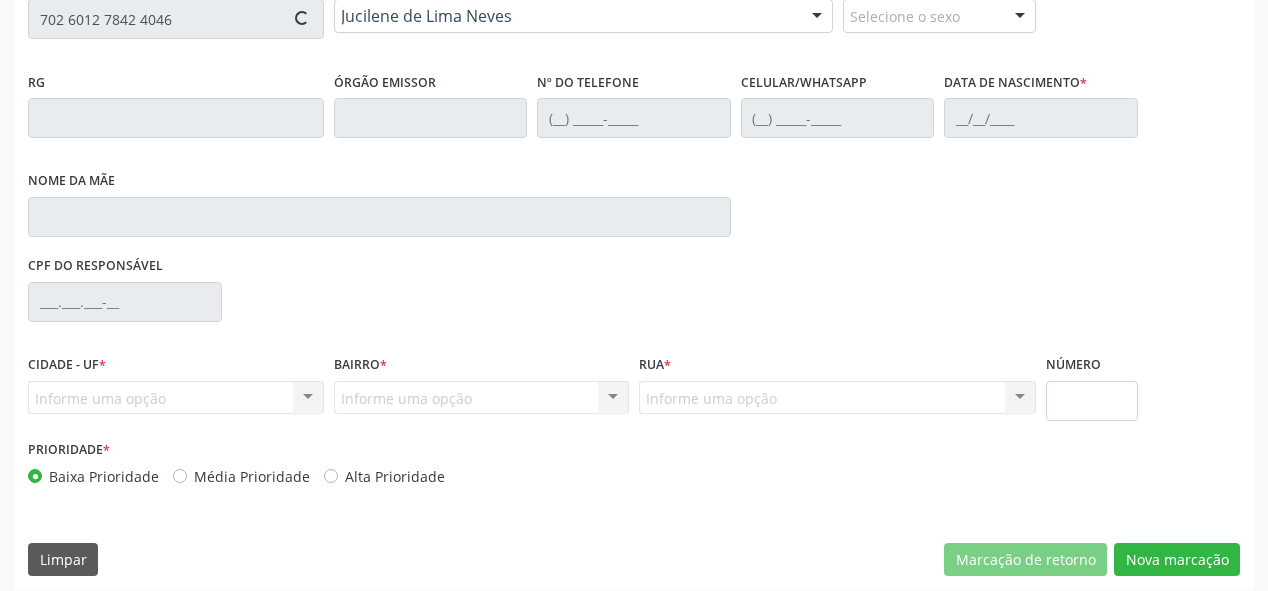 type on "[PHONE_NUMBER]" 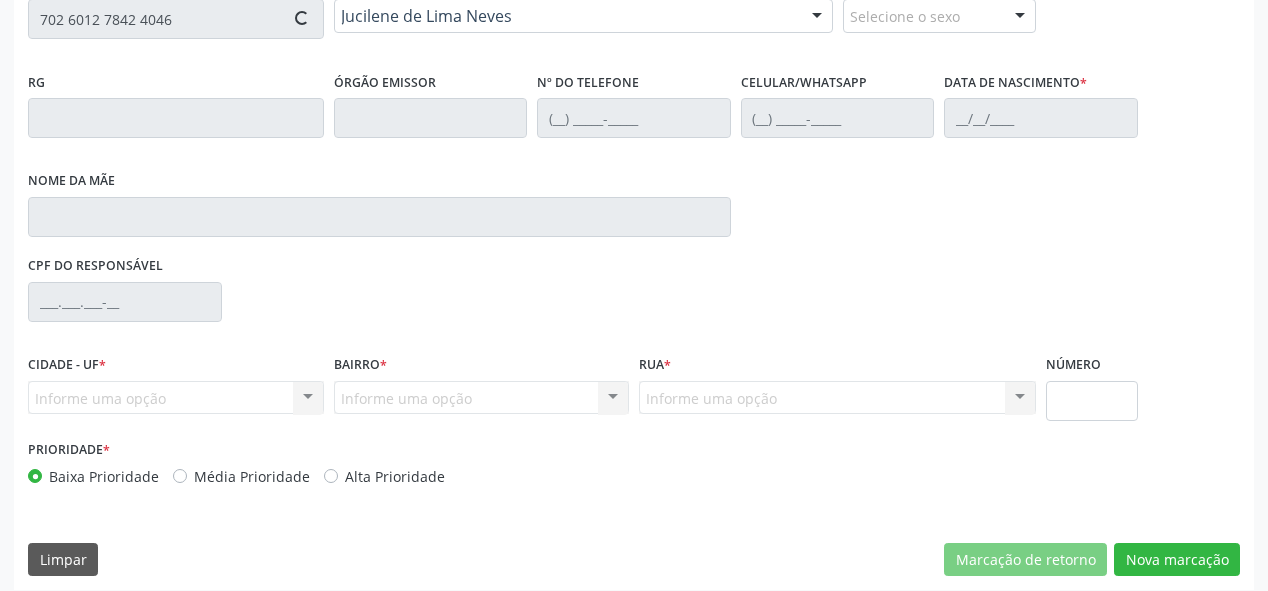 type on "[DATE]" 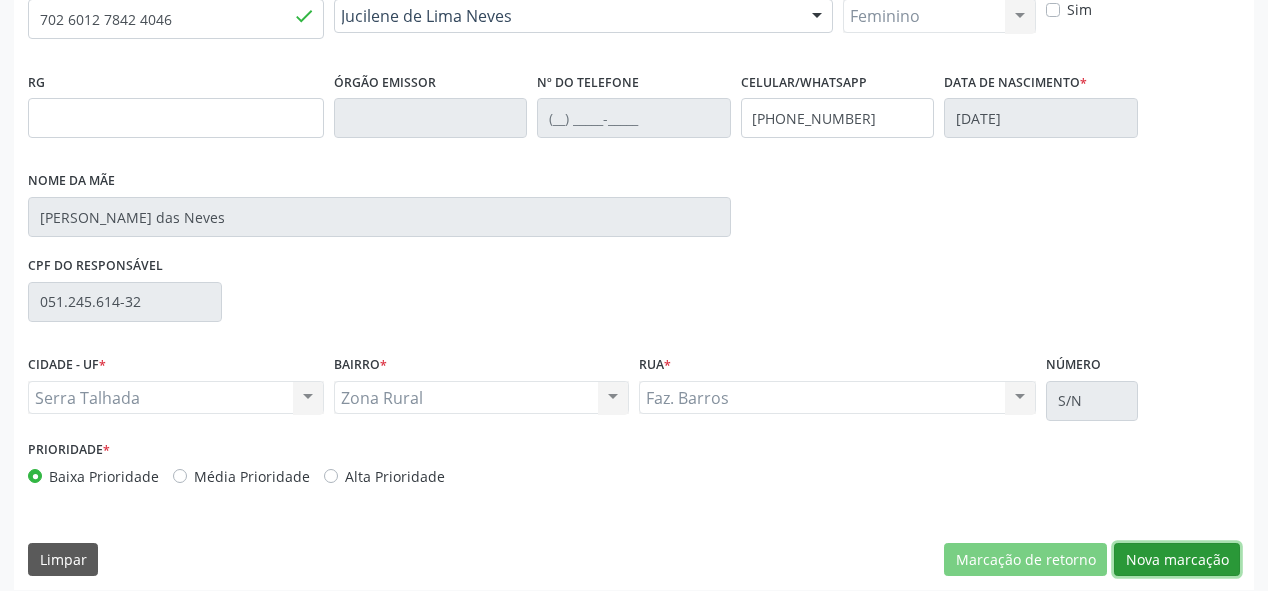 click on "Nova marcação" at bounding box center [1177, 560] 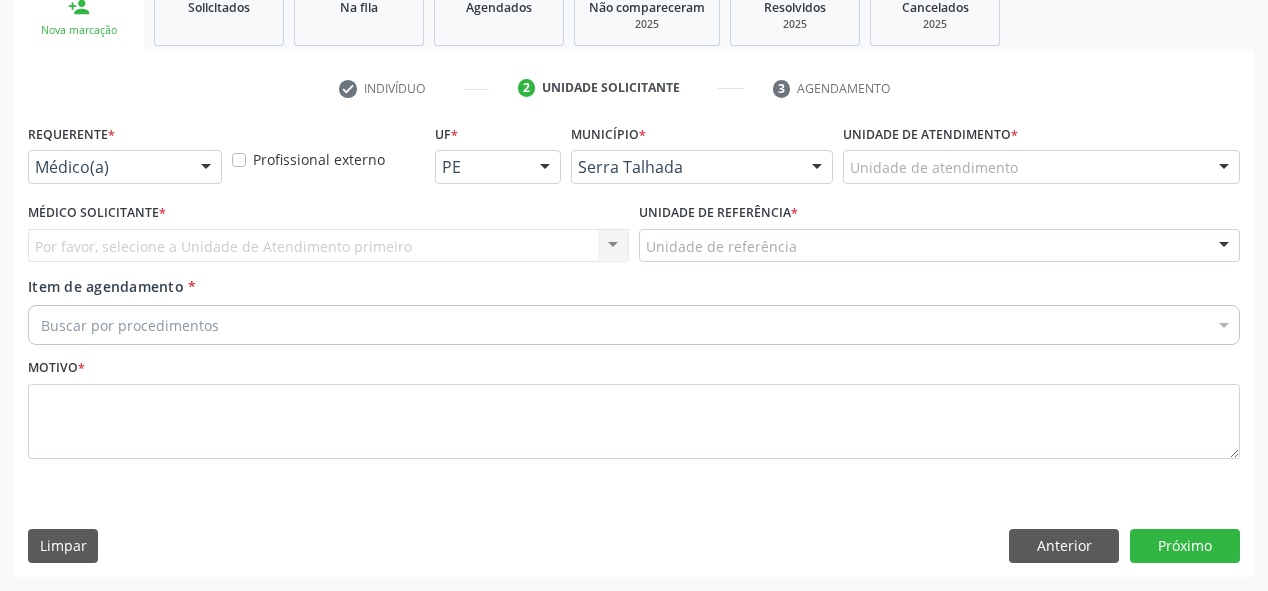 scroll, scrollTop: 313, scrollLeft: 0, axis: vertical 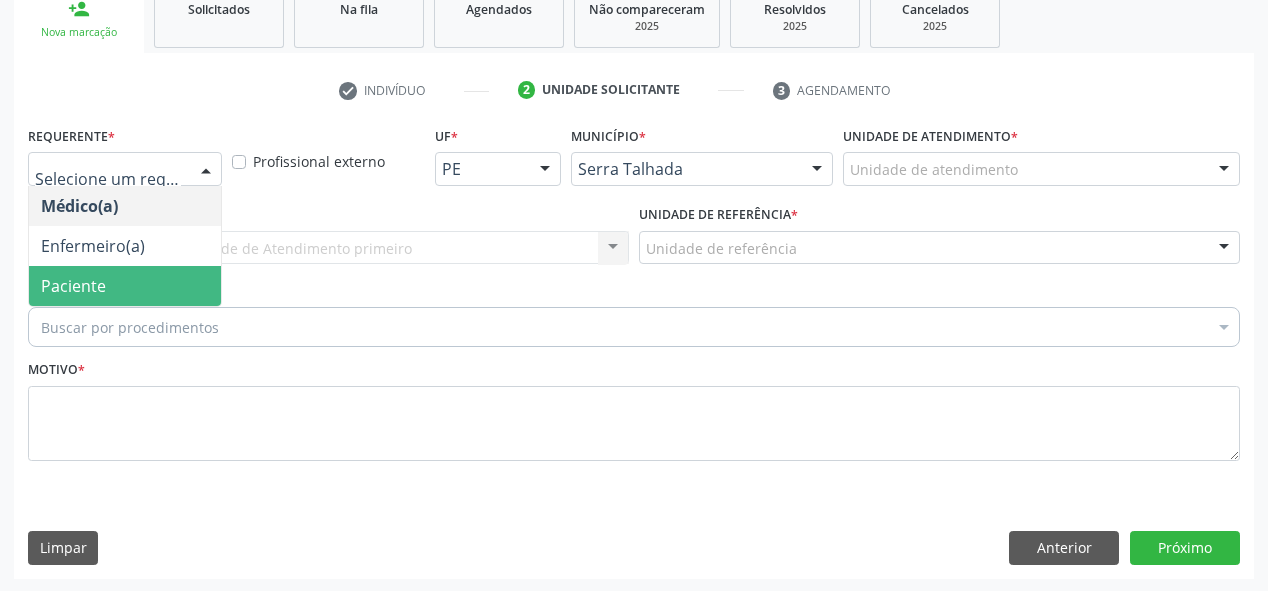 click on "Paciente" at bounding box center [125, 286] 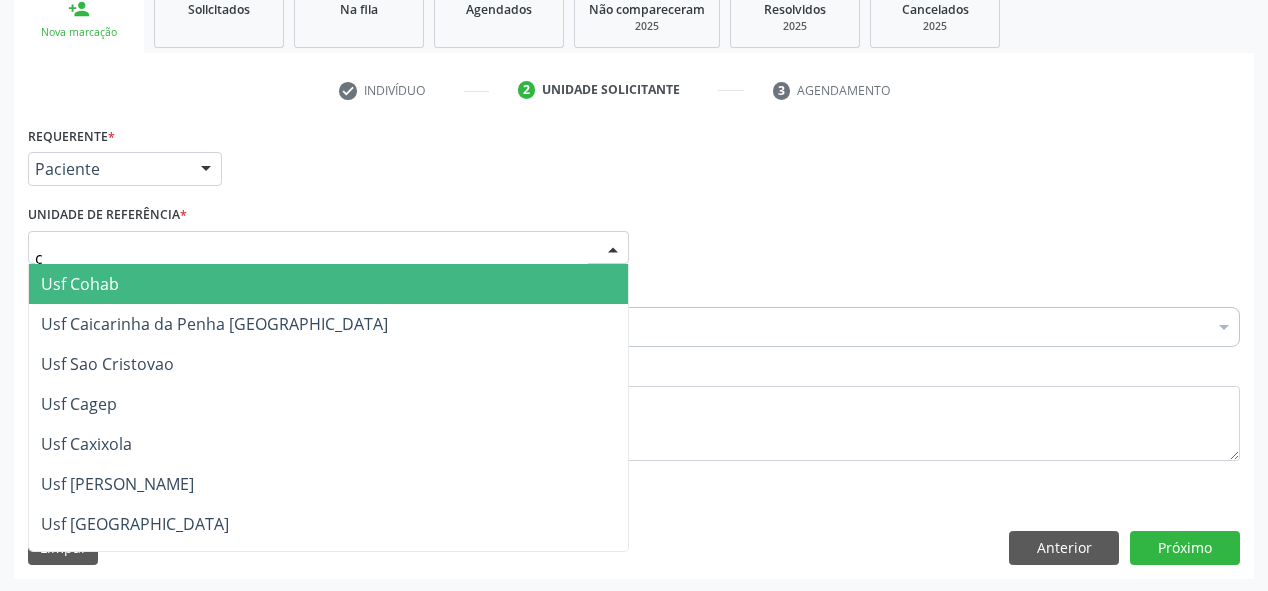type on "ce" 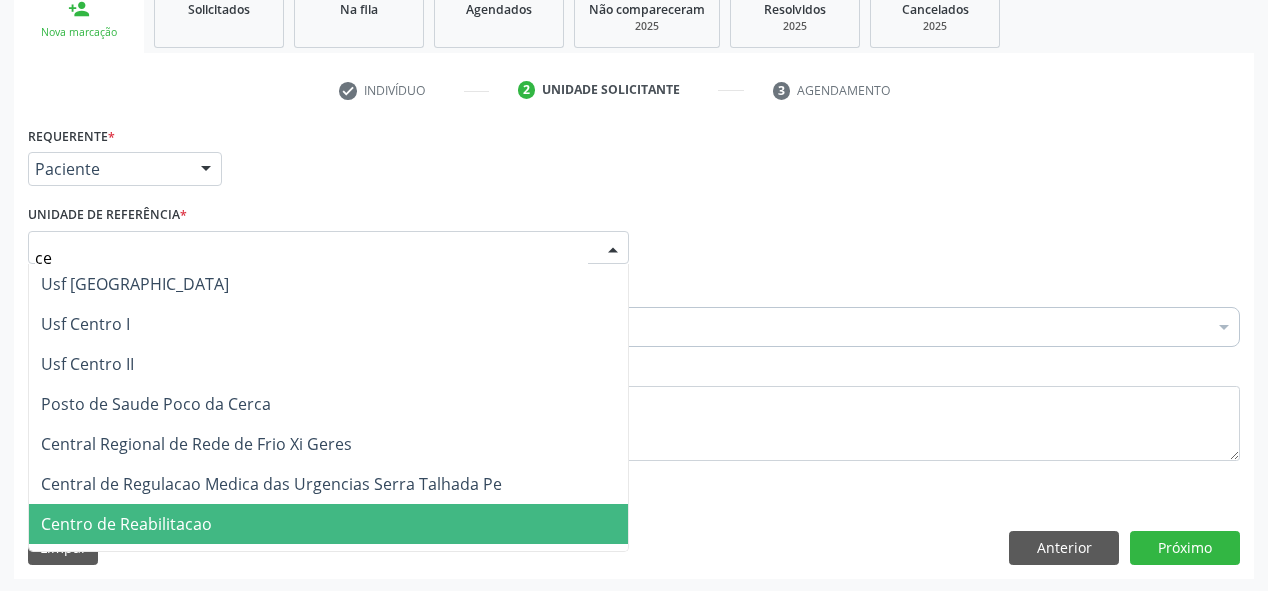 click on "Centro de Reabilitacao" at bounding box center (126, 524) 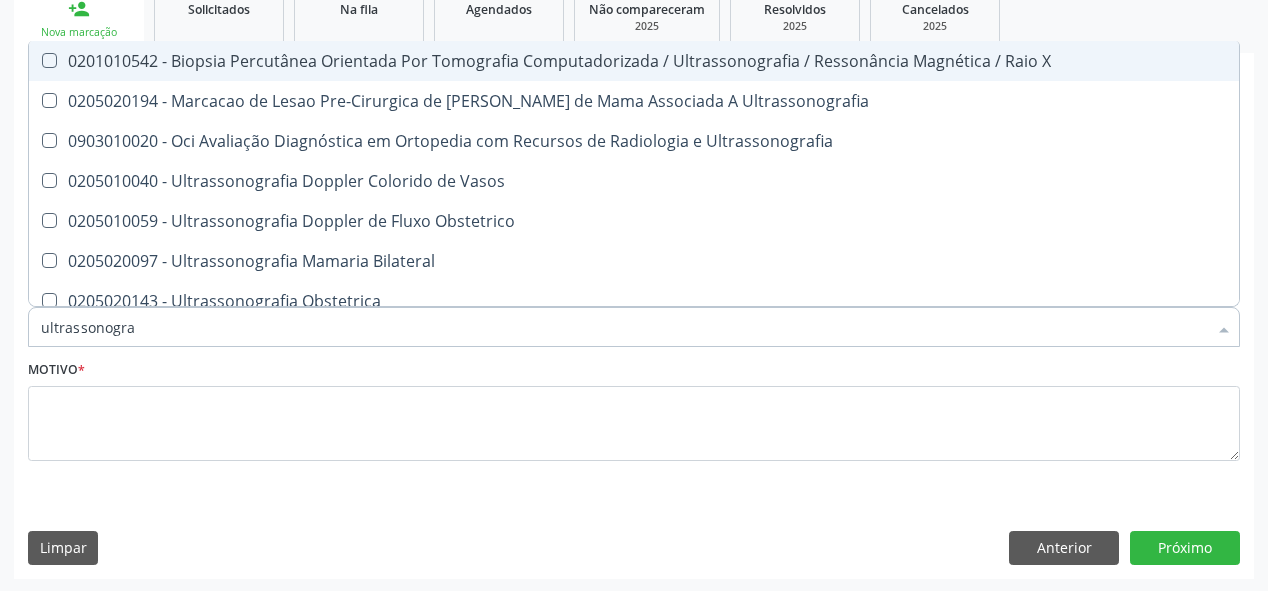 type on "ultrassonograf" 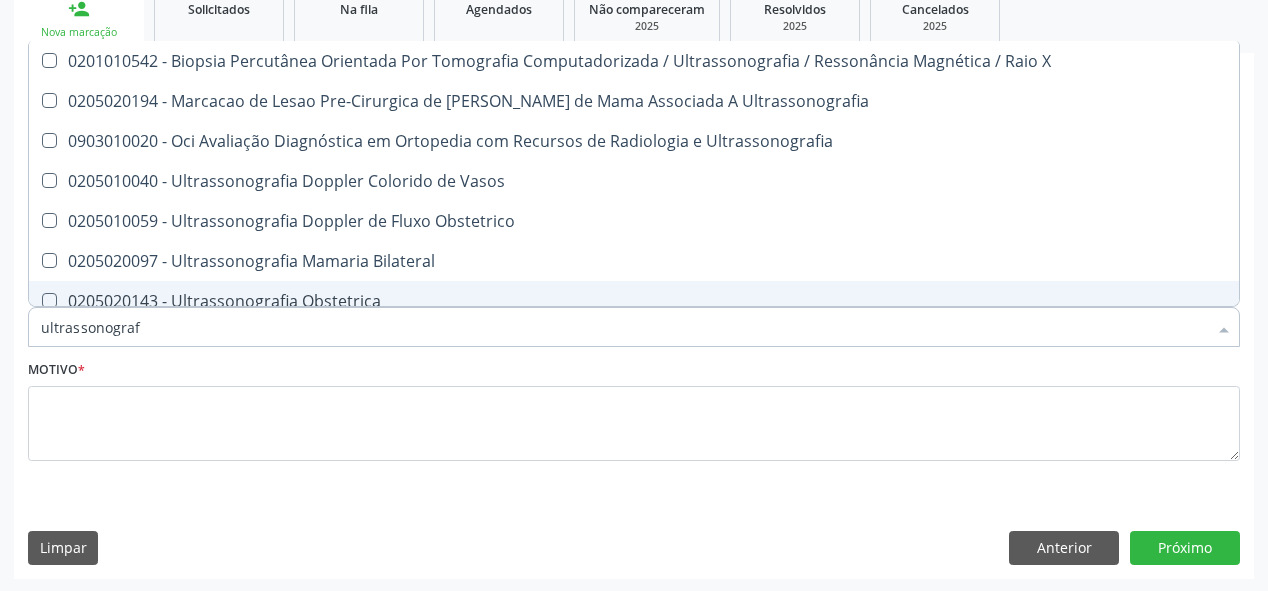 click on "0205020143 - Ultrassonografia Obstetrica" at bounding box center (634, 301) 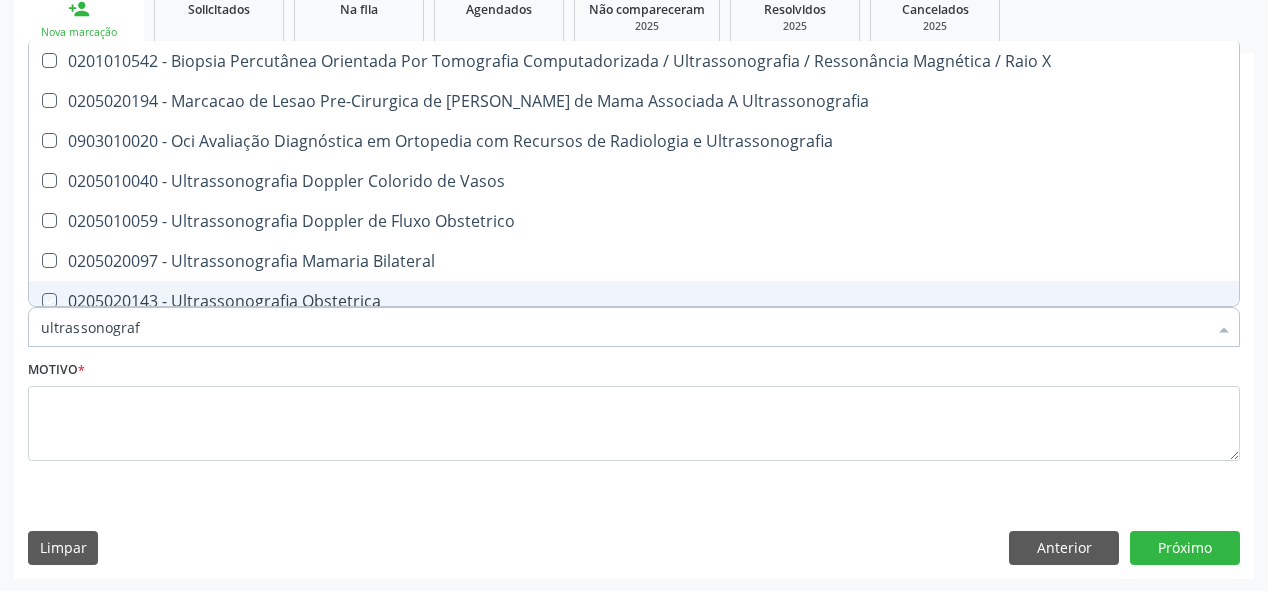checkbox on "true" 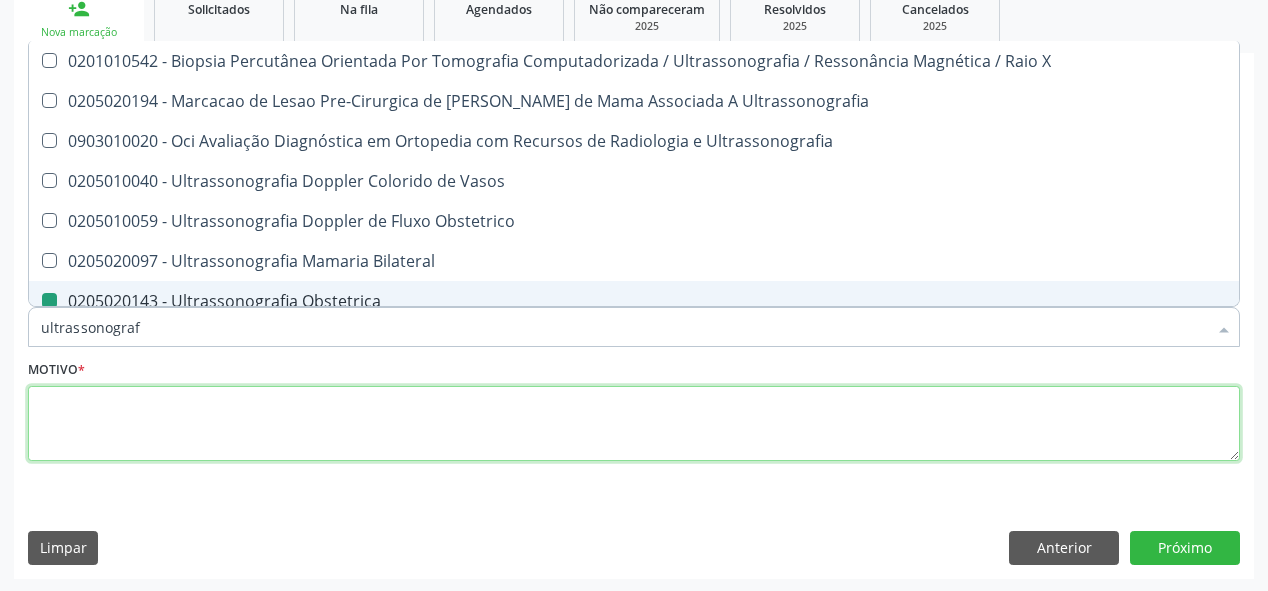 click at bounding box center (634, 424) 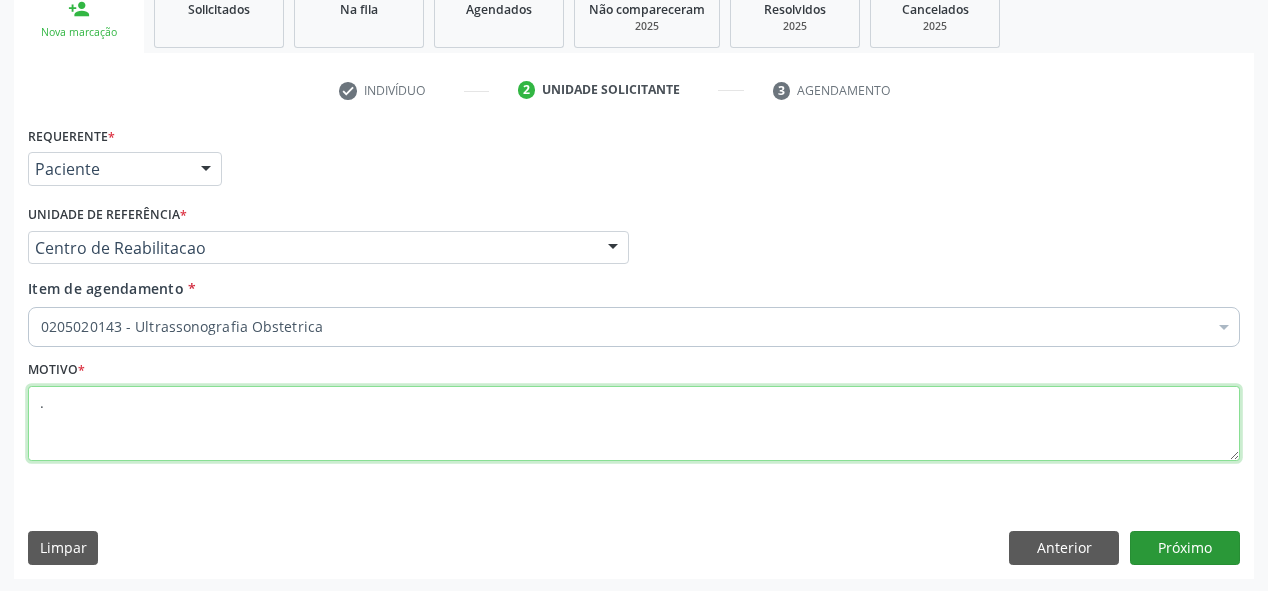 type on "." 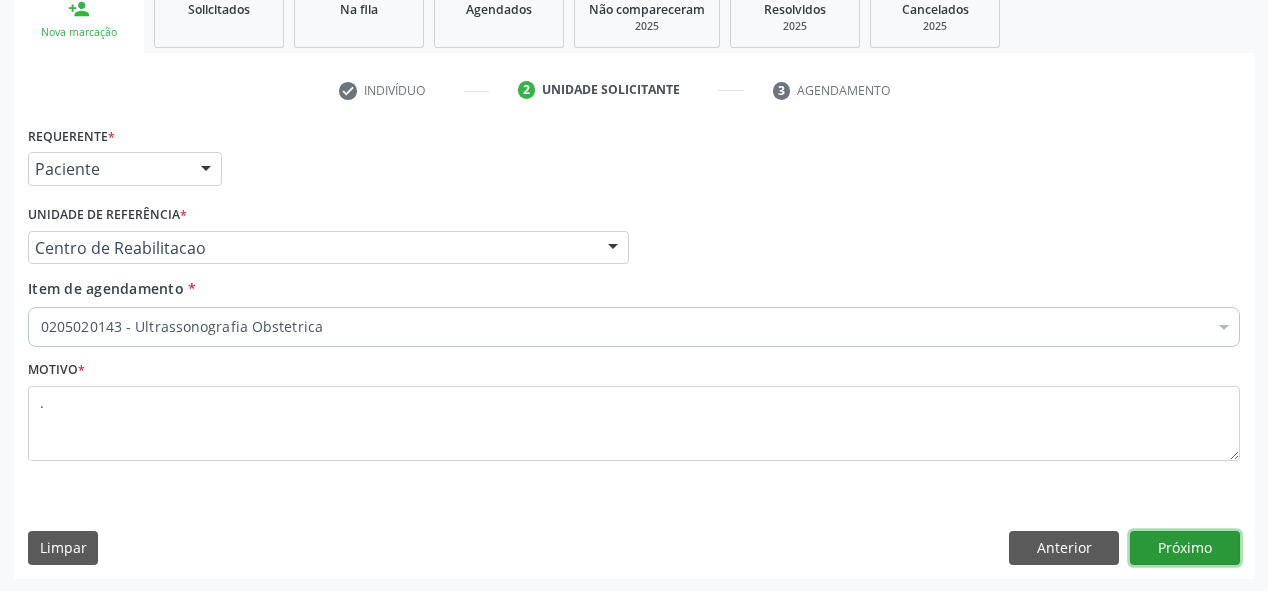 click on "Próximo" at bounding box center [1185, 548] 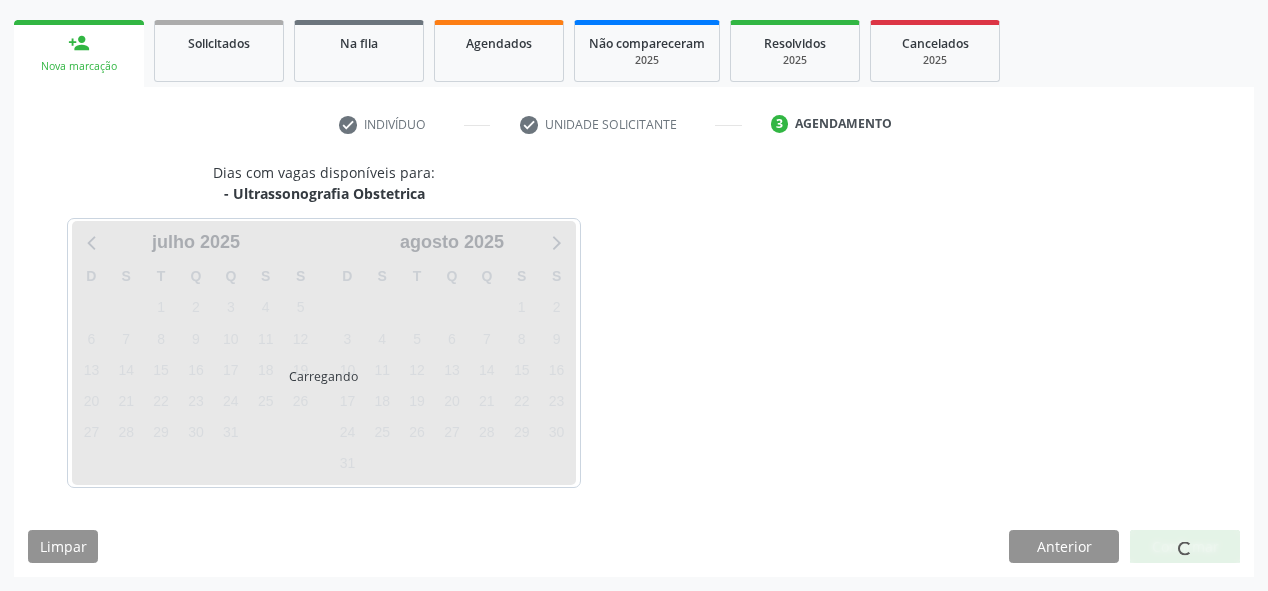 scroll, scrollTop: 278, scrollLeft: 0, axis: vertical 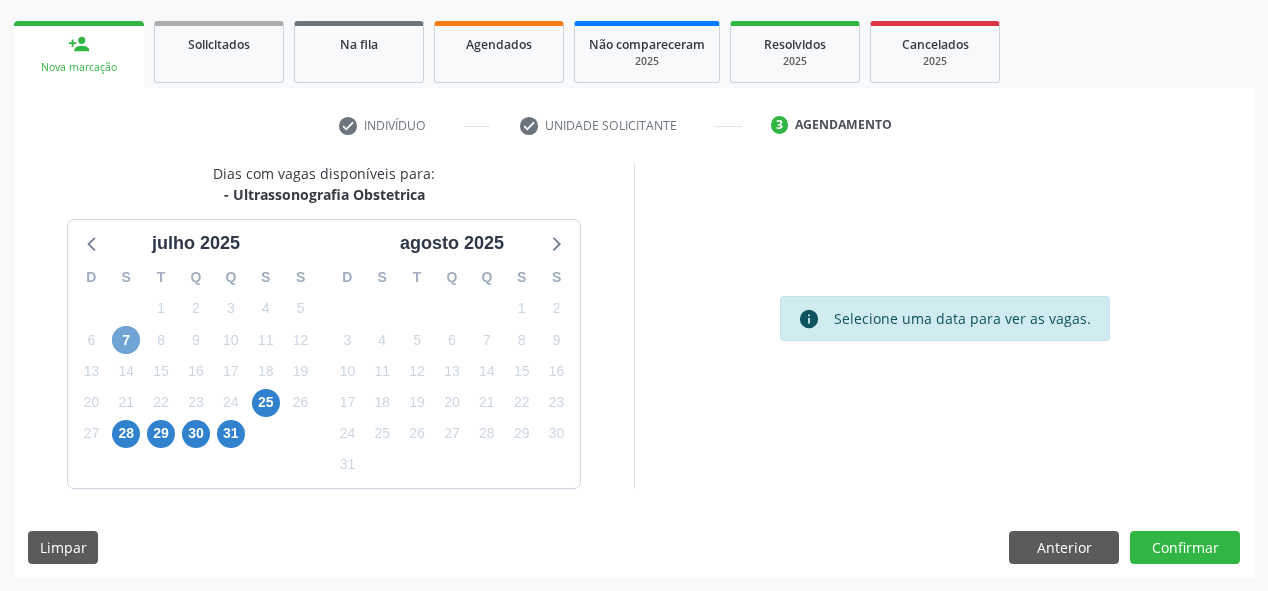 click on "7" at bounding box center (126, 340) 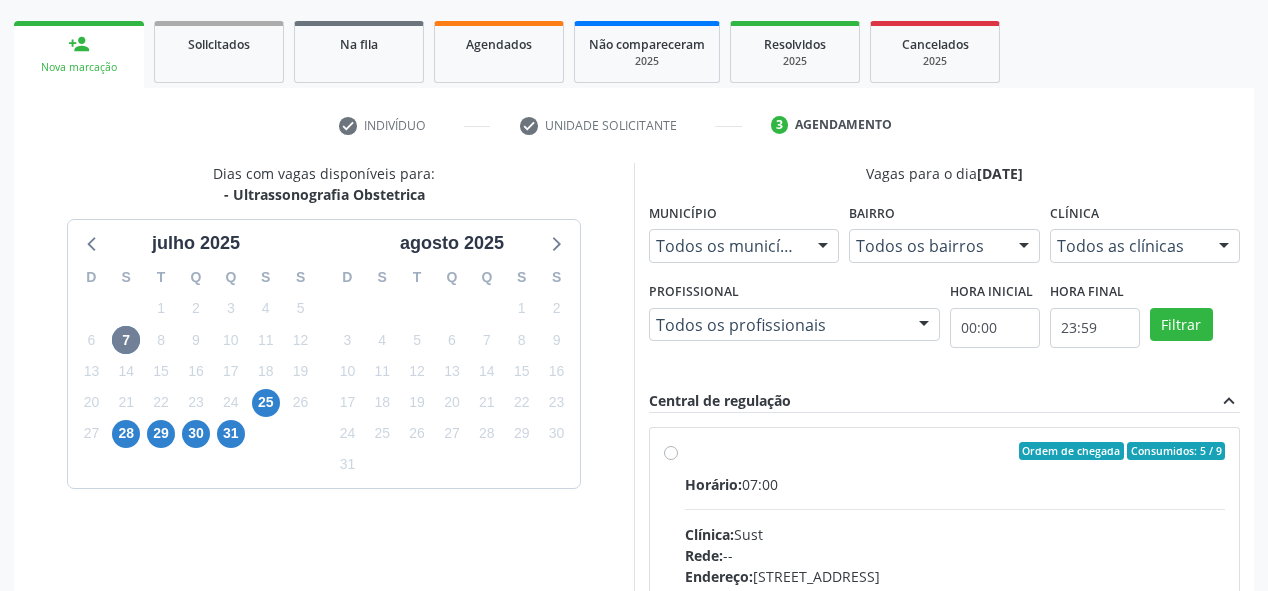 click on "Horário:   07:00" at bounding box center (955, 484) 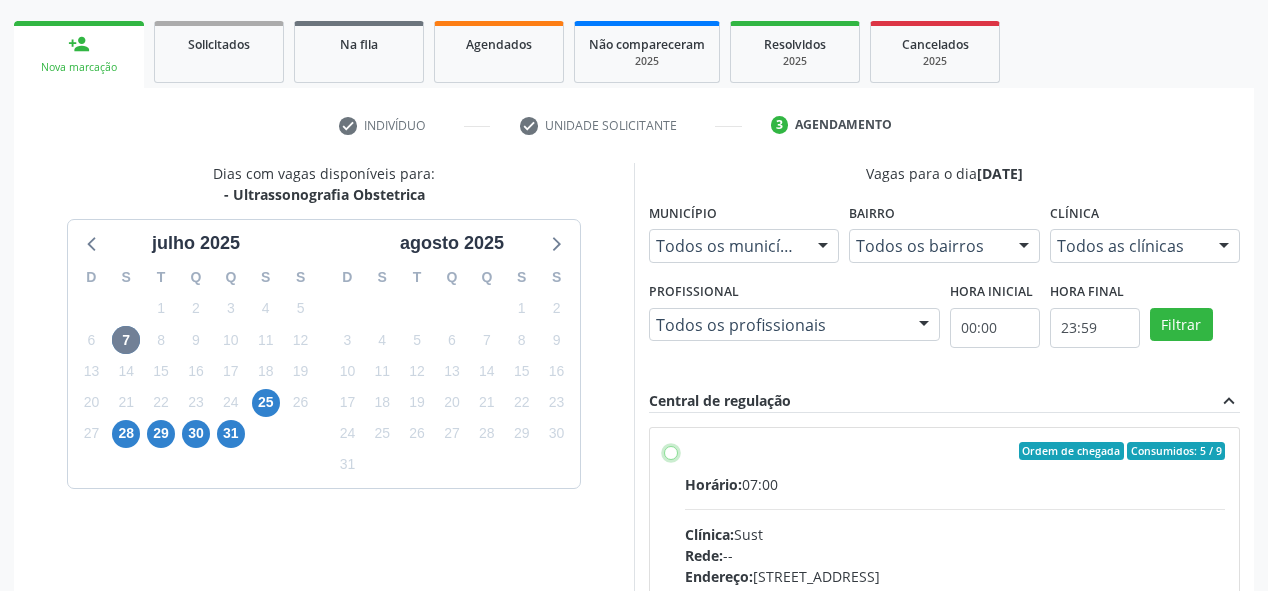 click on "Ordem de chegada
Consumidos: 5 / 9
Horário:   07:00
Clínica:  Sust
Rede:
--
Endereço:   [STREET_ADDRESS]
Telefone:   [PHONE_NUMBER]
Profissional:
[PERSON_NAME]
Informações adicionais sobre o atendimento
Idade de atendimento:
de 0 a 120 anos
Gênero(s) atendido(s):
Masculino e Feminino
Informações adicionais:
--" at bounding box center (671, 451) 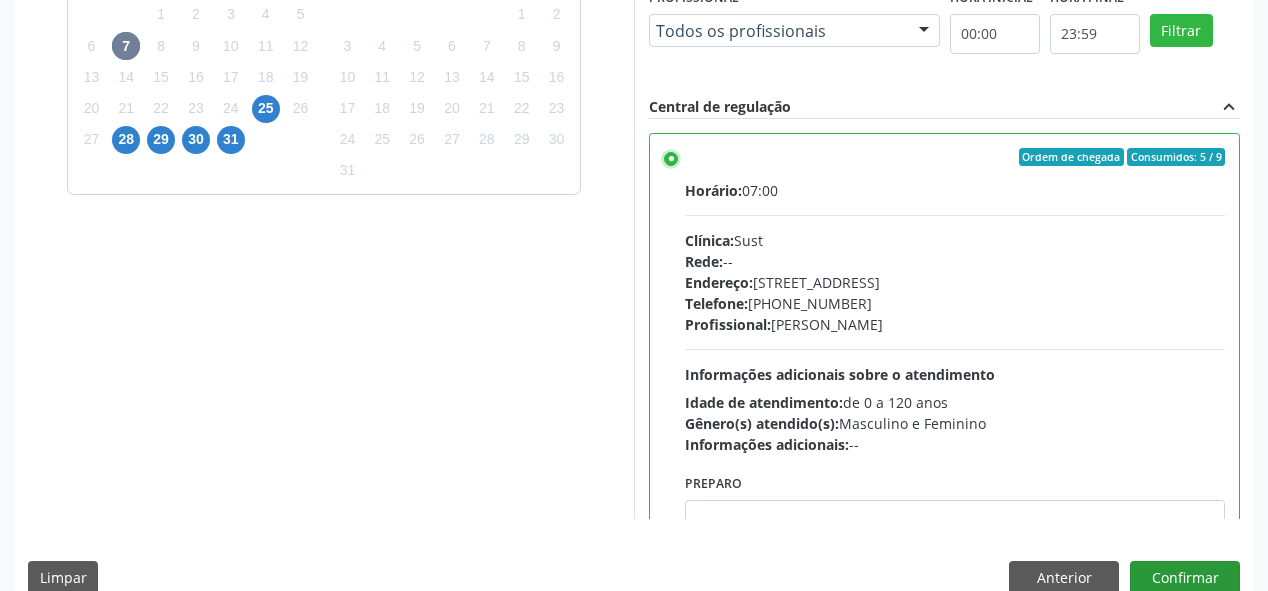 scroll, scrollTop: 598, scrollLeft: 0, axis: vertical 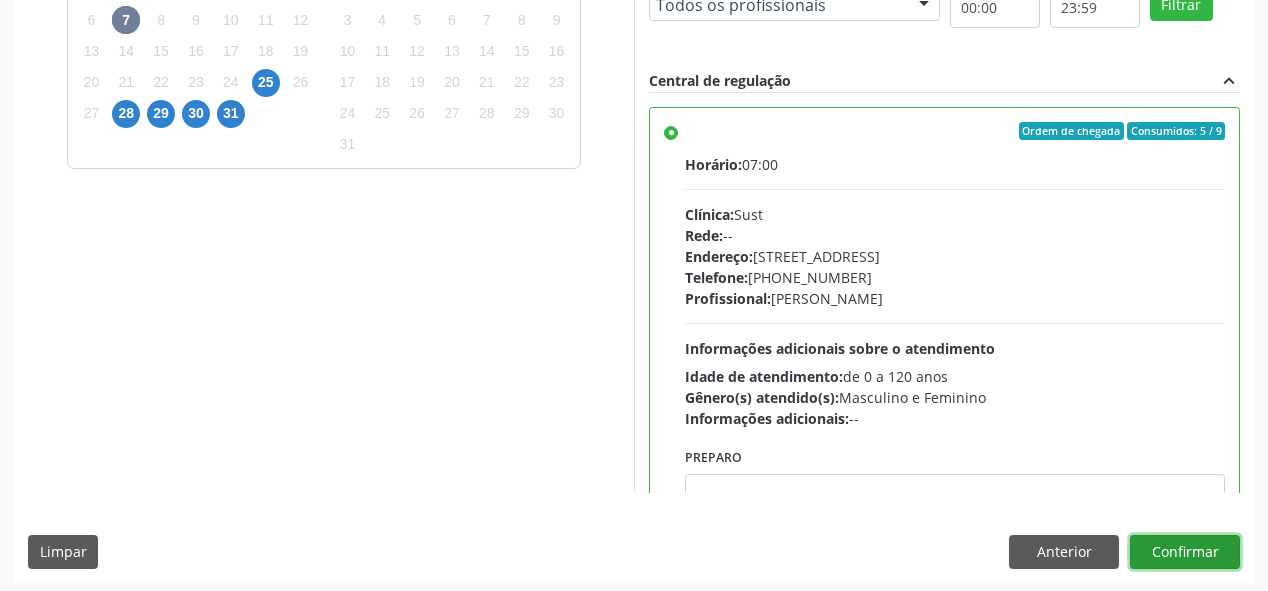 click on "Confirmar" at bounding box center [1185, 552] 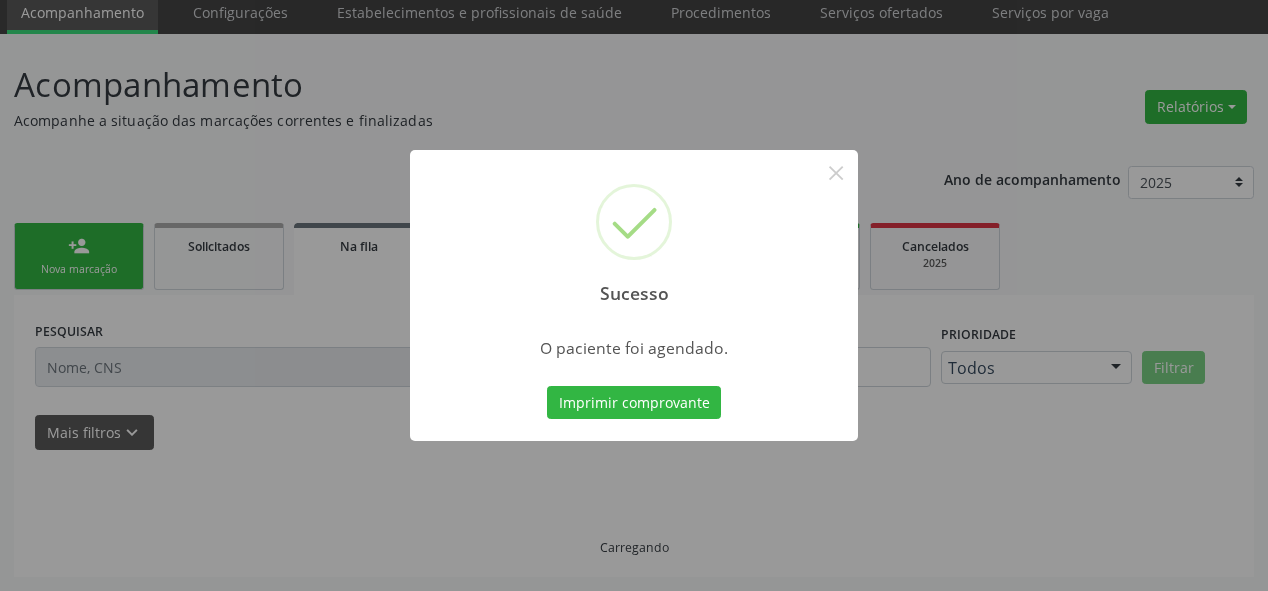 scroll, scrollTop: 74, scrollLeft: 0, axis: vertical 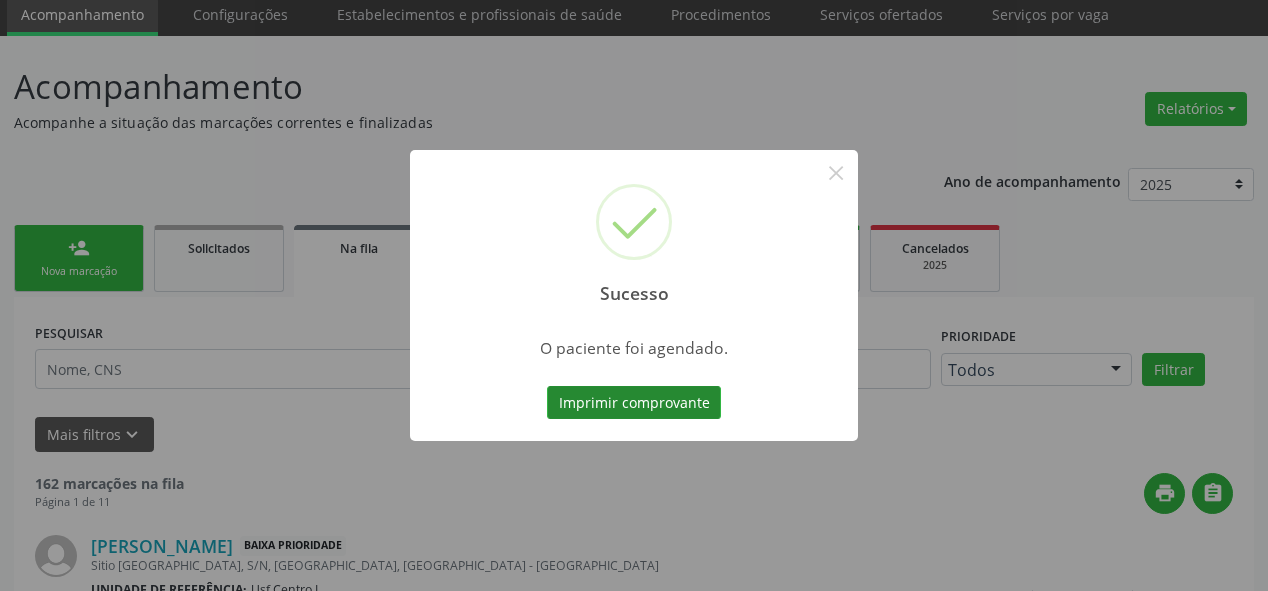 click on "Imprimir comprovante" at bounding box center [634, 403] 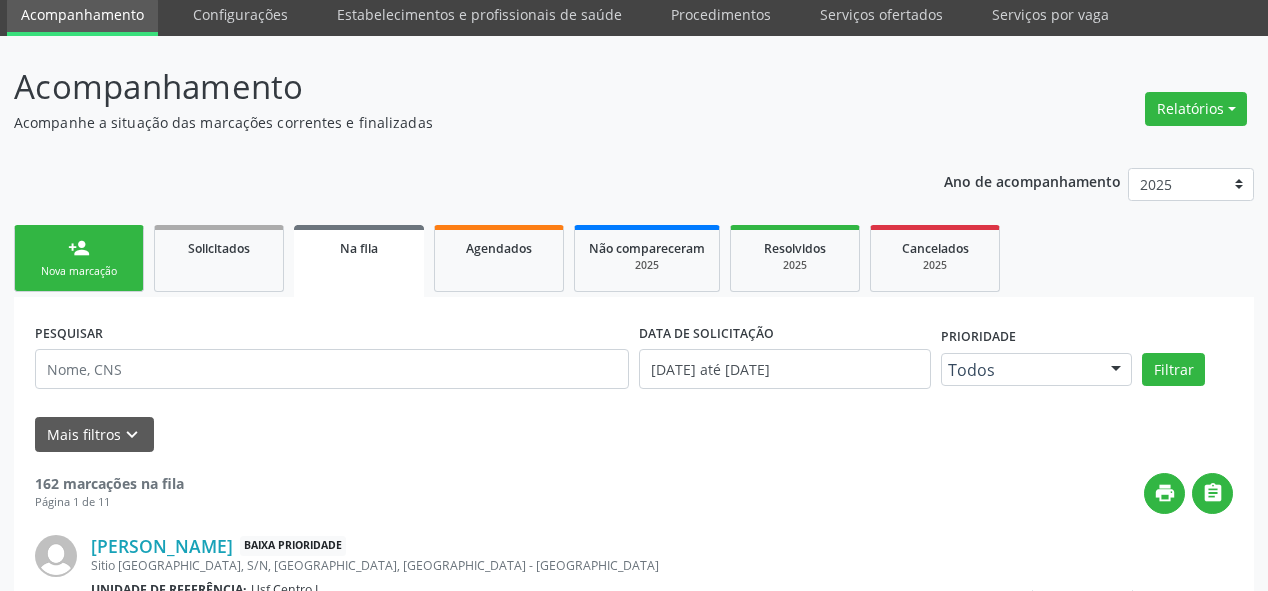 click on "person_add
Nova marcação" at bounding box center (79, 258) 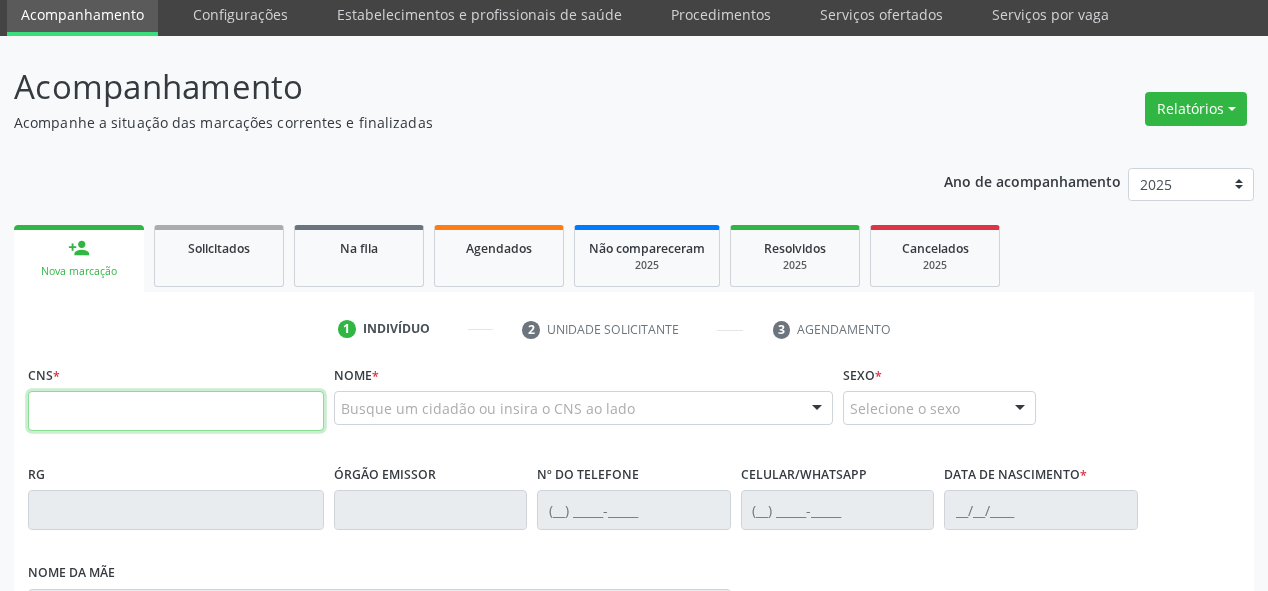 click at bounding box center [176, 411] 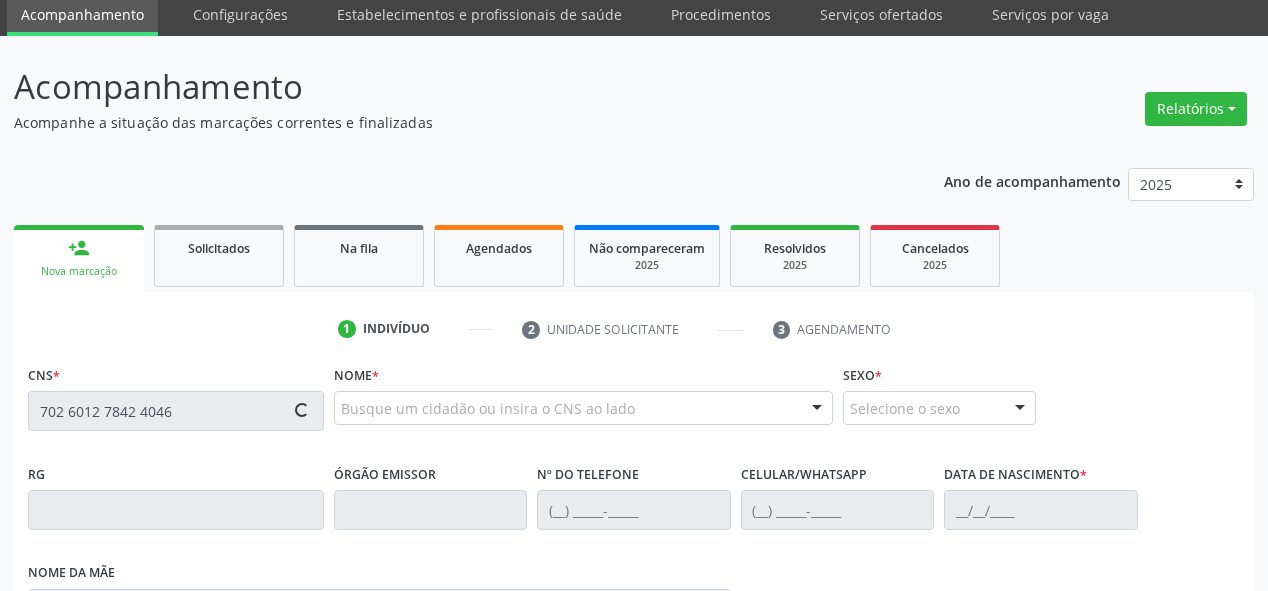 type on "702 6012 7842 4046" 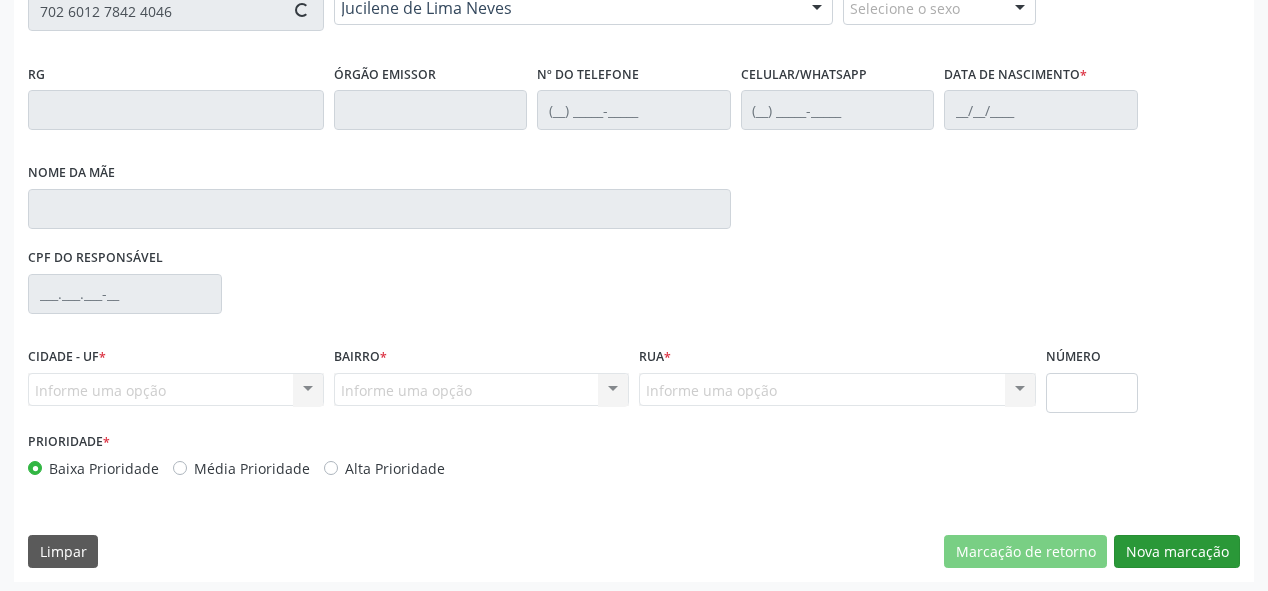 type on "[PHONE_NUMBER]" 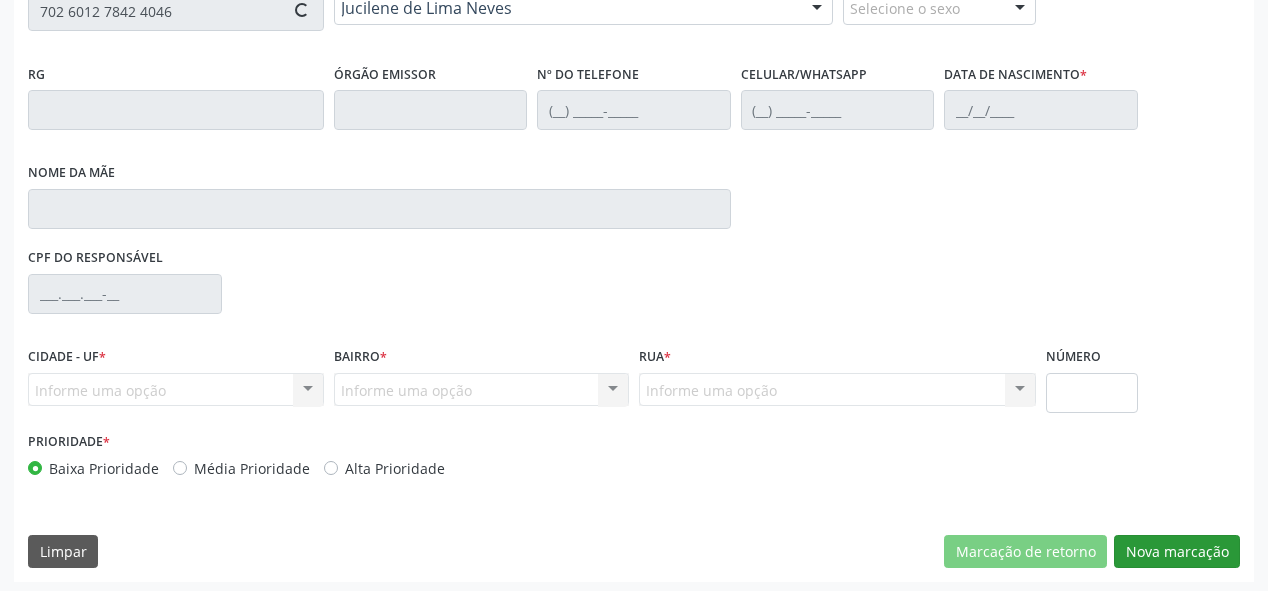 type on "[PHONE_NUMBER]" 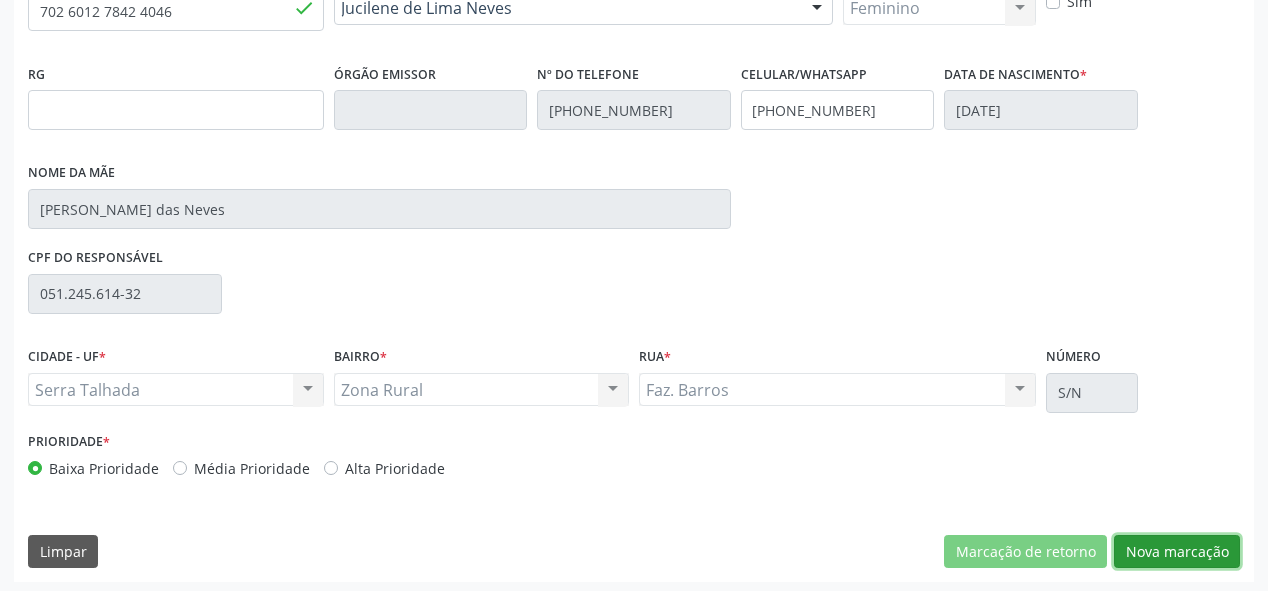 click on "Nova marcação" at bounding box center (1177, 552) 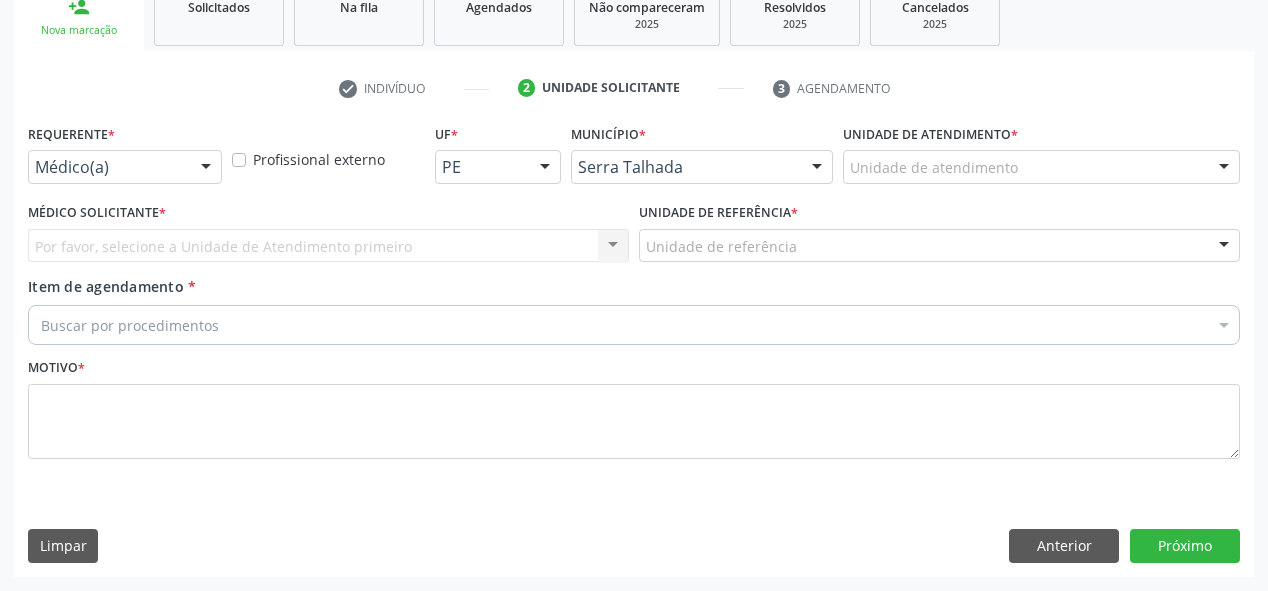 scroll, scrollTop: 313, scrollLeft: 0, axis: vertical 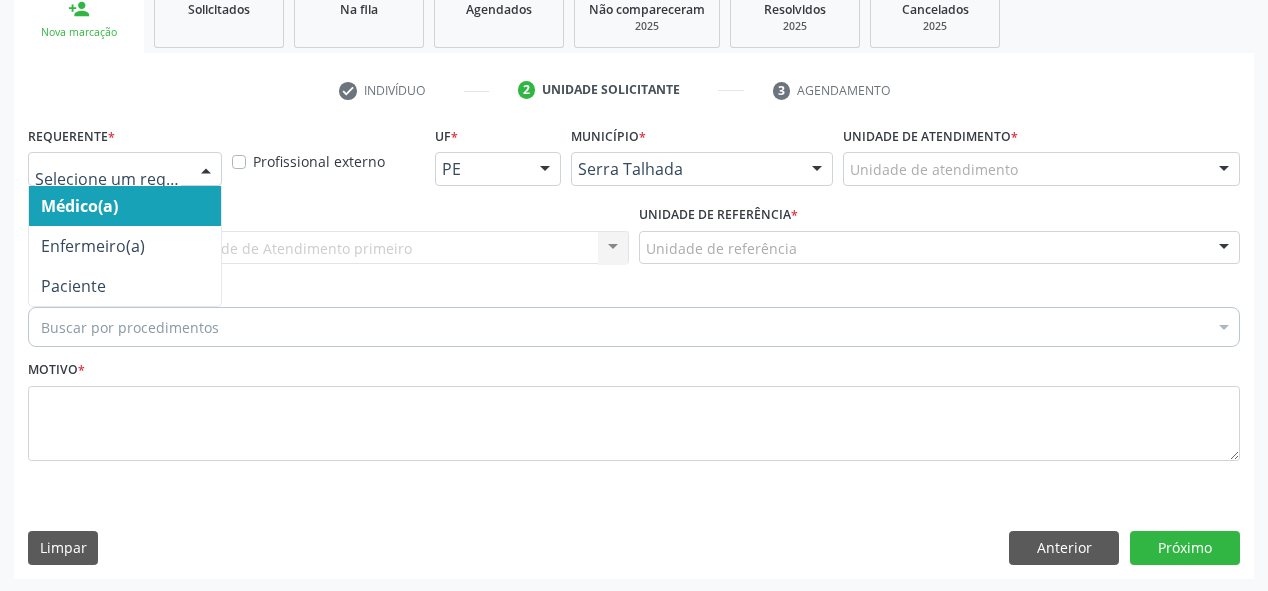 click at bounding box center [125, 169] 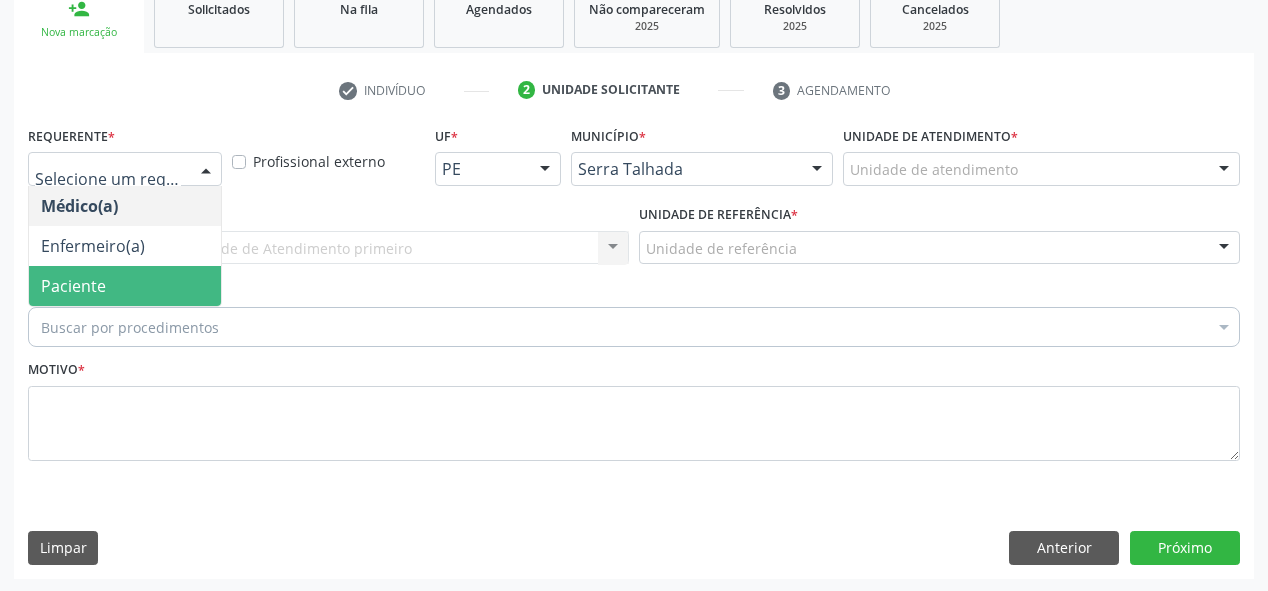 click on "Paciente" at bounding box center [125, 286] 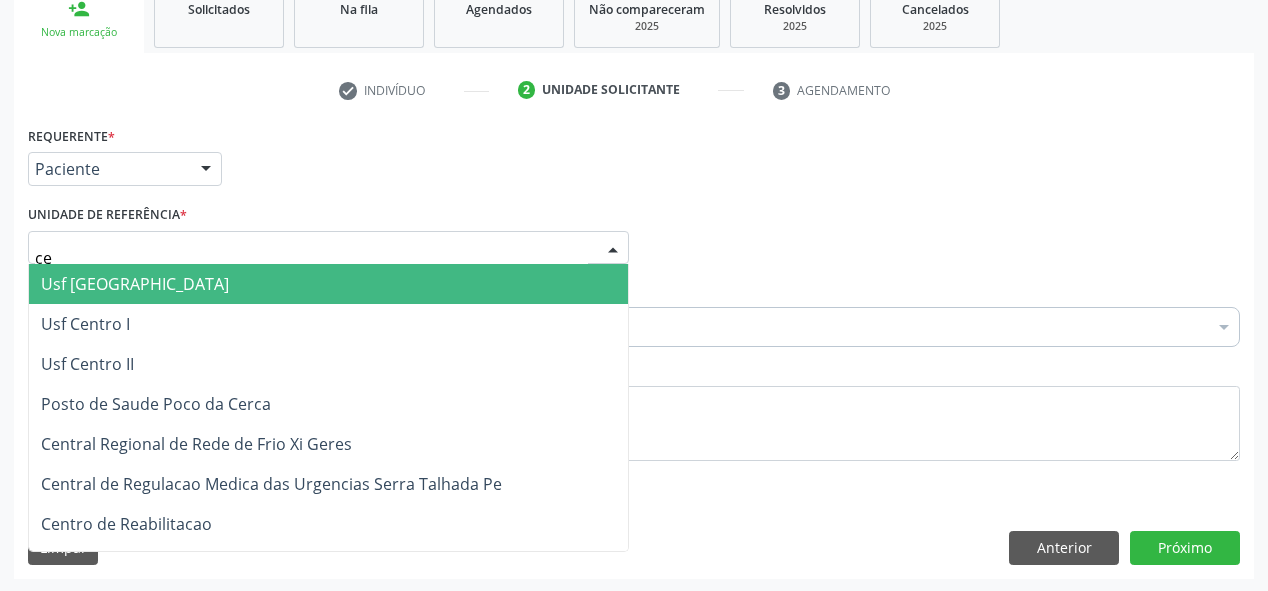 type on "cen" 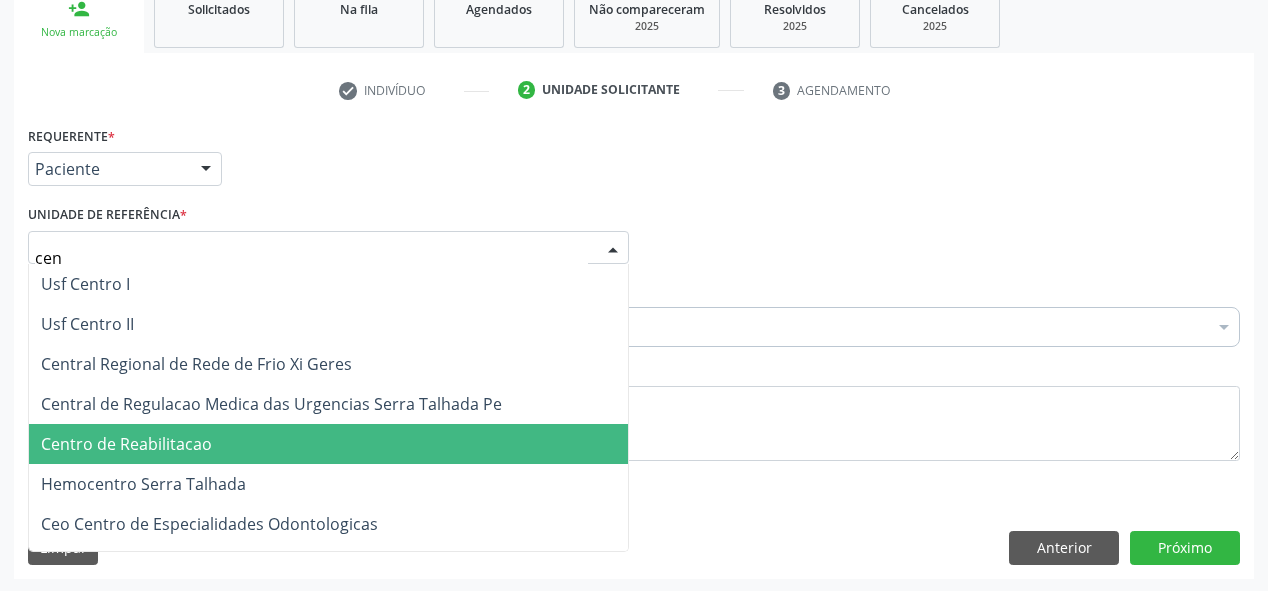 click on "Centro de Reabilitacao" at bounding box center (328, 444) 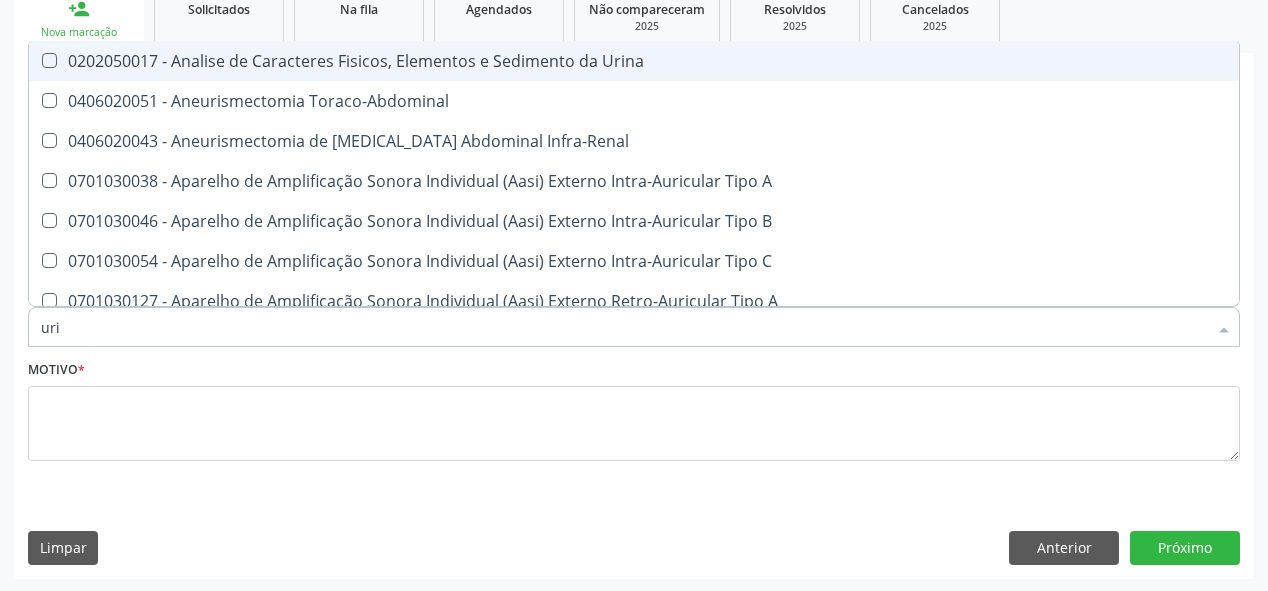type on "urin" 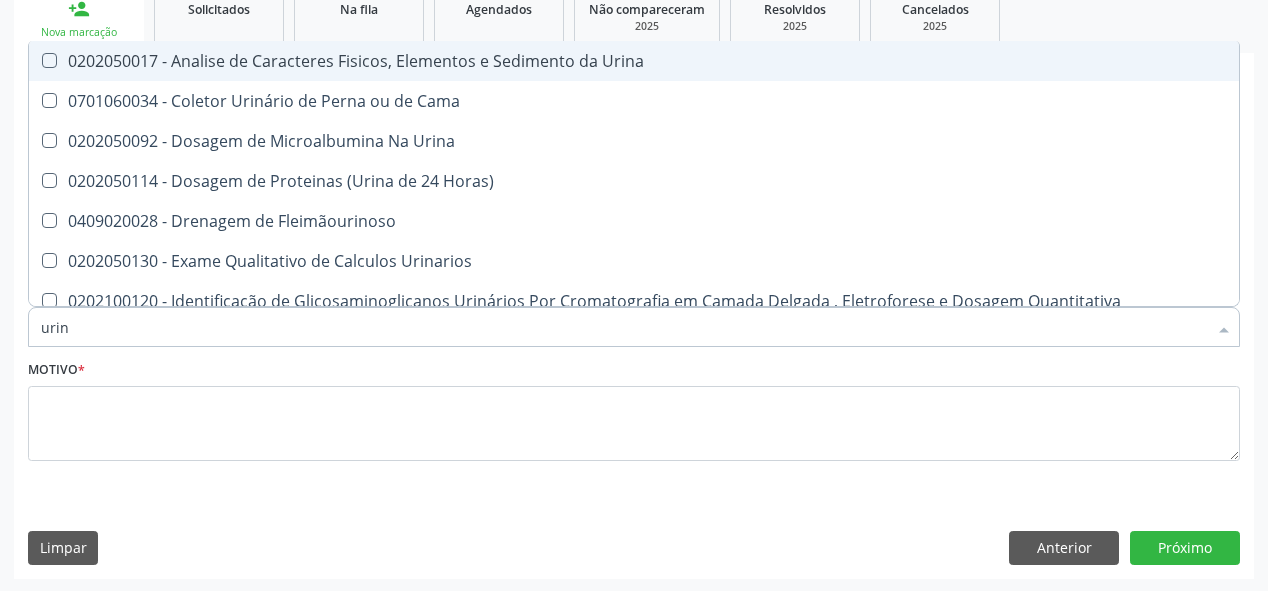 click on "0202050017 - Analise de Caracteres Fisicos, Elementos e Sedimento da Urina" at bounding box center (634, 61) 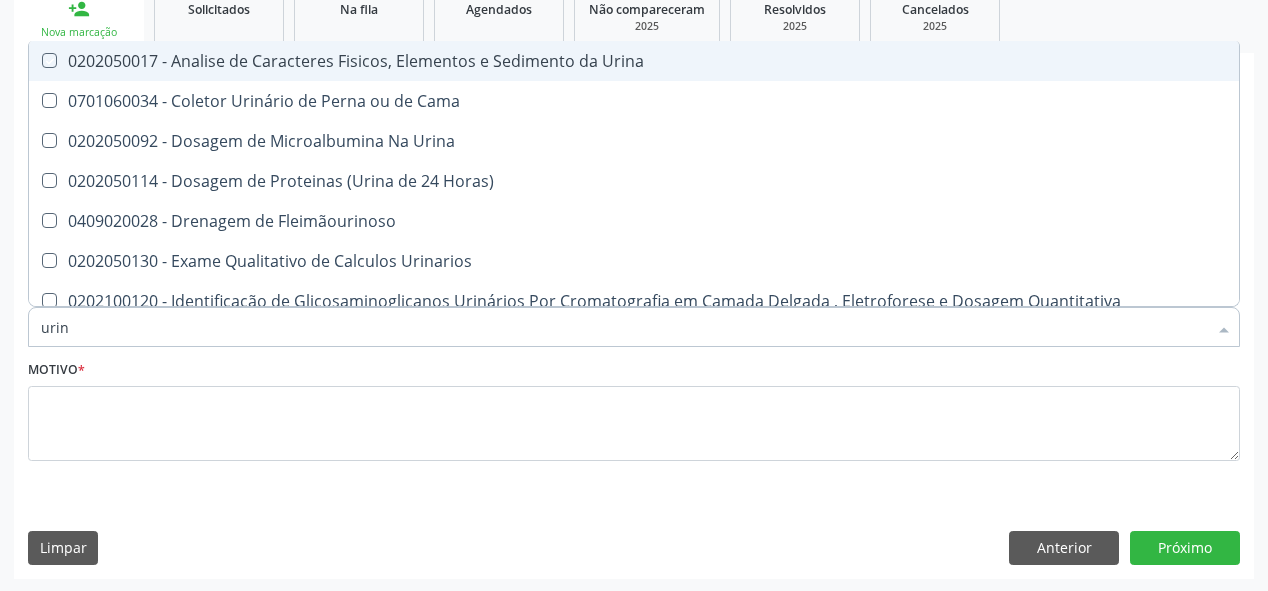 checkbox on "true" 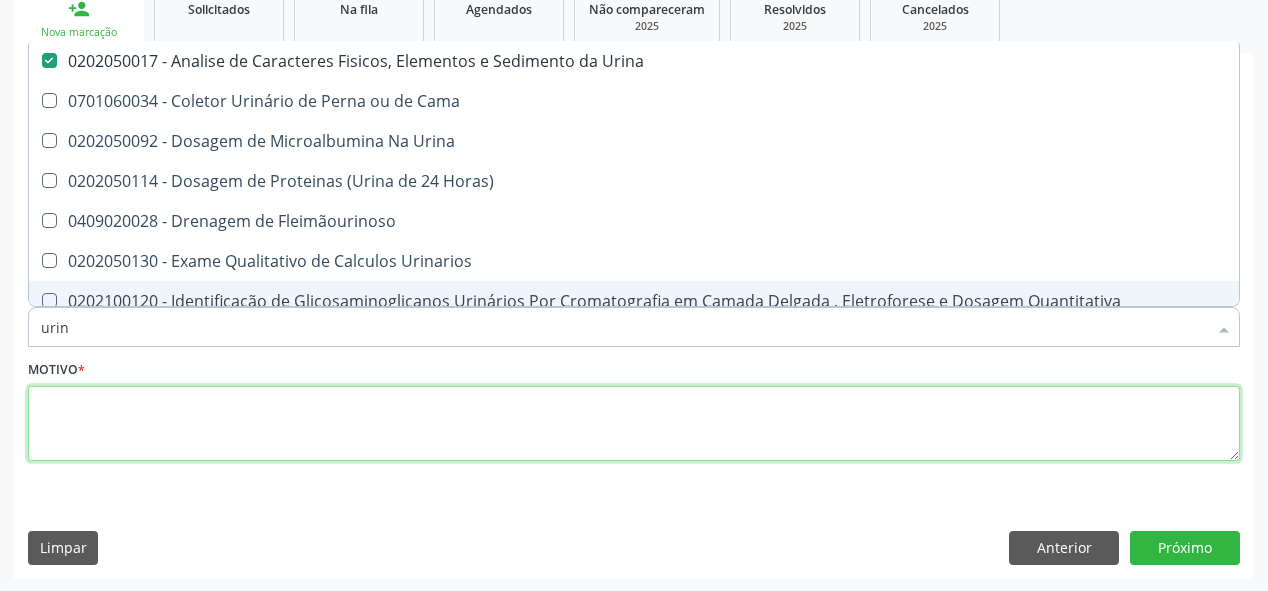 click at bounding box center [634, 424] 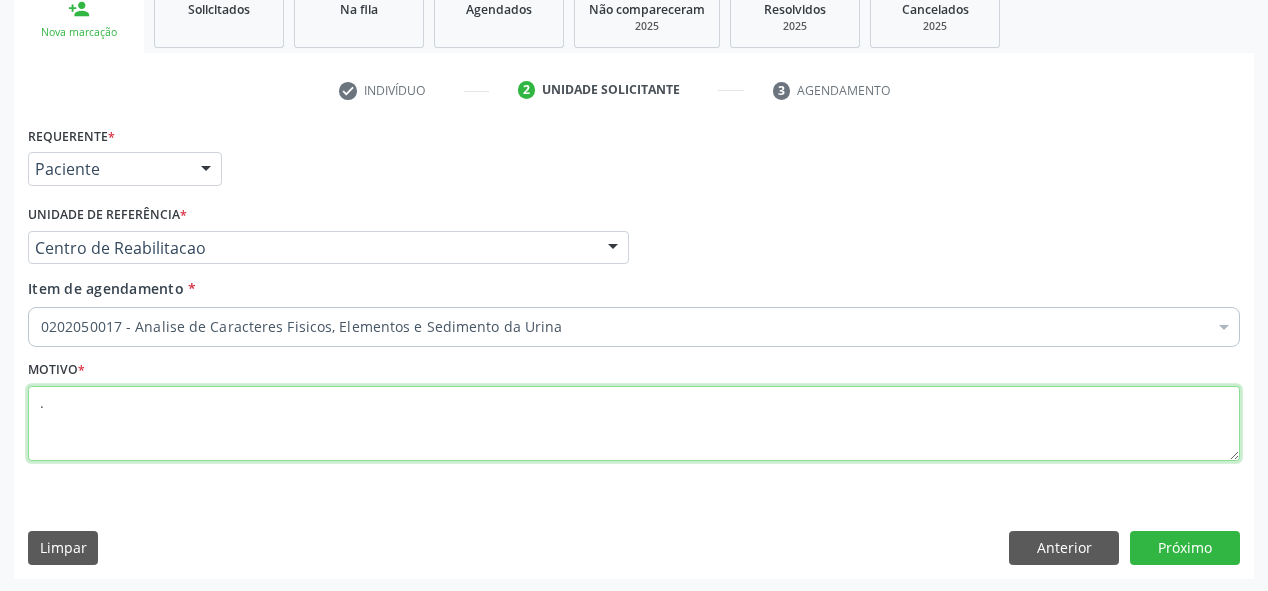 type on "." 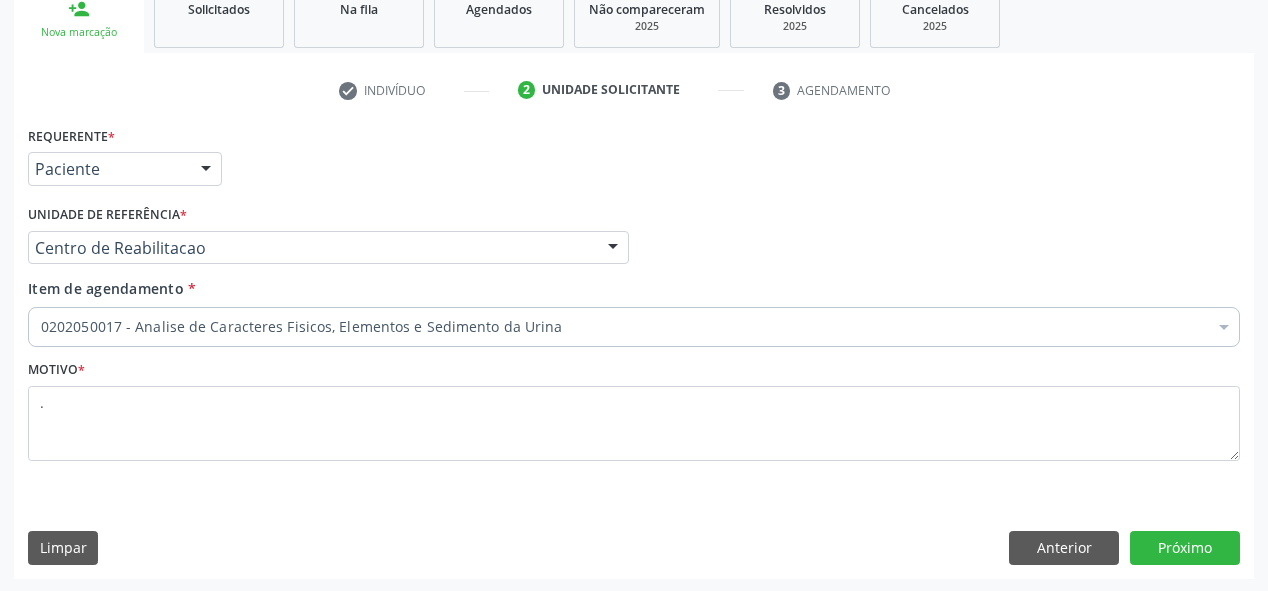 click on "Requerente
*
Paciente         Médico(a)   Enfermeiro(a)   Paciente
Nenhum resultado encontrado para: "   "
Não há nenhuma opção para ser exibida.
UF
PE         PE
Nenhum resultado encontrado para: "   "
Não há nenhuma opção para ser exibida.
Município
Serra Talhada         [GEOGRAPHIC_DATA] resultado encontrado para: "   "
Não há nenhuma opção para ser exibida.
Médico Solicitante
Por favor, selecione a Unidade de Atendimento primeiro
Nenhum resultado encontrado para: "   "
Não há nenhuma opção para ser exibida.
Unidade de referência
*
Centro de Reabilitacao         Usf do Mutirao   Usf Cohab   Usf Caicarinha da Penha Tauapiranga   Posto de Saude [PERSON_NAME]   Usf Borborema   Usf Bom Jesus I   Usf Ipsep   Usf Sao Cristovao" at bounding box center [634, 349] 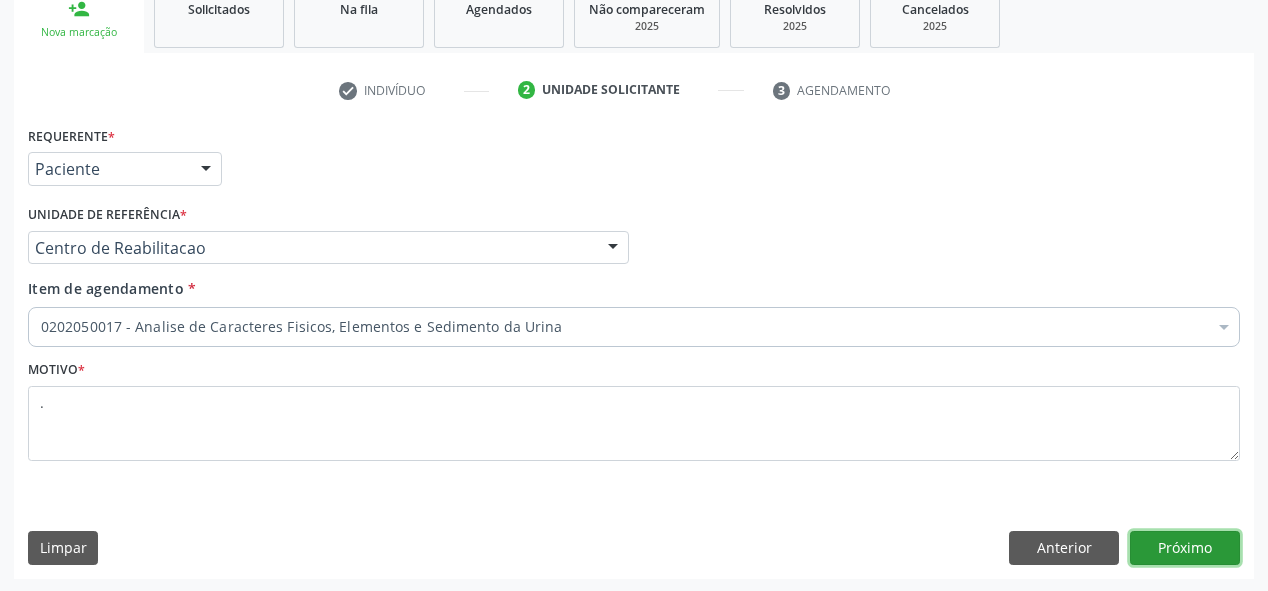 click on "Próximo" at bounding box center (1185, 548) 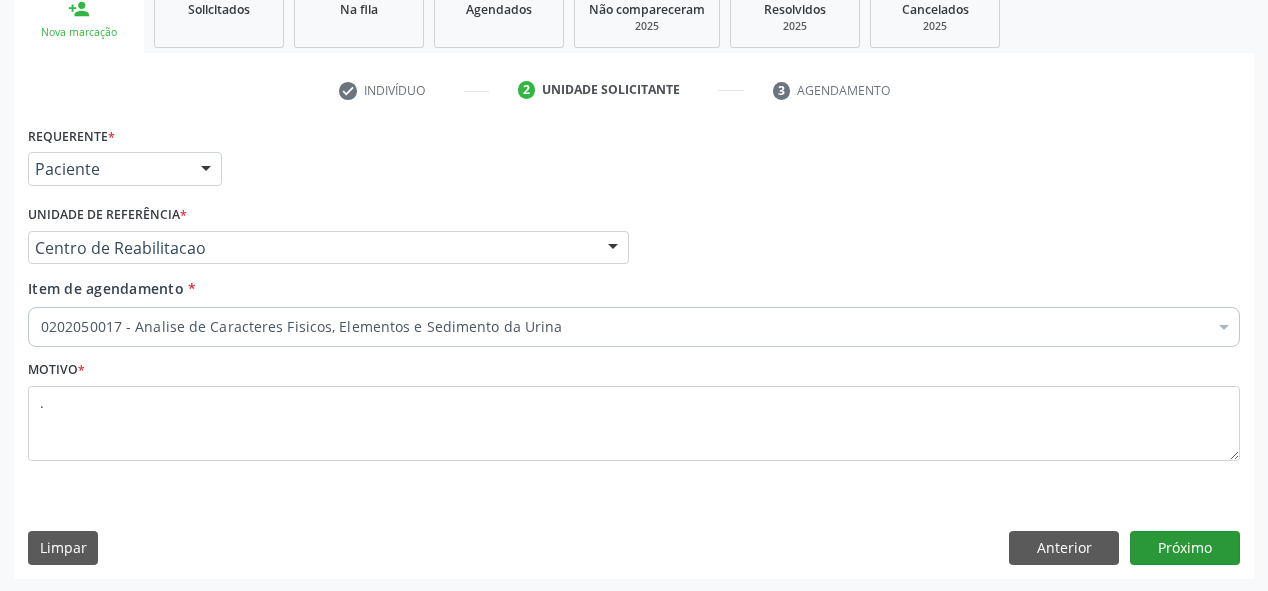 scroll, scrollTop: 278, scrollLeft: 0, axis: vertical 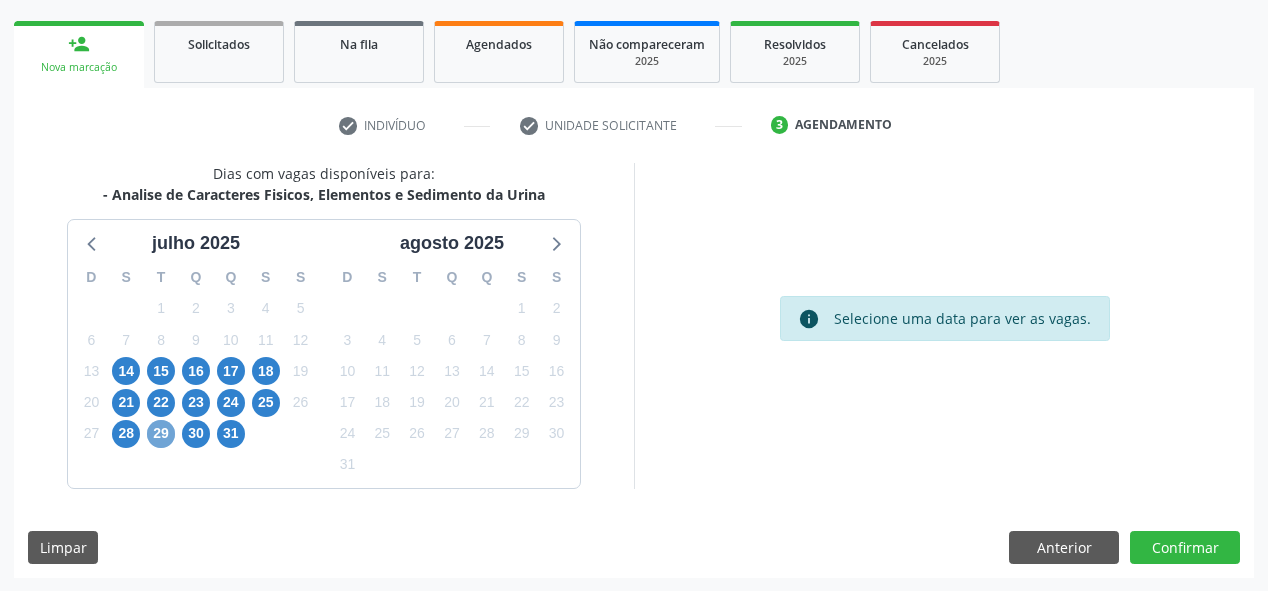 click on "29" at bounding box center (161, 434) 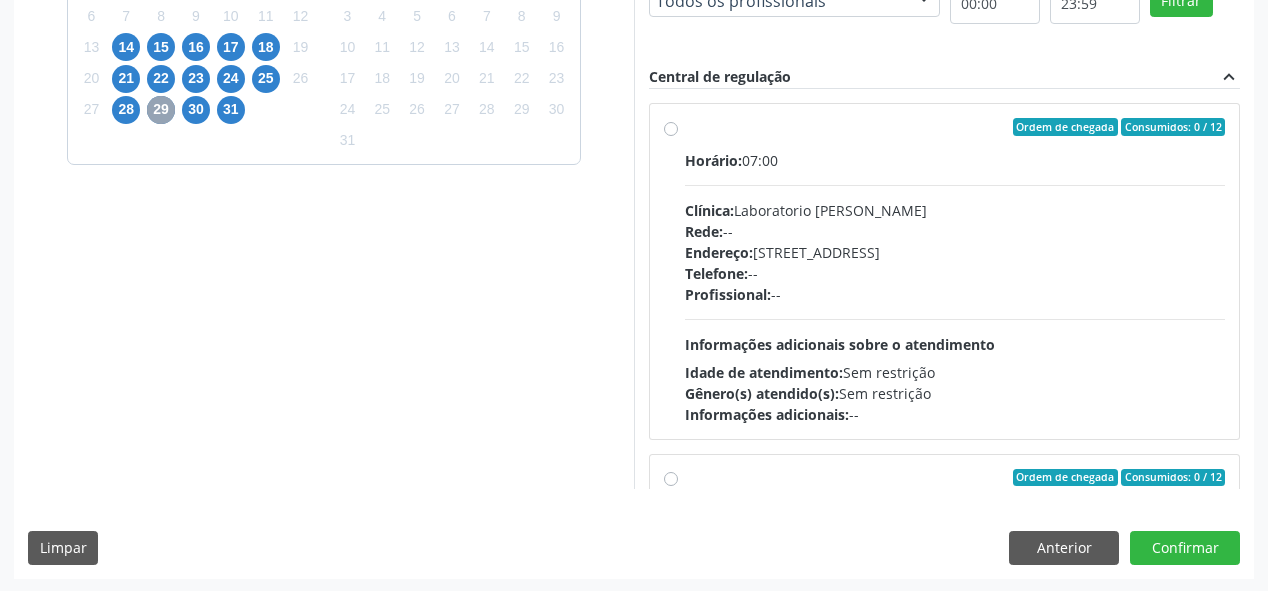 scroll, scrollTop: 603, scrollLeft: 0, axis: vertical 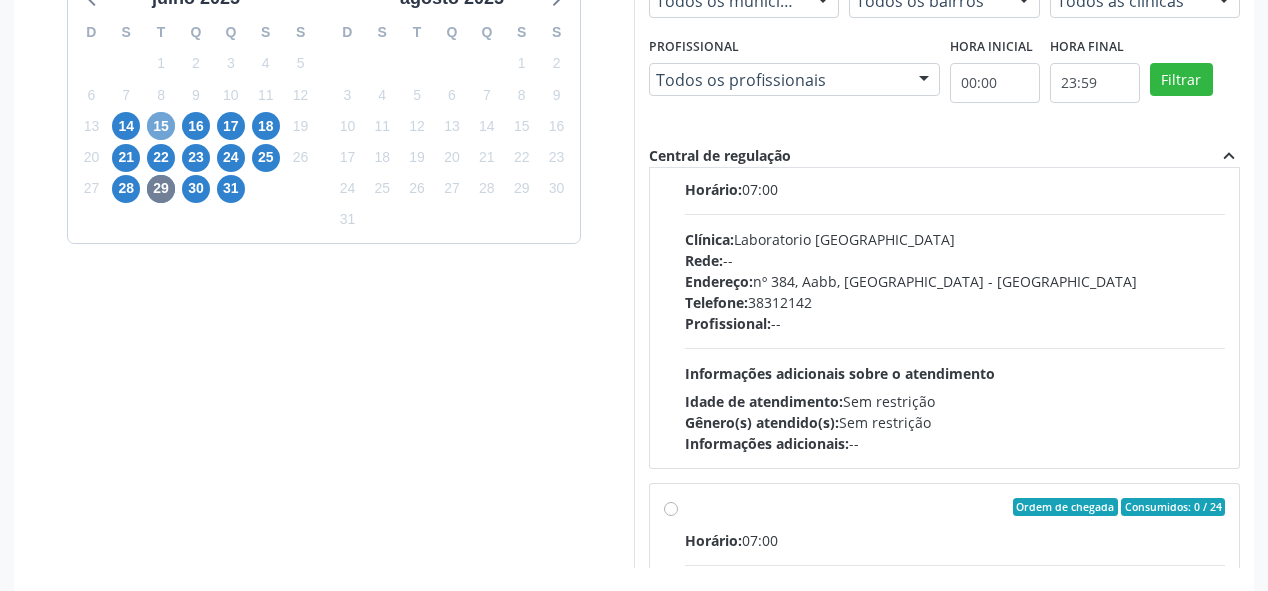 click on "15" at bounding box center [161, 126] 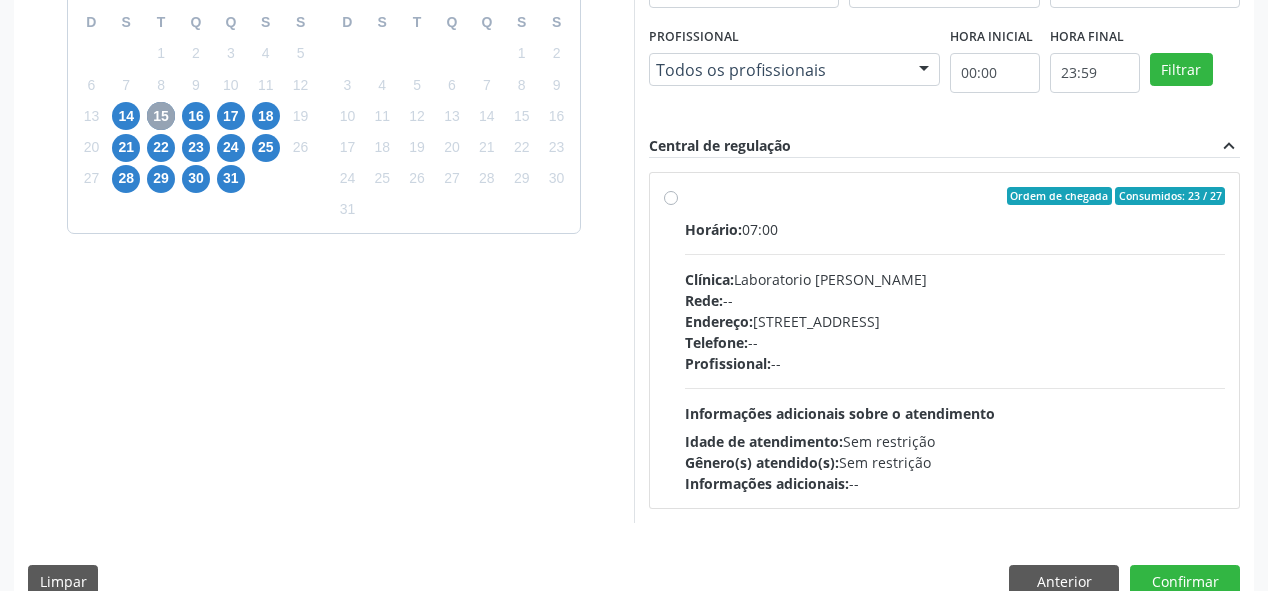 scroll, scrollTop: 566, scrollLeft: 0, axis: vertical 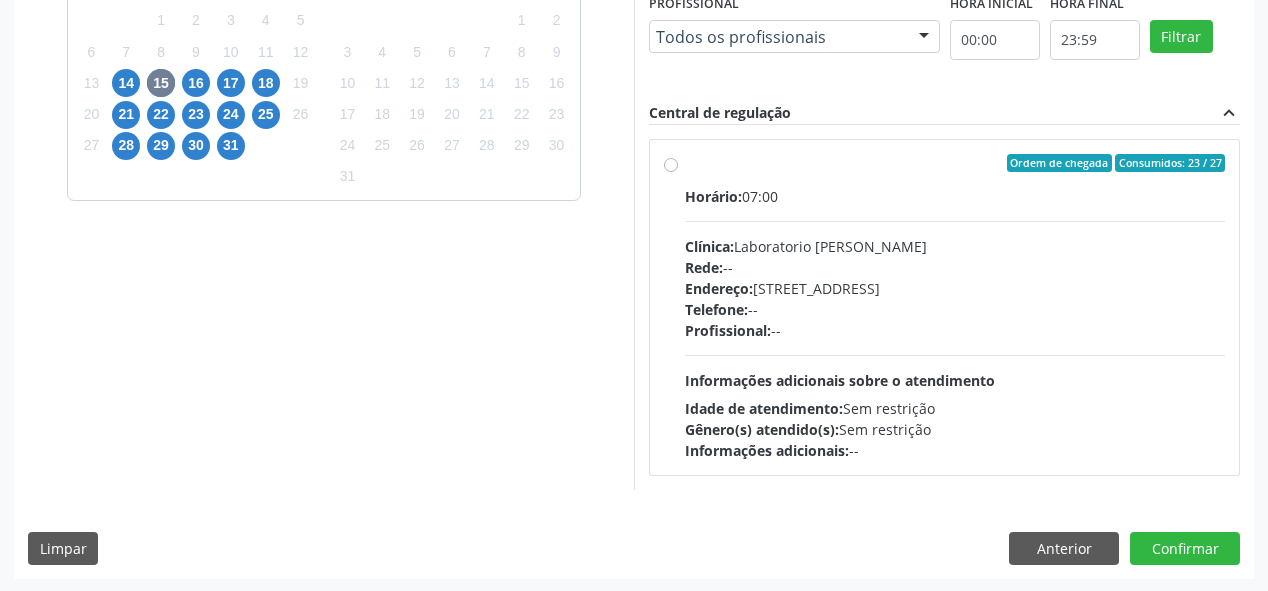 click on "15" at bounding box center [161, 83] 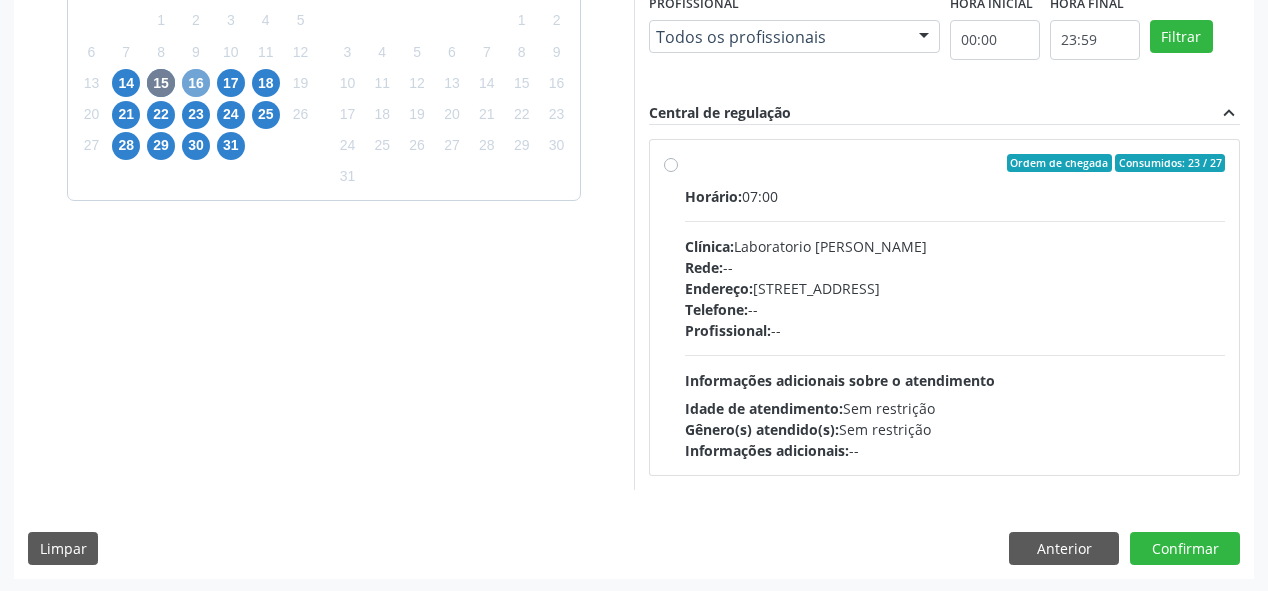 click on "16" at bounding box center [196, 83] 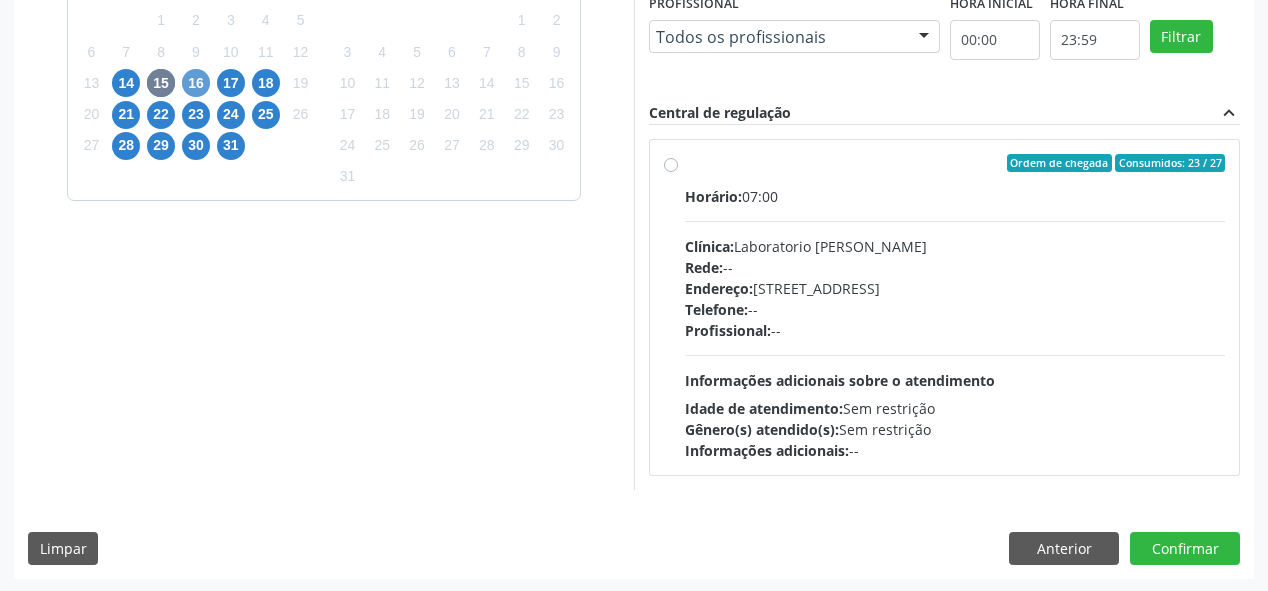 click on "Solicitados" at bounding box center [219, -236] 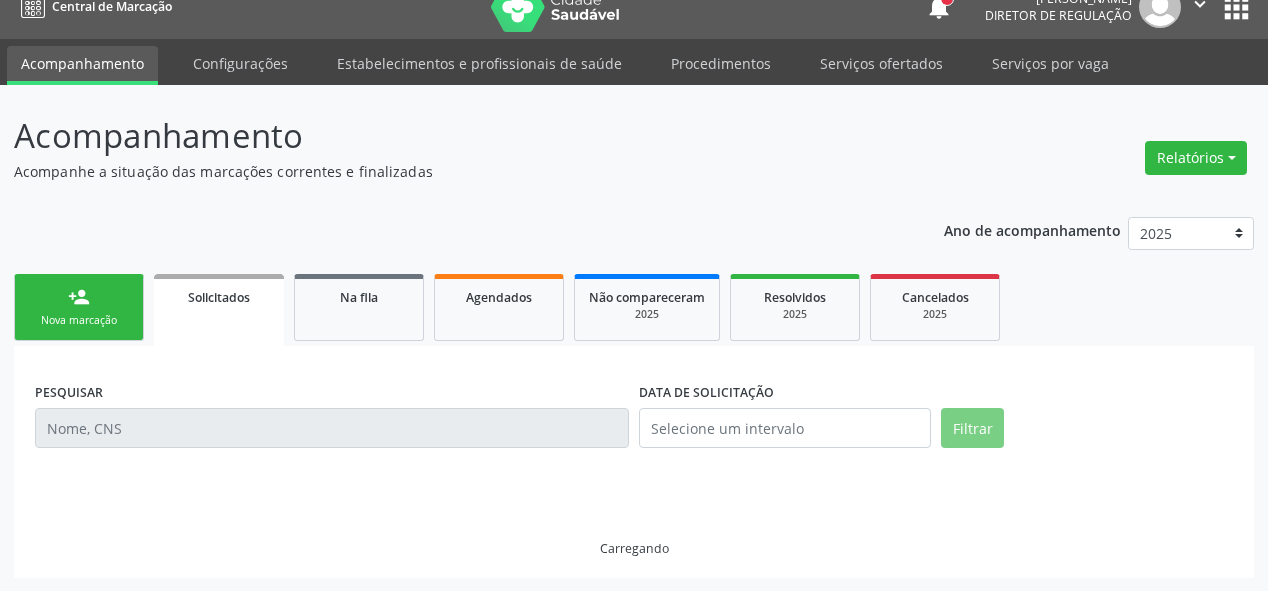 scroll, scrollTop: 0, scrollLeft: 0, axis: both 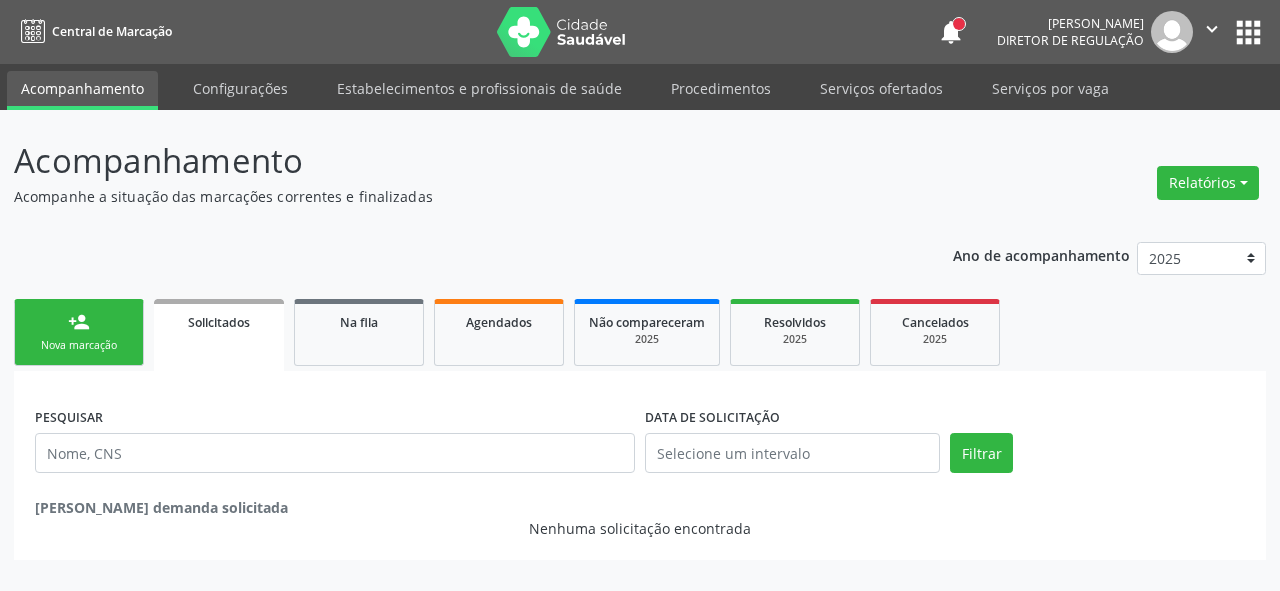 click on "person_add
Nova marcação" at bounding box center [79, 332] 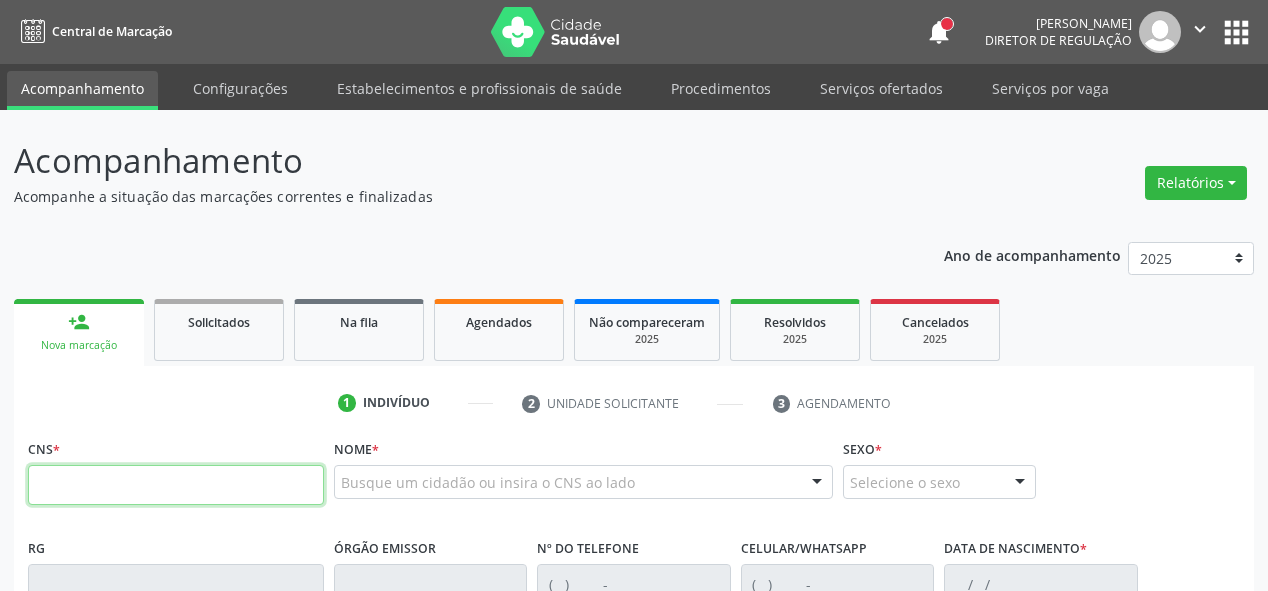 click at bounding box center (176, 485) 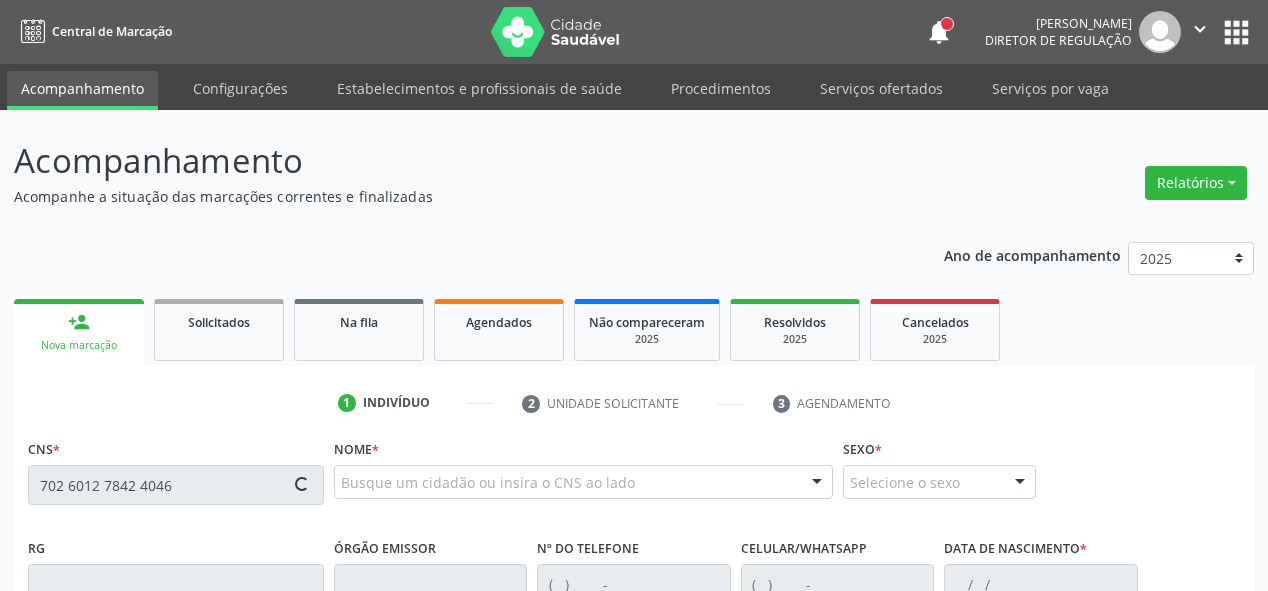 type on "702 6012 7842 4046" 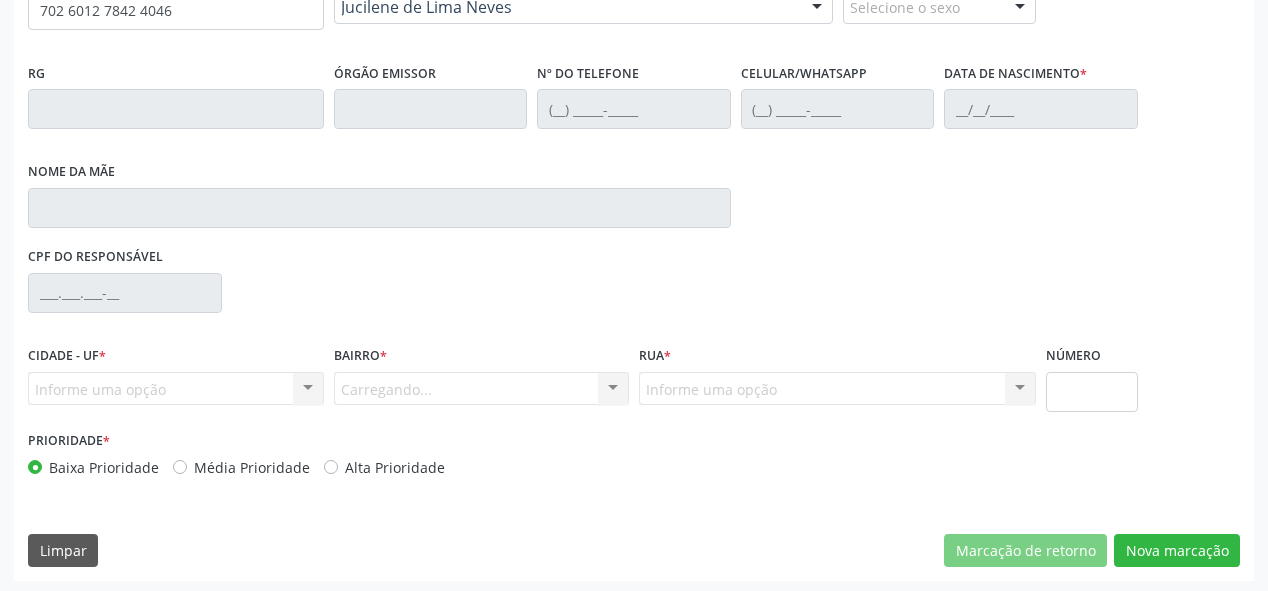scroll, scrollTop: 478, scrollLeft: 0, axis: vertical 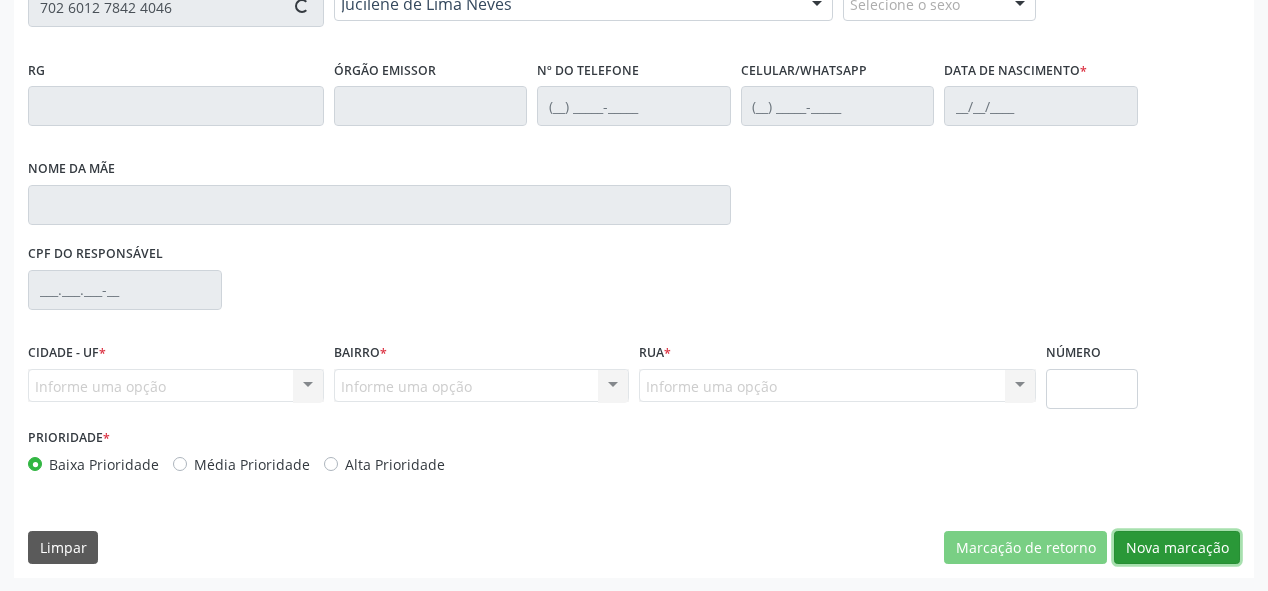 click on "Nova marcação" at bounding box center (1177, 548) 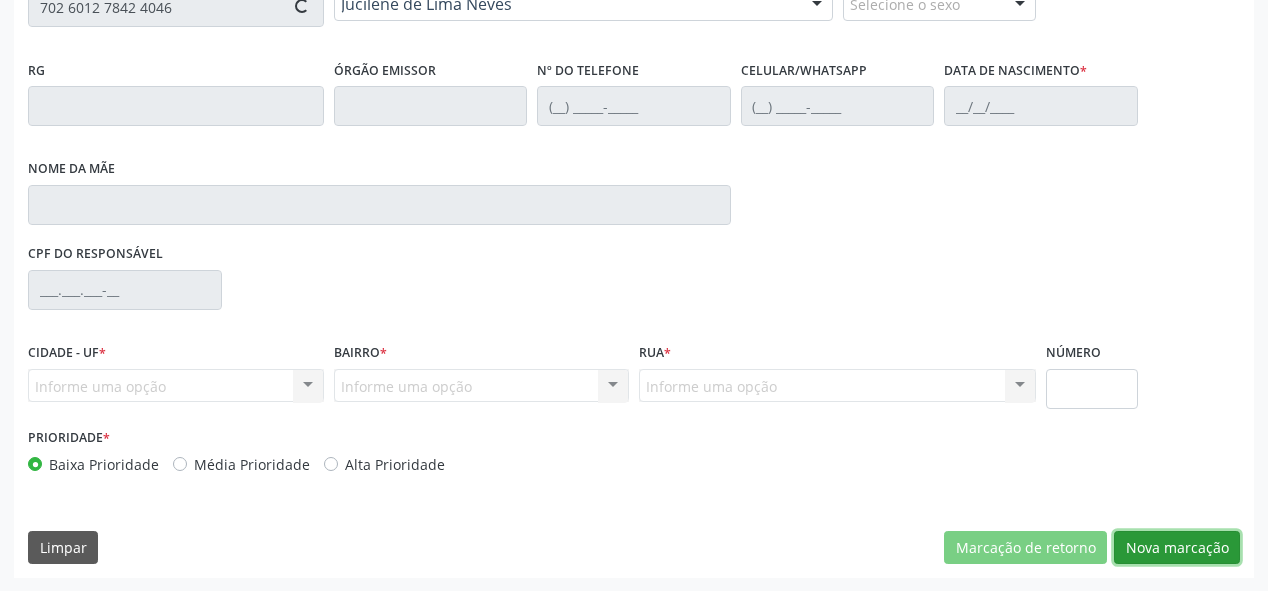 type on "[PERSON_NAME] das Neves" 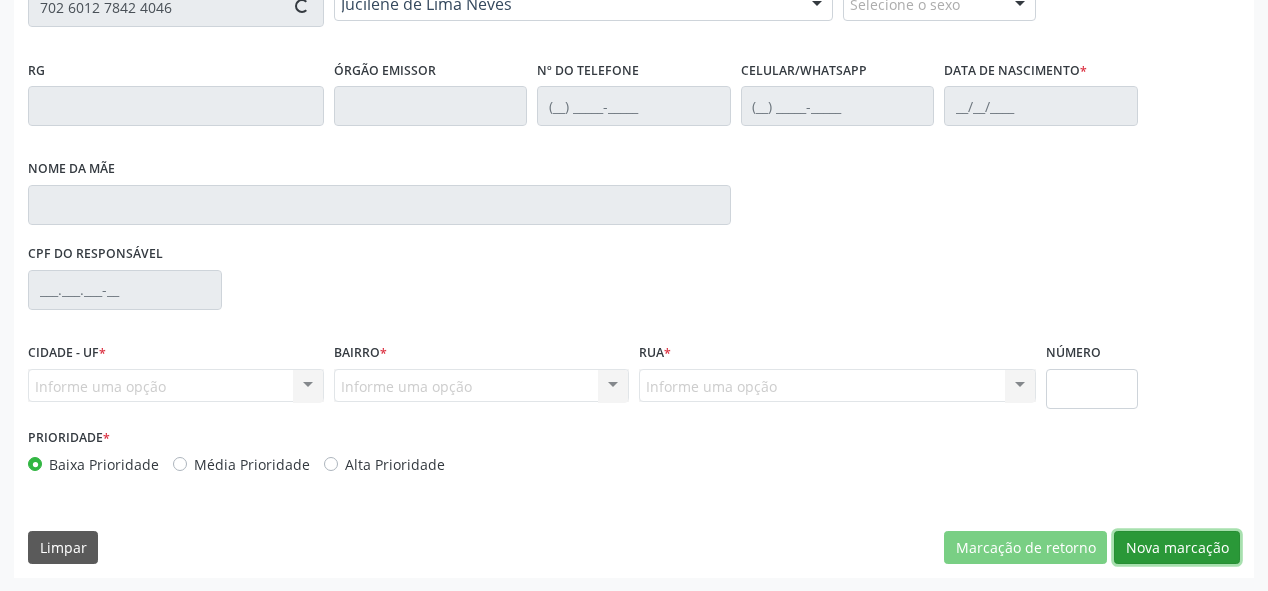 type on "051.245.614-32" 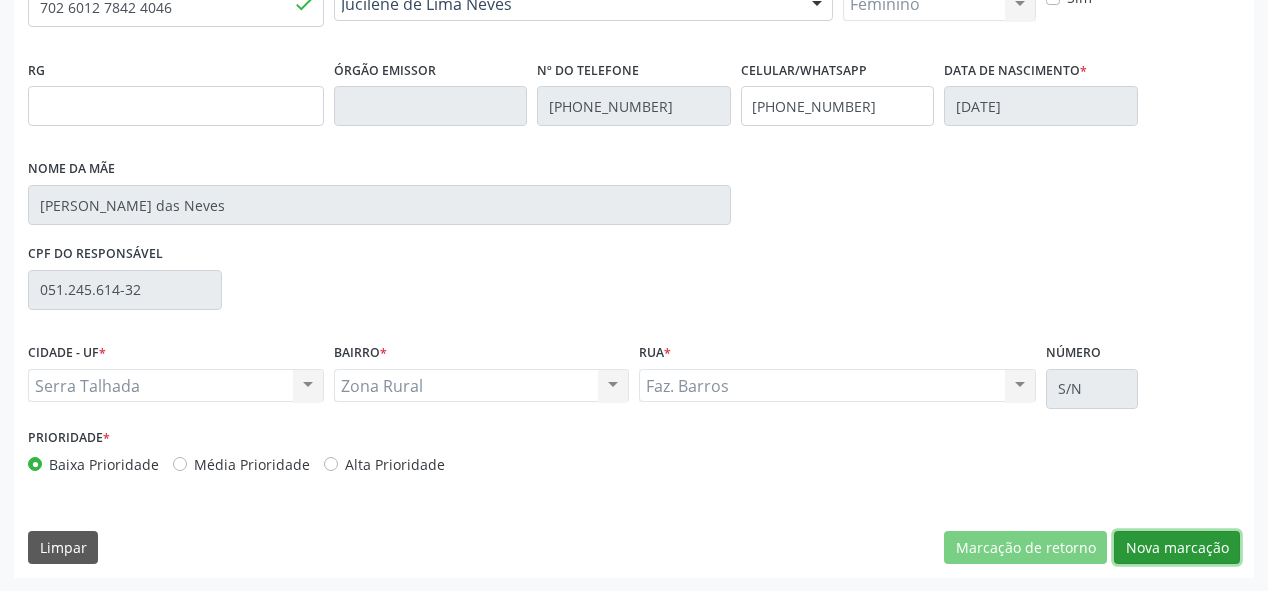 click on "Nova marcação" at bounding box center [1177, 548] 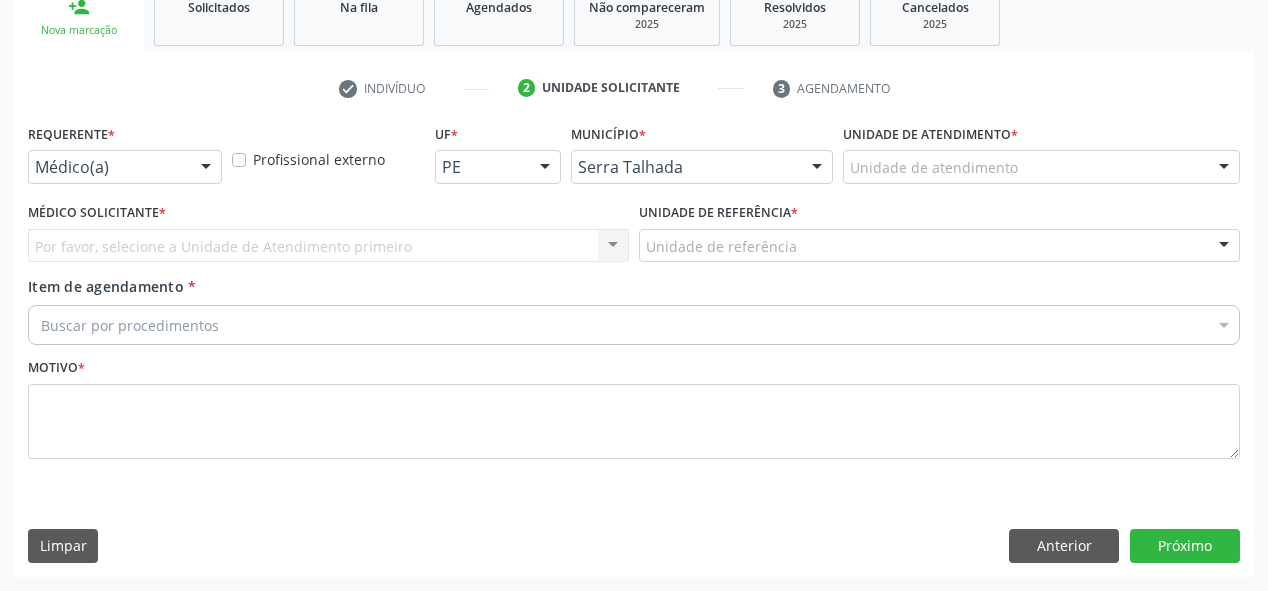 scroll, scrollTop: 313, scrollLeft: 0, axis: vertical 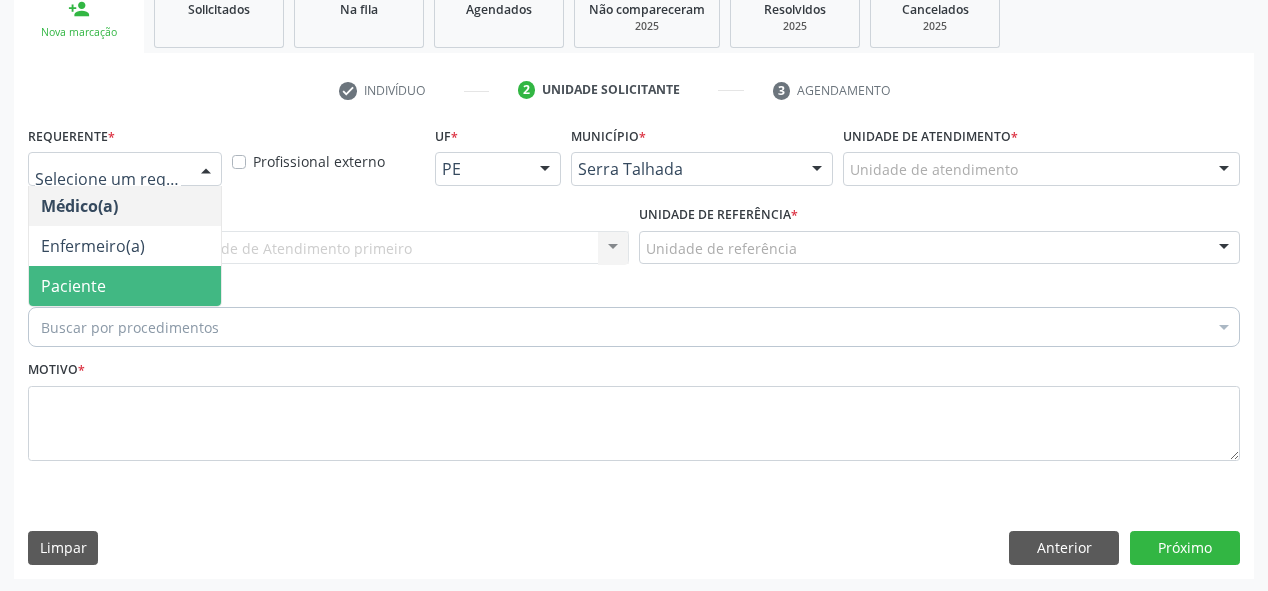 click on "Paciente" at bounding box center (125, 286) 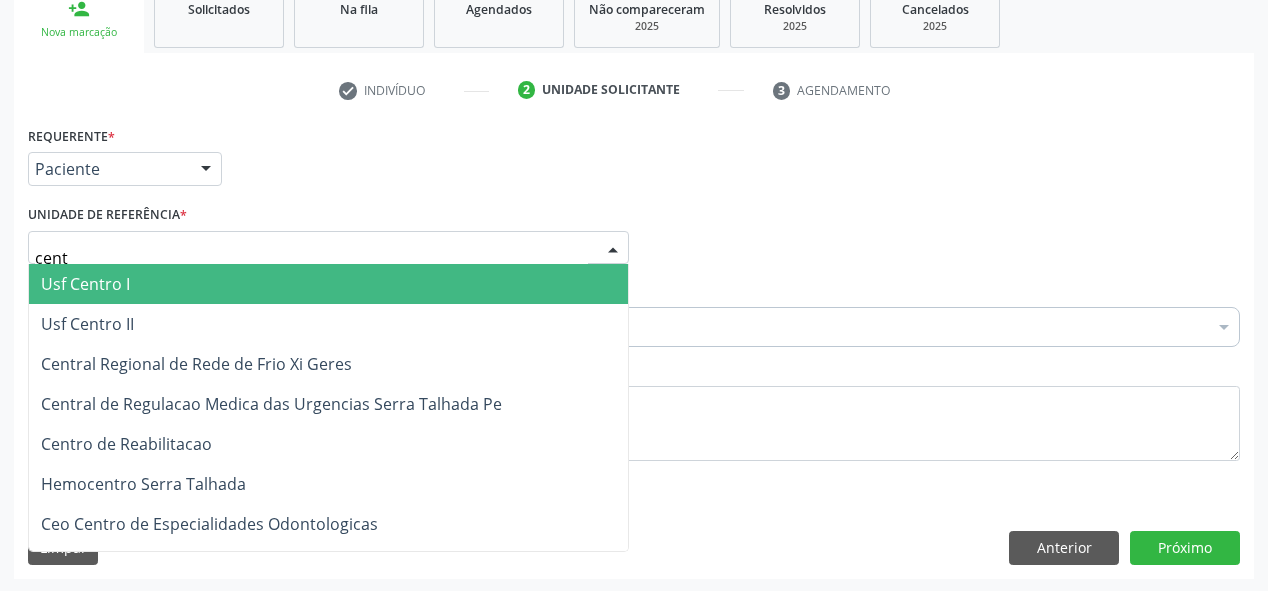 type on "centr" 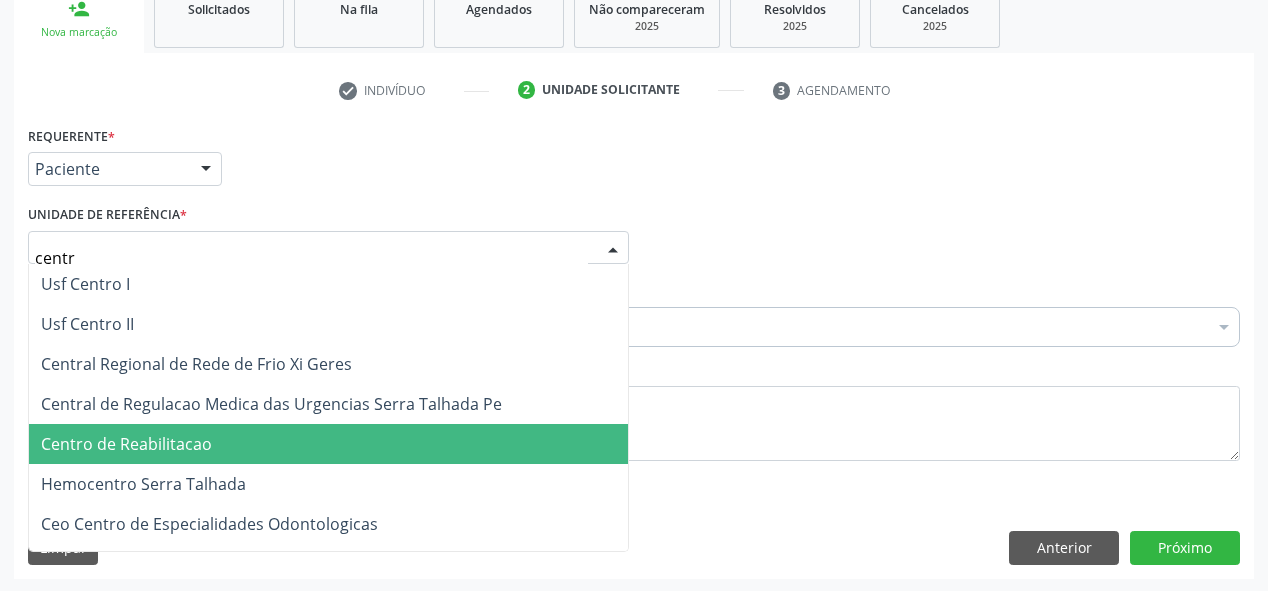 click on "Centro de Reabilitacao" at bounding box center [328, 444] 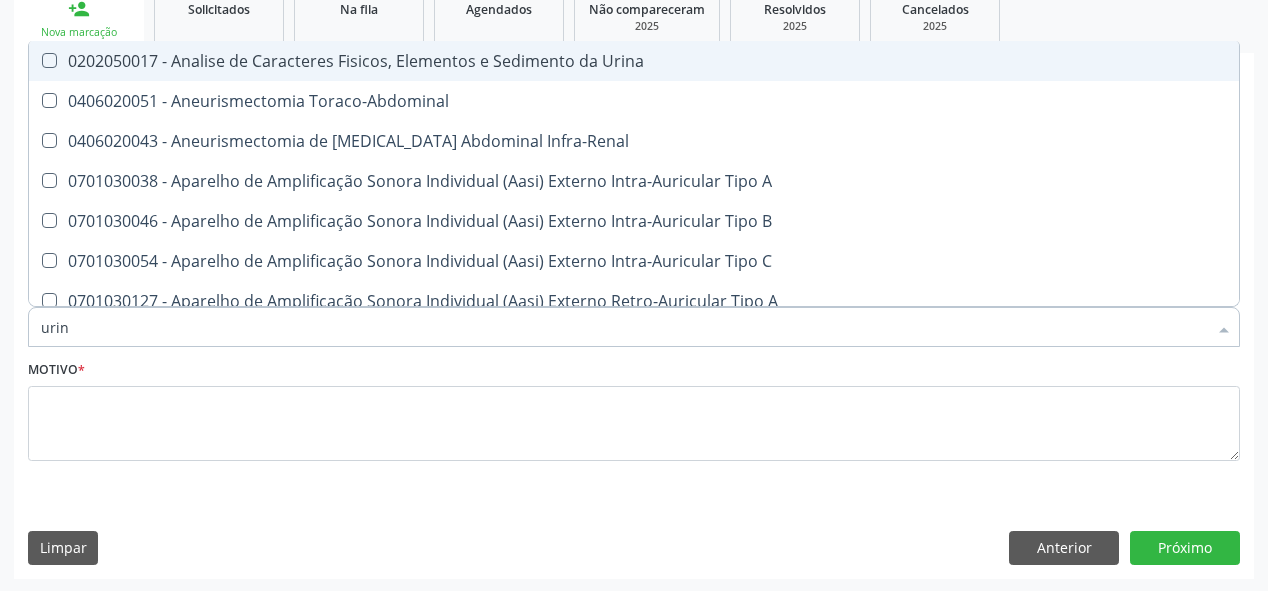 type on "urina" 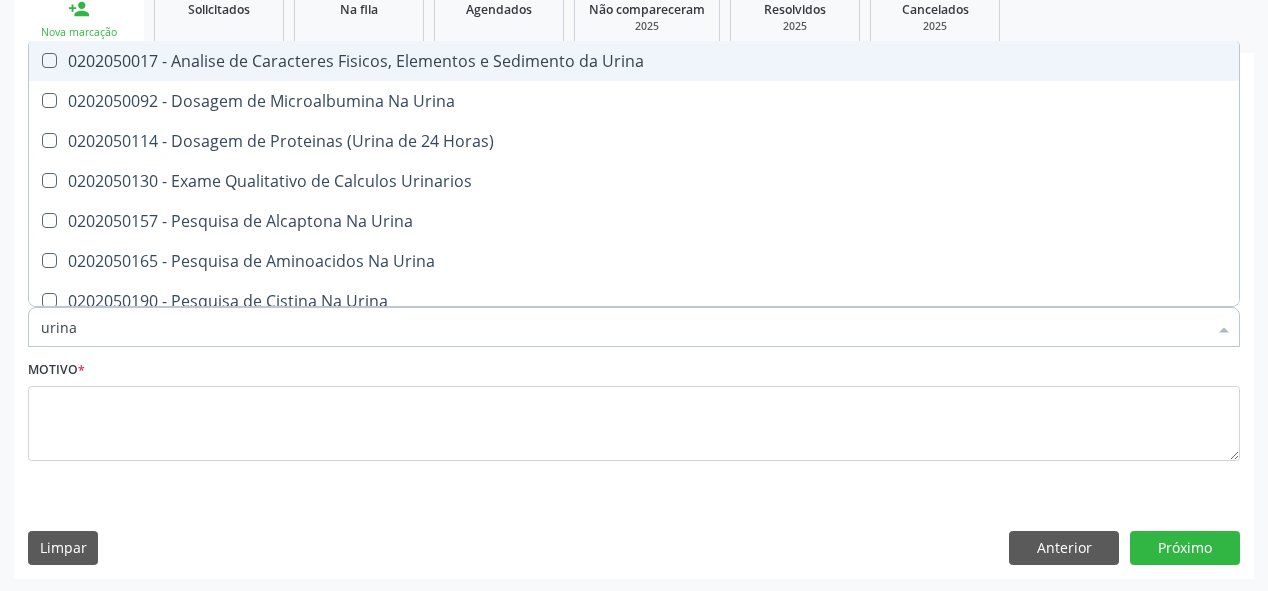 click on "0202050017 - Analise de Caracteres Fisicos, Elementos e Sedimento da Urina" at bounding box center [634, 61] 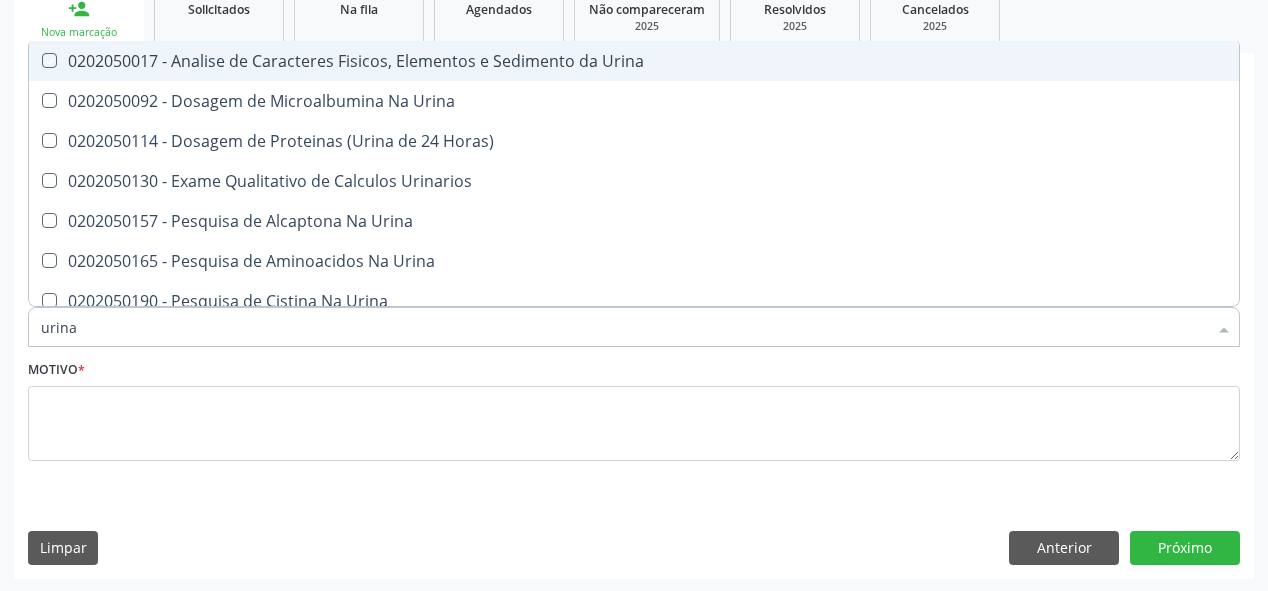 checkbox on "true" 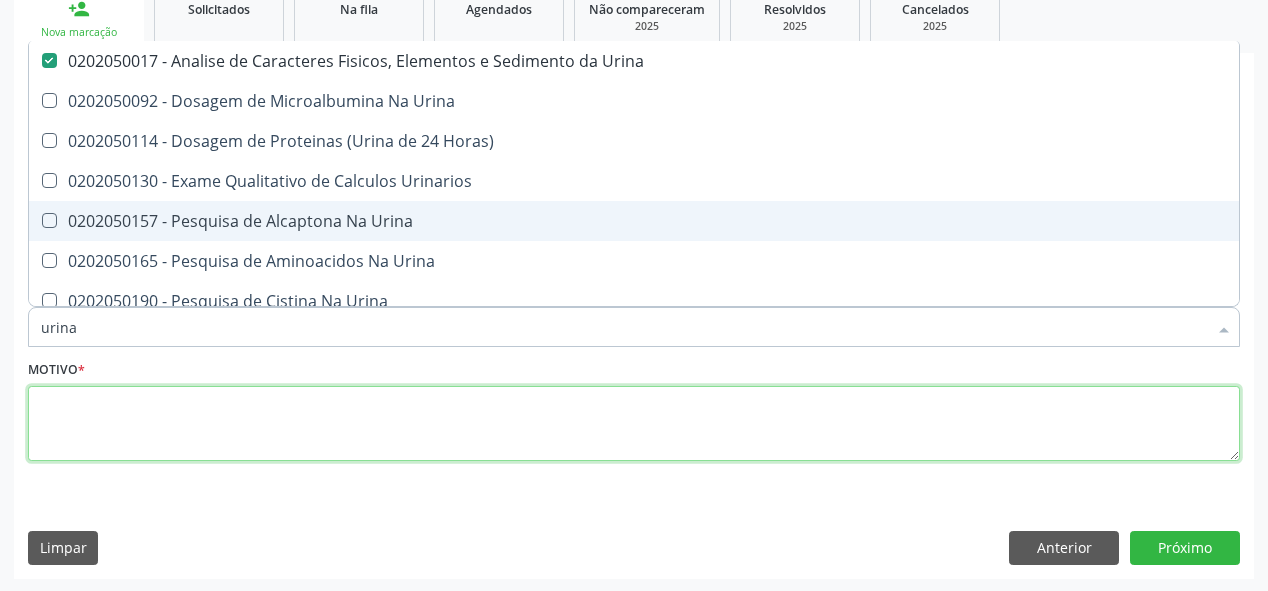 click at bounding box center [634, 424] 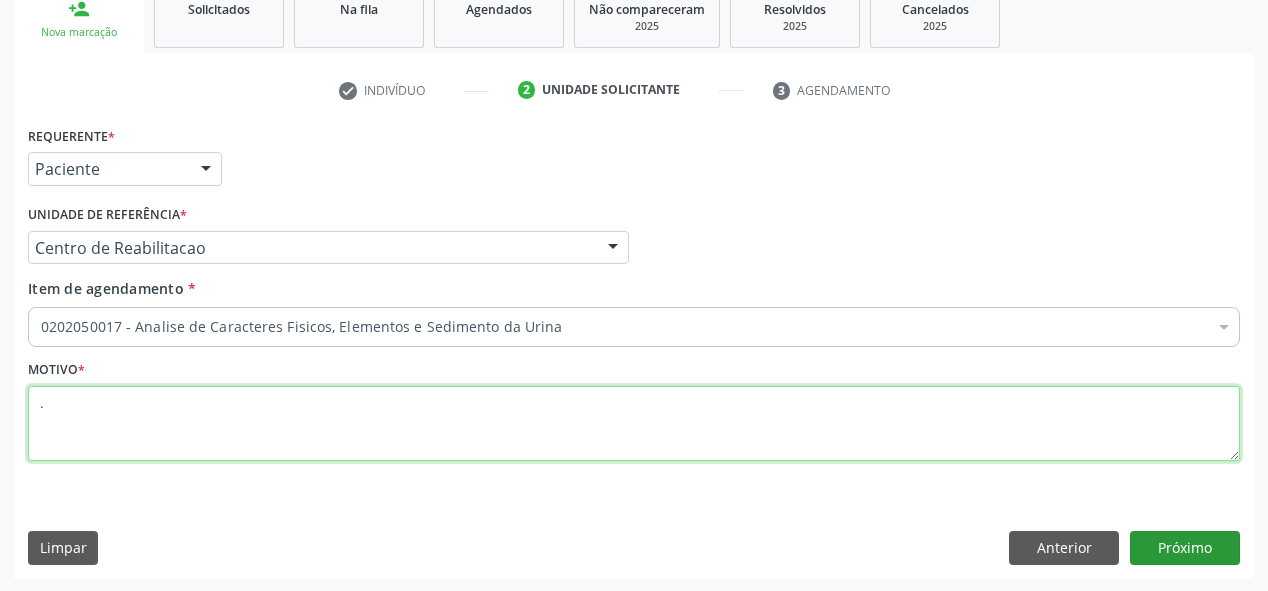 type on "." 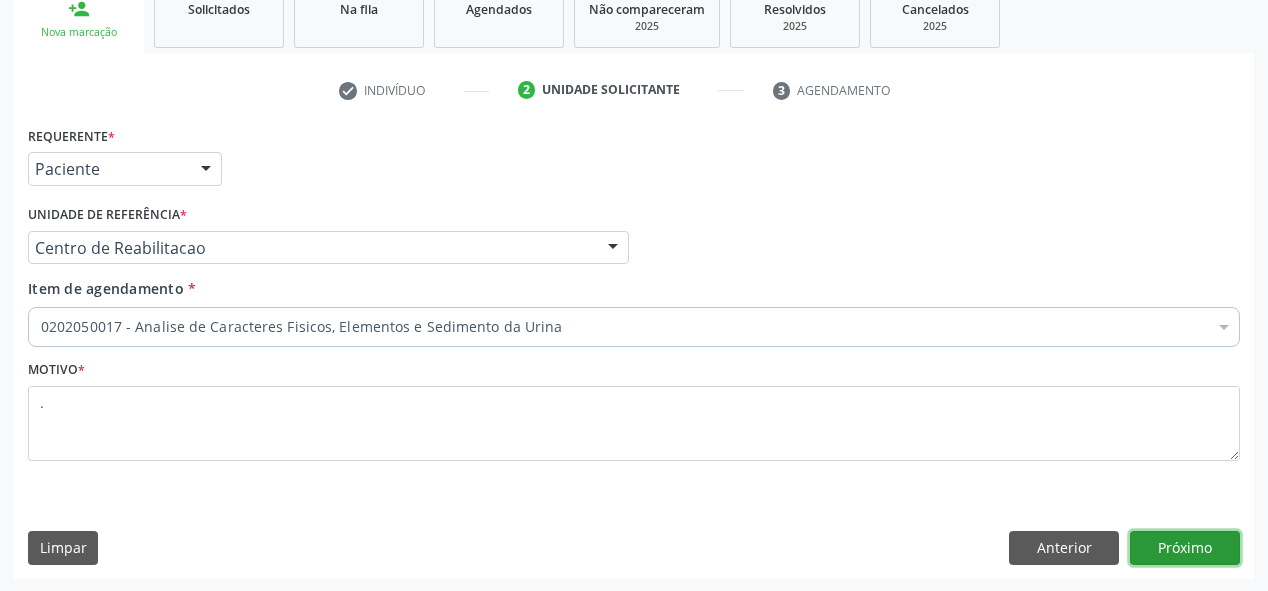 click on "Próximo" at bounding box center [1185, 548] 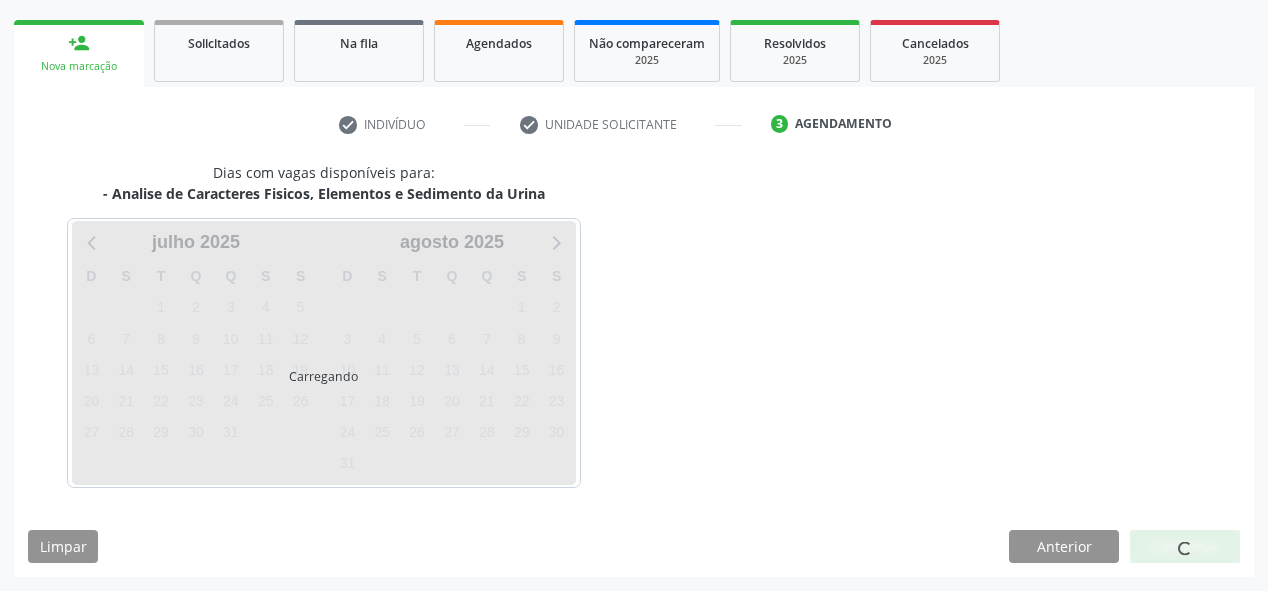 scroll, scrollTop: 278, scrollLeft: 0, axis: vertical 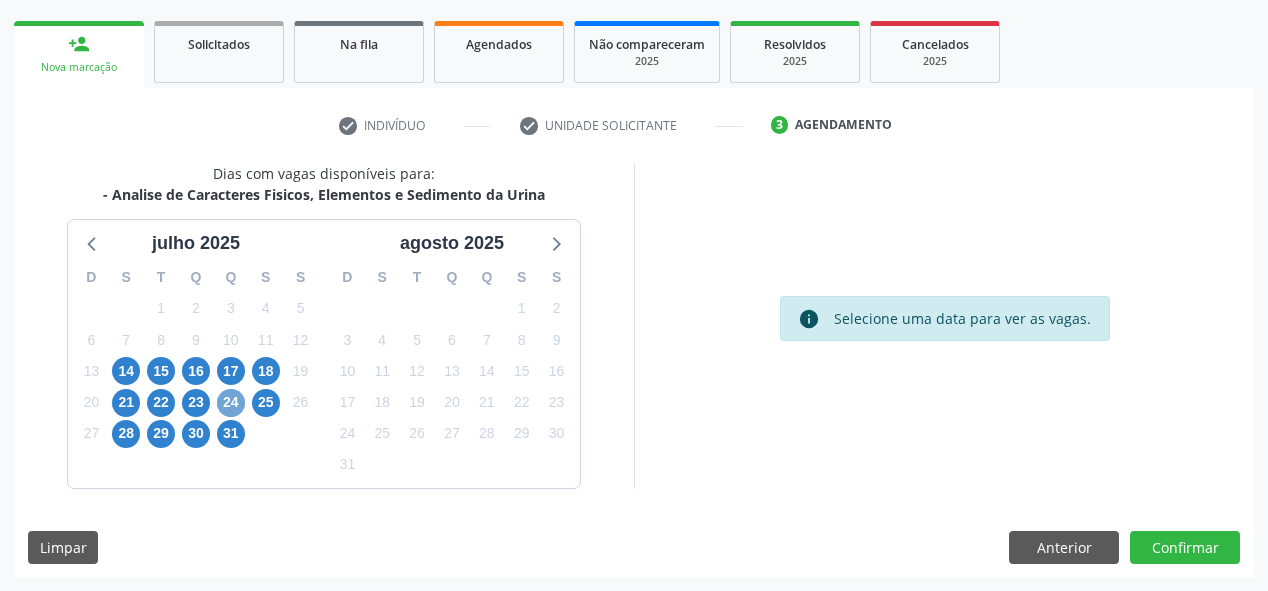 click on "24" at bounding box center (231, 403) 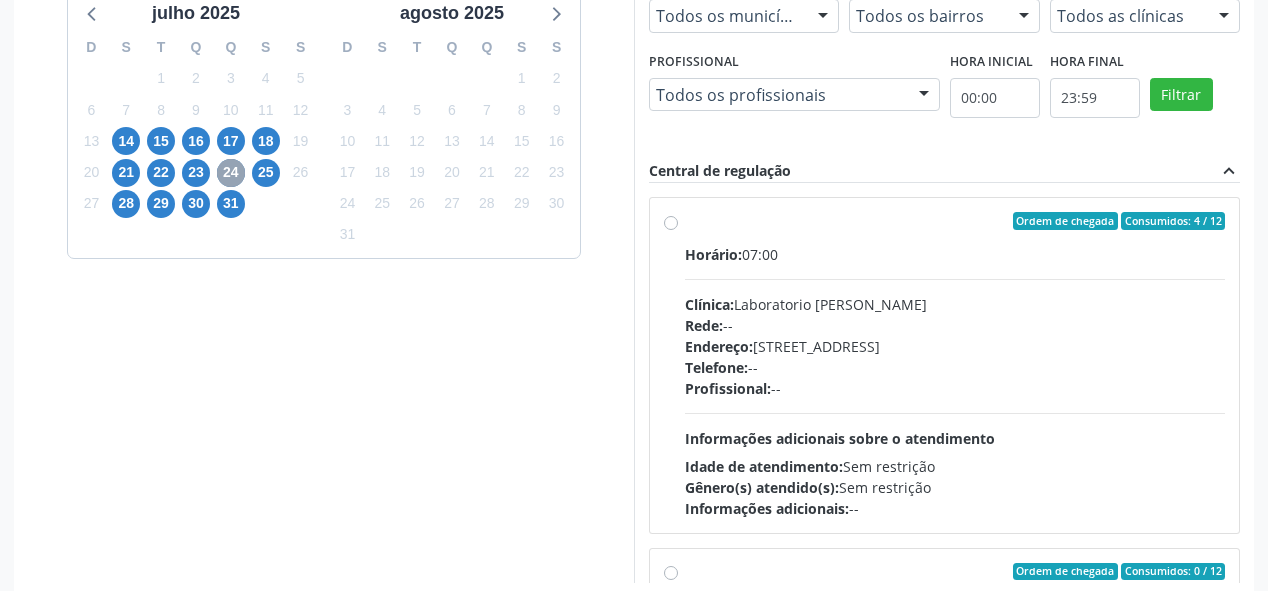 scroll, scrollTop: 518, scrollLeft: 0, axis: vertical 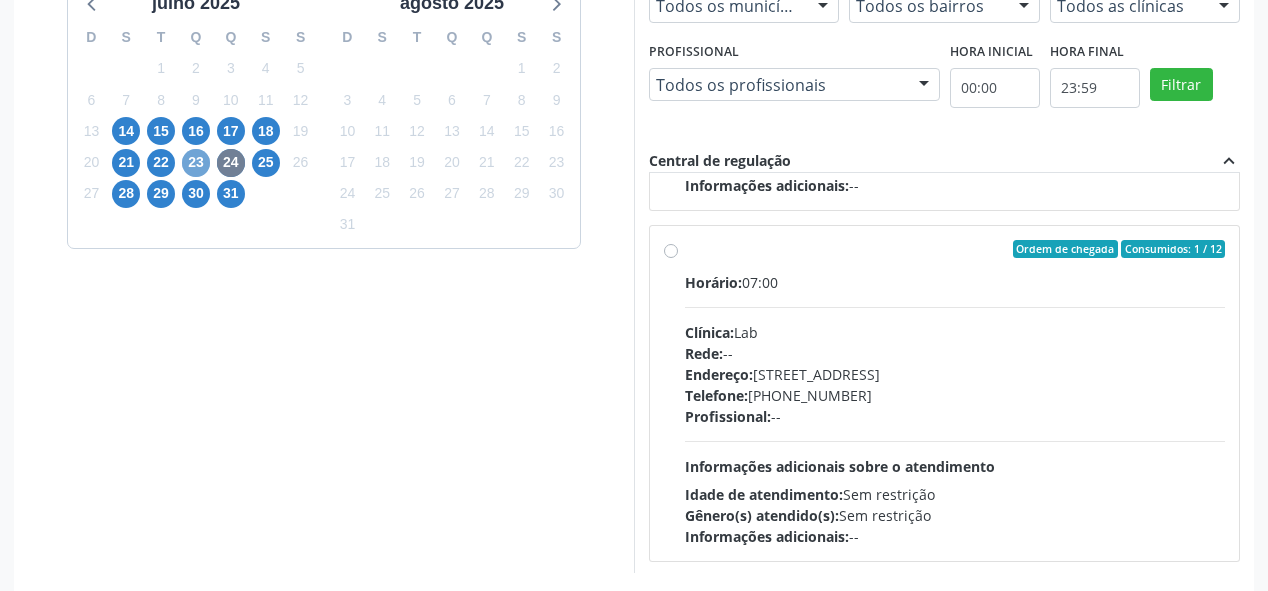 click on "23" at bounding box center [196, 163] 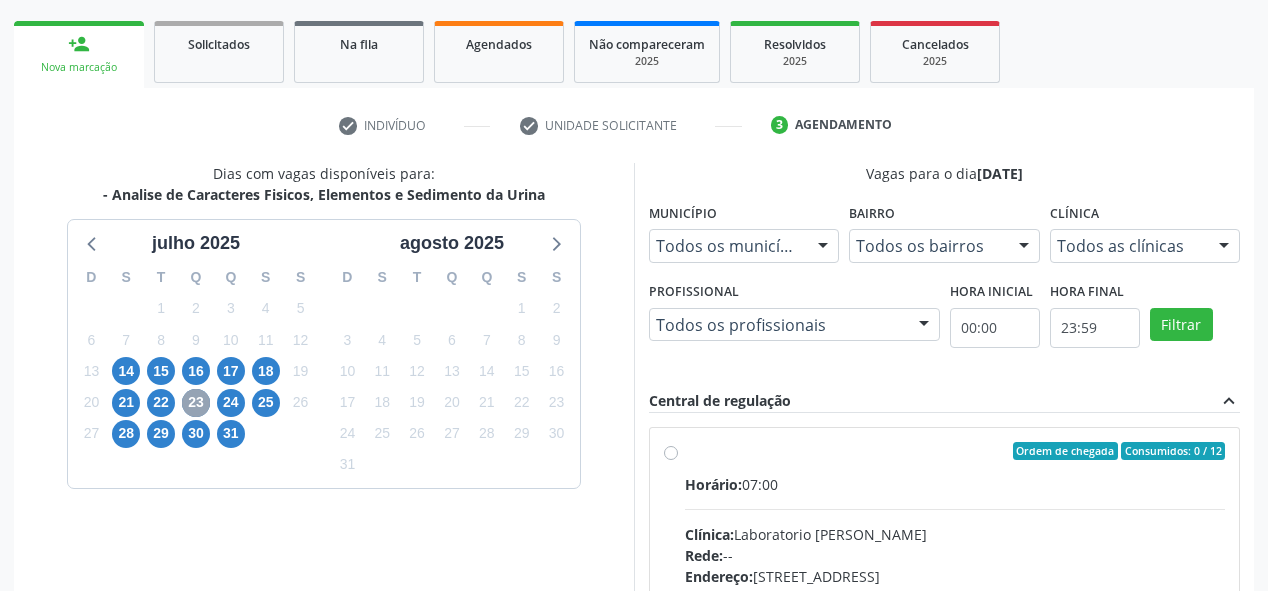 scroll, scrollTop: 518, scrollLeft: 0, axis: vertical 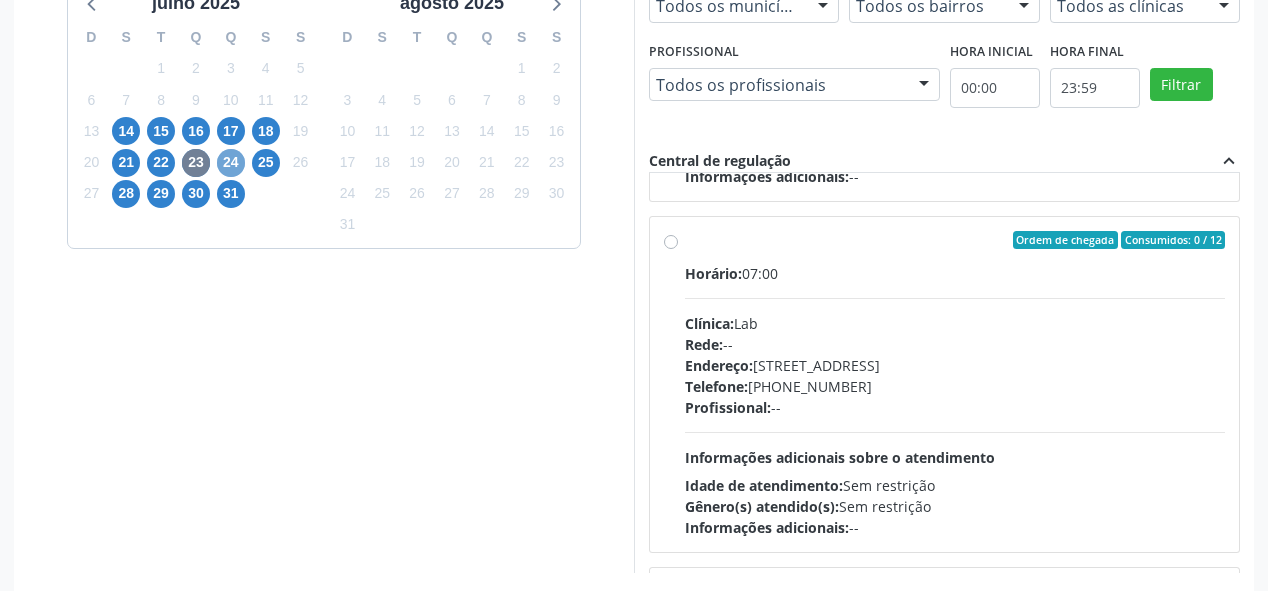 click on "24" at bounding box center (231, 163) 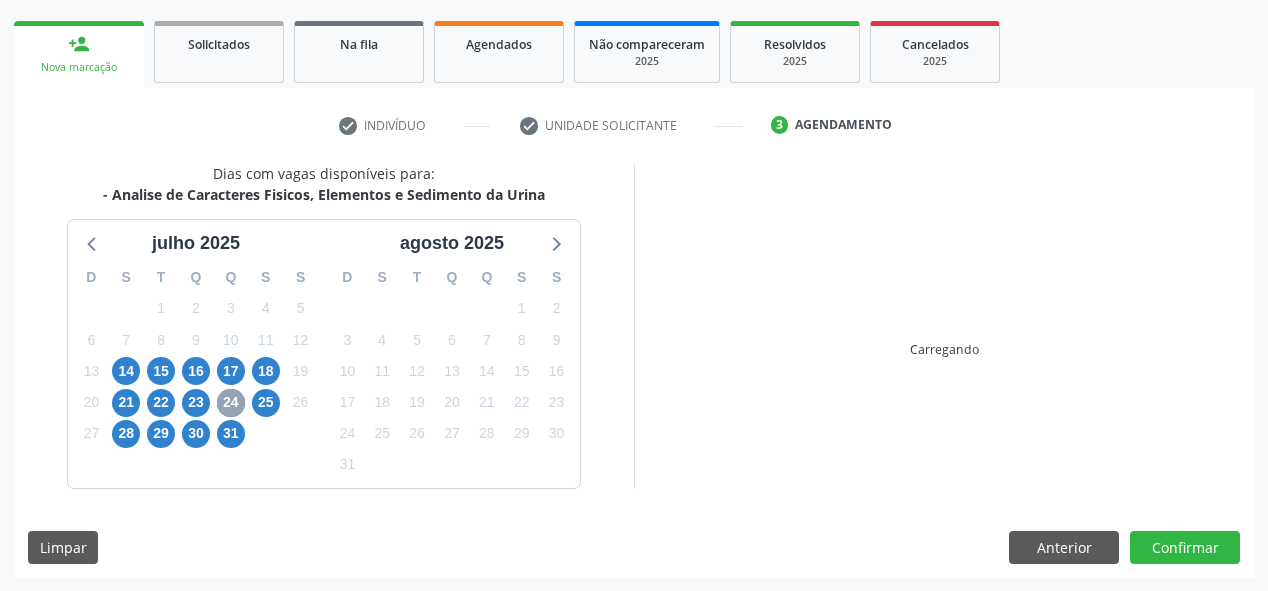 scroll, scrollTop: 518, scrollLeft: 0, axis: vertical 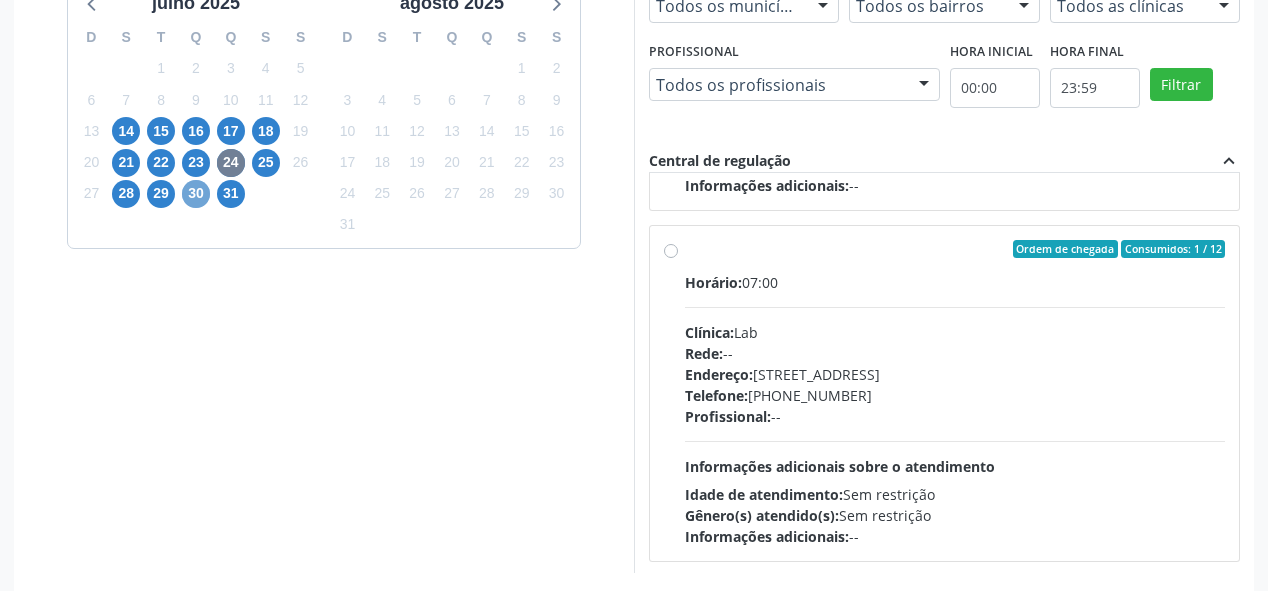 click on "30" at bounding box center [196, 194] 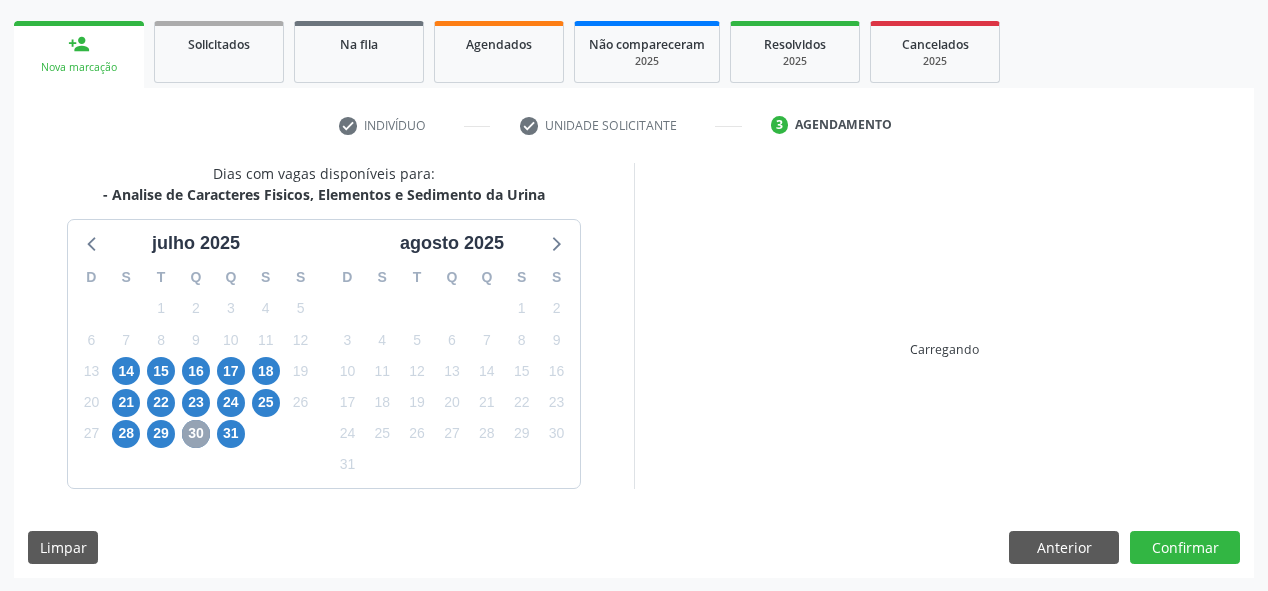 scroll, scrollTop: 518, scrollLeft: 0, axis: vertical 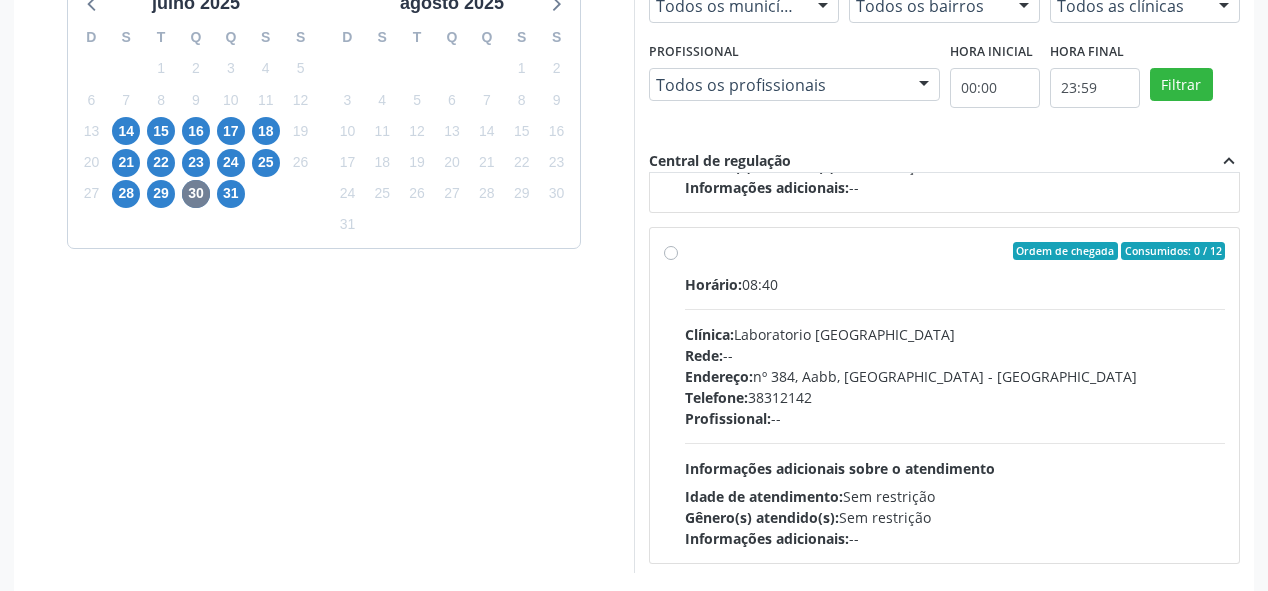 click on "Ordem de chegada
Consumidos: 0 / 12
Horário:   08:40
Clínica:  Laboratorio Sao Francisco
Rede:
--
Endereço:   [STREET_ADDRESS]
Telefone:   [PHONE_NUMBER]
Profissional:
--
Informações adicionais sobre o atendimento
Idade de atendimento:
Sem restrição
Gênero(s) atendido(s):
Sem restrição
Informações adicionais:
--" at bounding box center (955, 395) 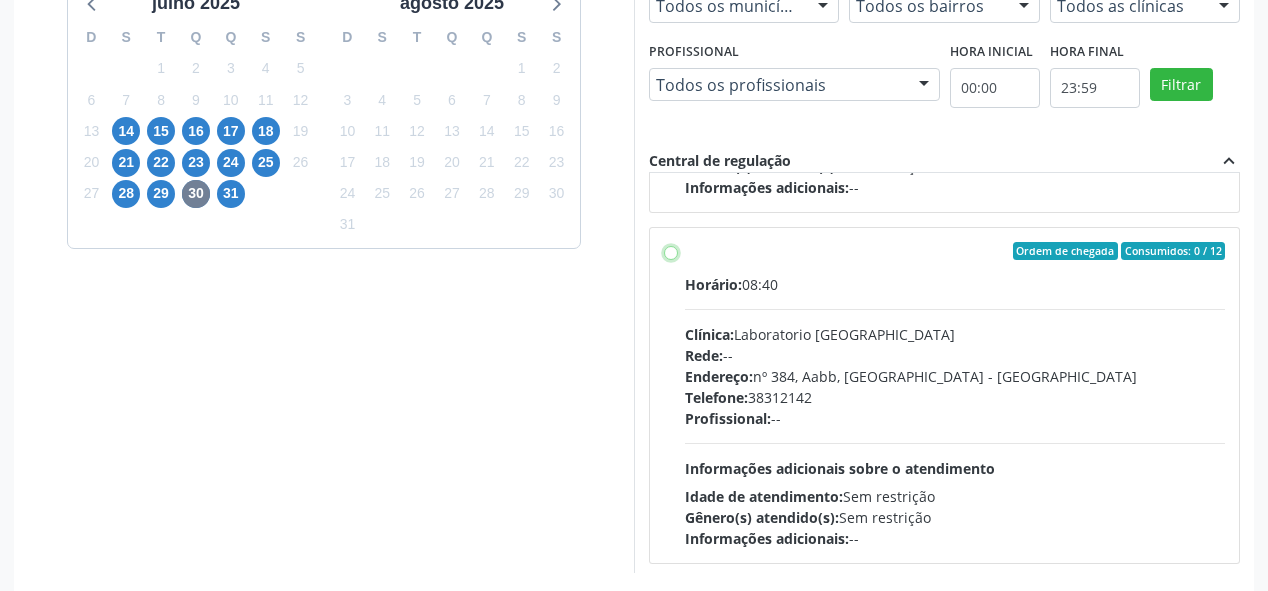 click on "Ordem de chegada
Consumidos: 0 / 12
Horário:   08:40
Clínica:  Laboratorio Sao Francisco
Rede:
--
Endereço:   [STREET_ADDRESS]
Telefone:   [PHONE_NUMBER]
Profissional:
--
Informações adicionais sobre o atendimento
Idade de atendimento:
Sem restrição
Gênero(s) atendido(s):
Sem restrição
Informações adicionais:
--" at bounding box center (671, 251) 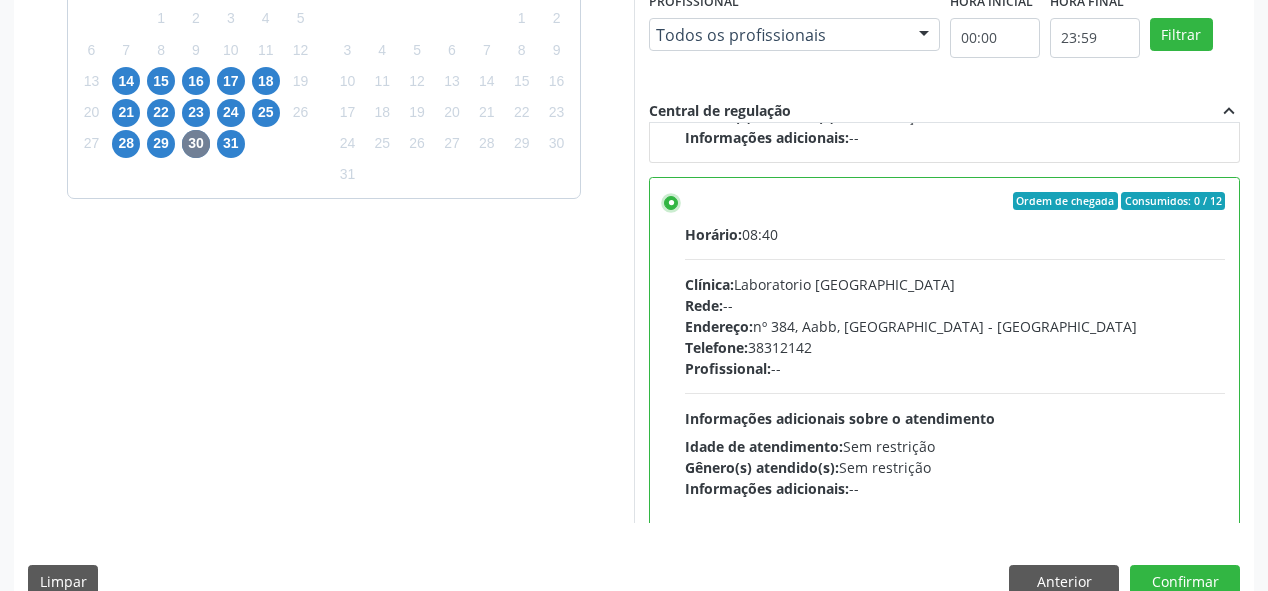 scroll, scrollTop: 603, scrollLeft: 0, axis: vertical 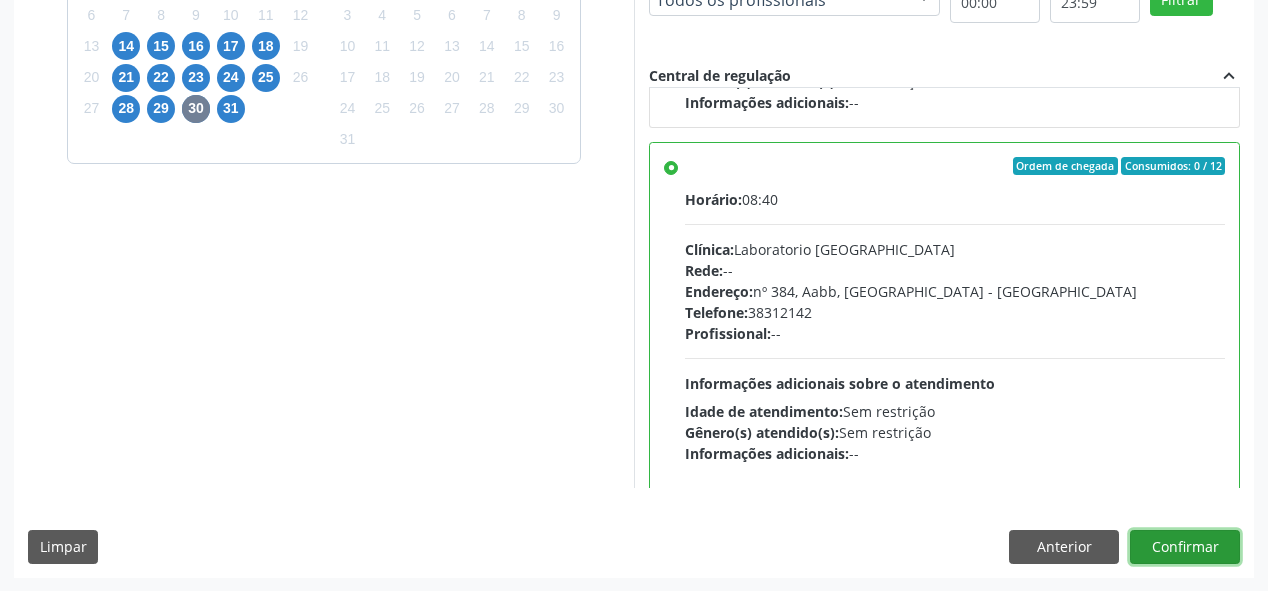 click on "Confirmar" at bounding box center [1185, 547] 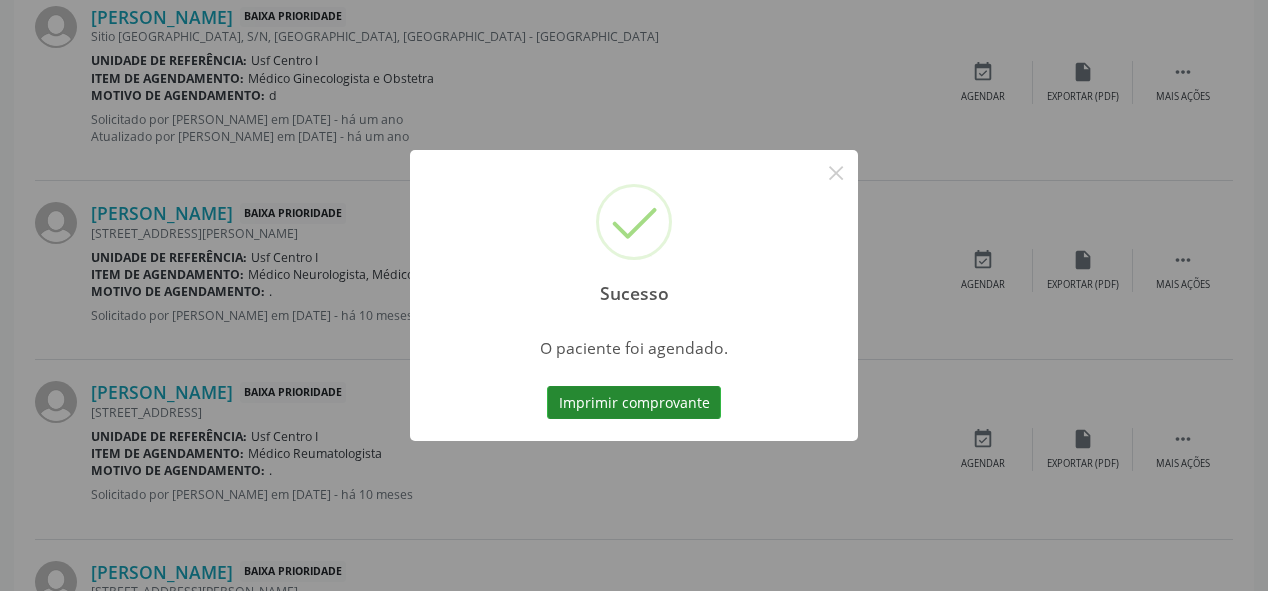 scroll, scrollTop: 74, scrollLeft: 0, axis: vertical 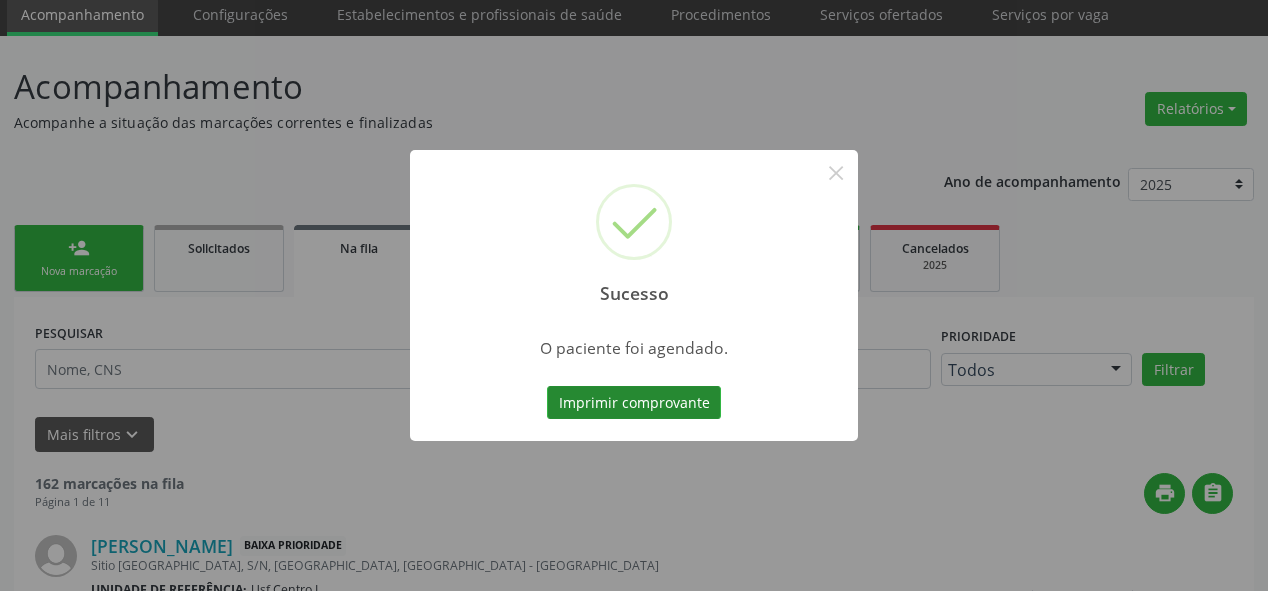 click on "Imprimir comprovante" at bounding box center (634, 403) 